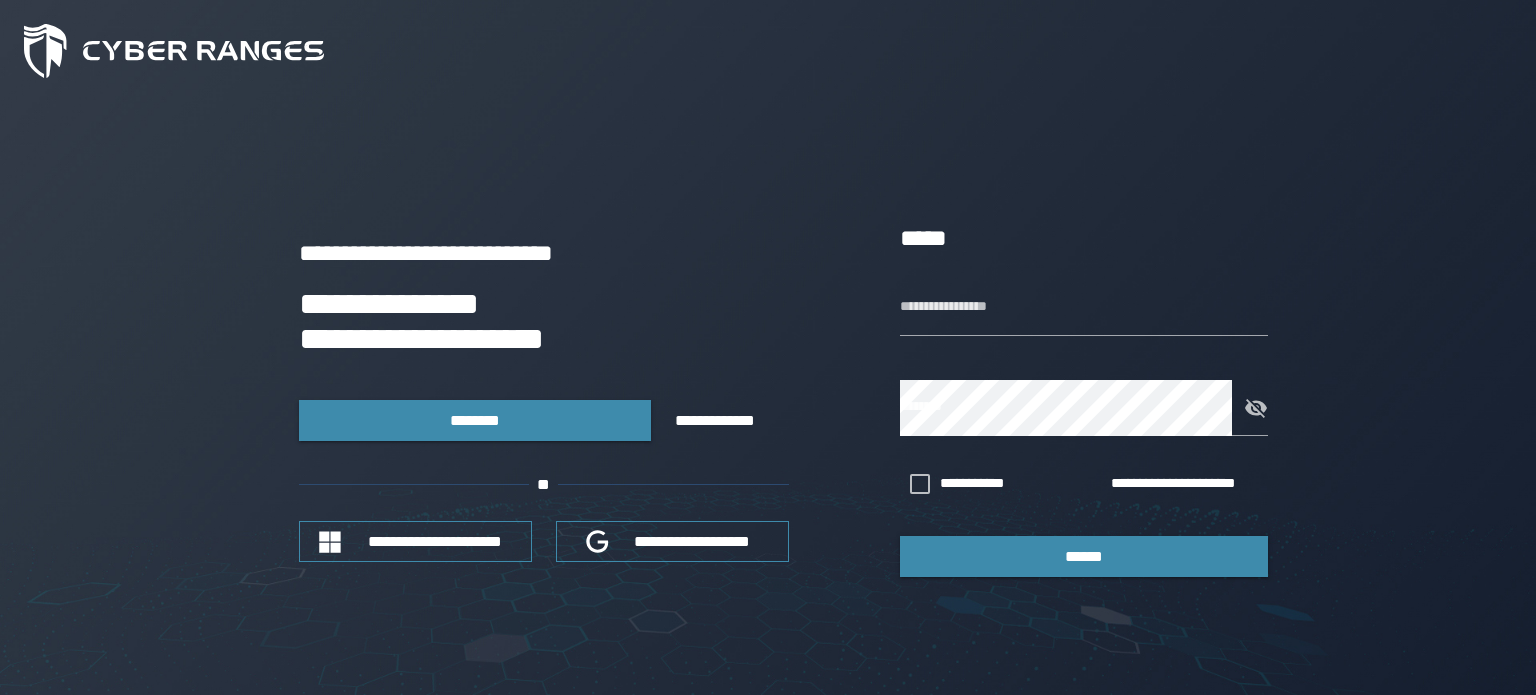 scroll, scrollTop: 0, scrollLeft: 0, axis: both 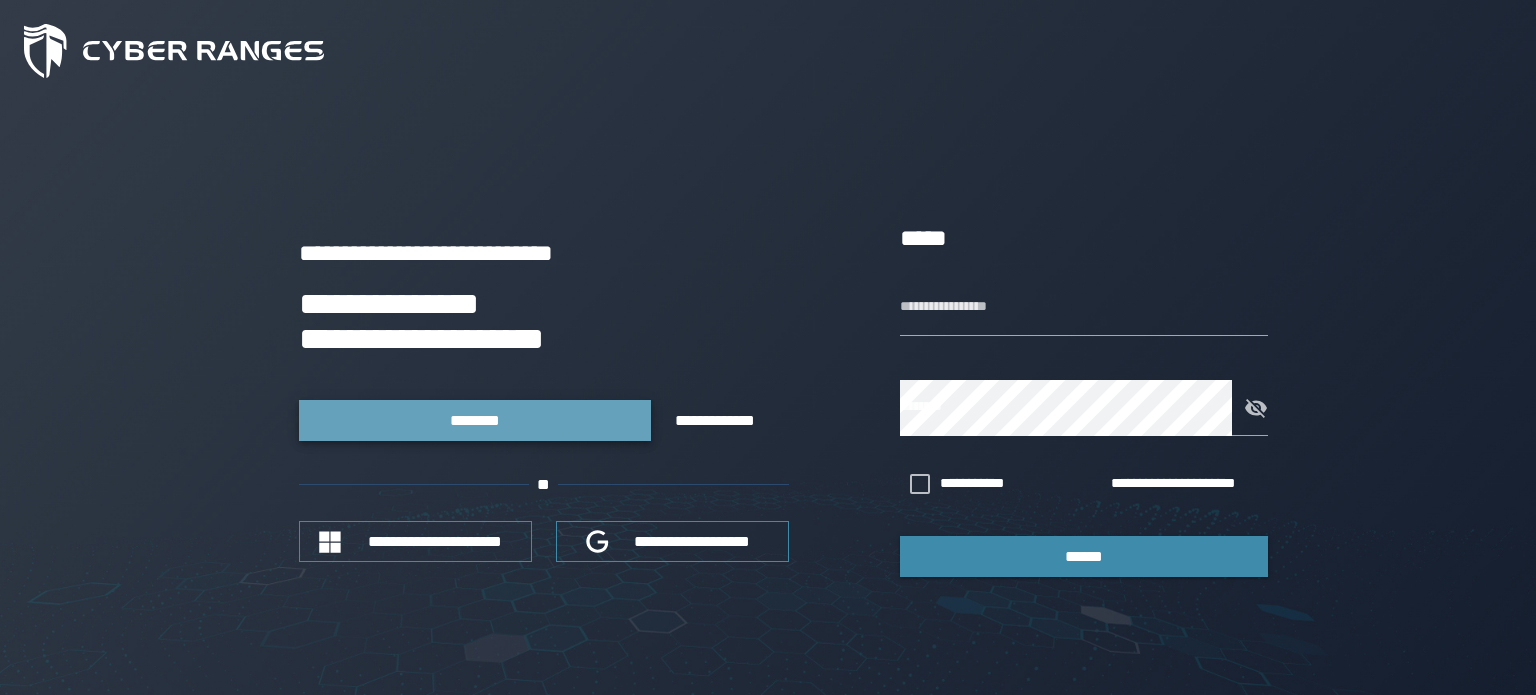 drag, startPoint x: 563, startPoint y: 415, endPoint x: 804, endPoint y: 303, distance: 265.75363 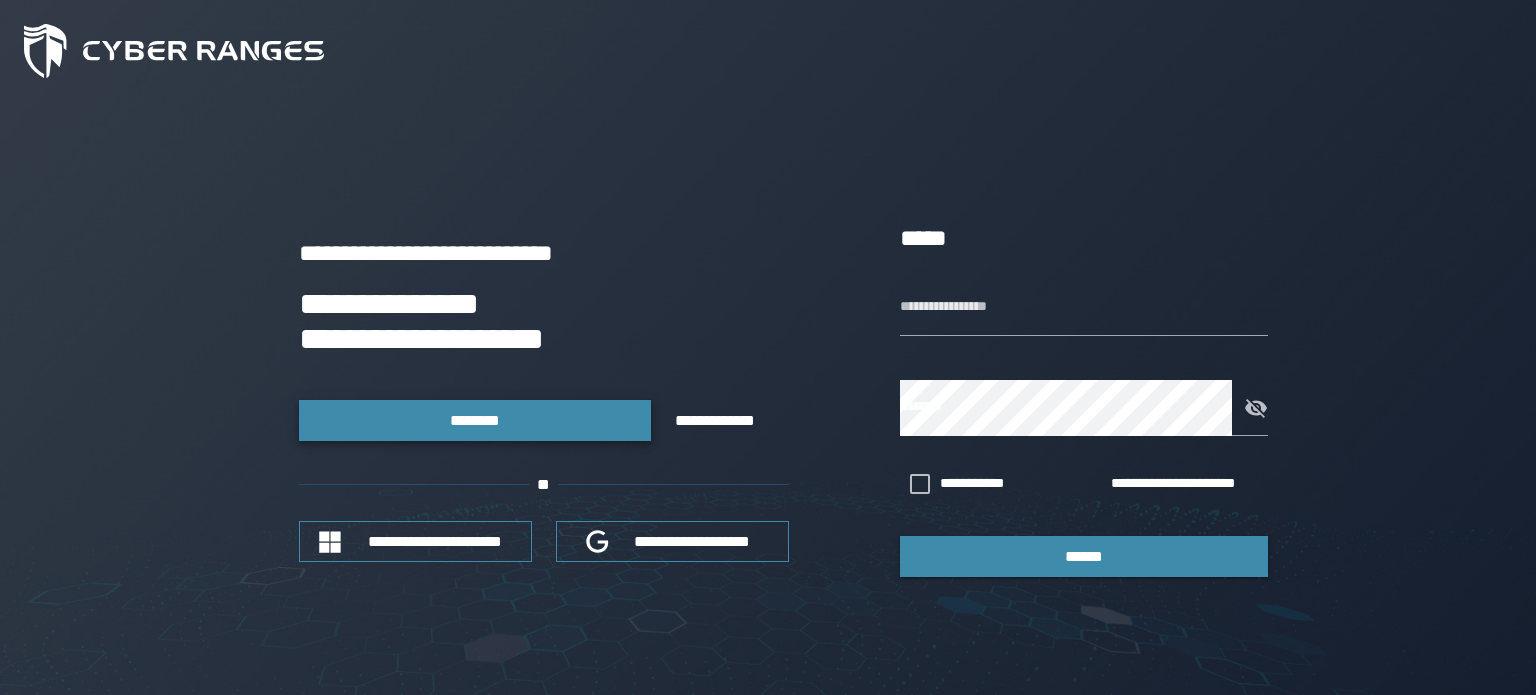 click on "**********" 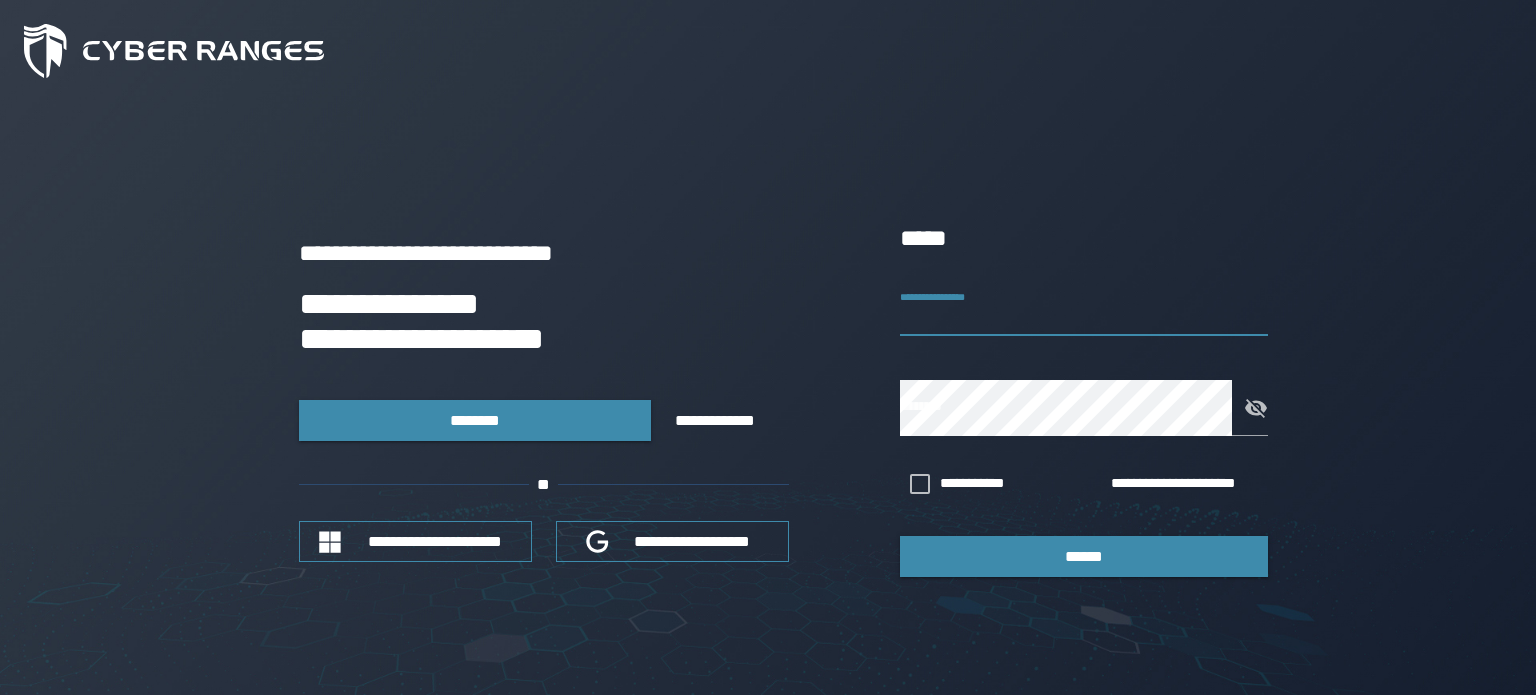 click on "**********" at bounding box center [1084, 308] 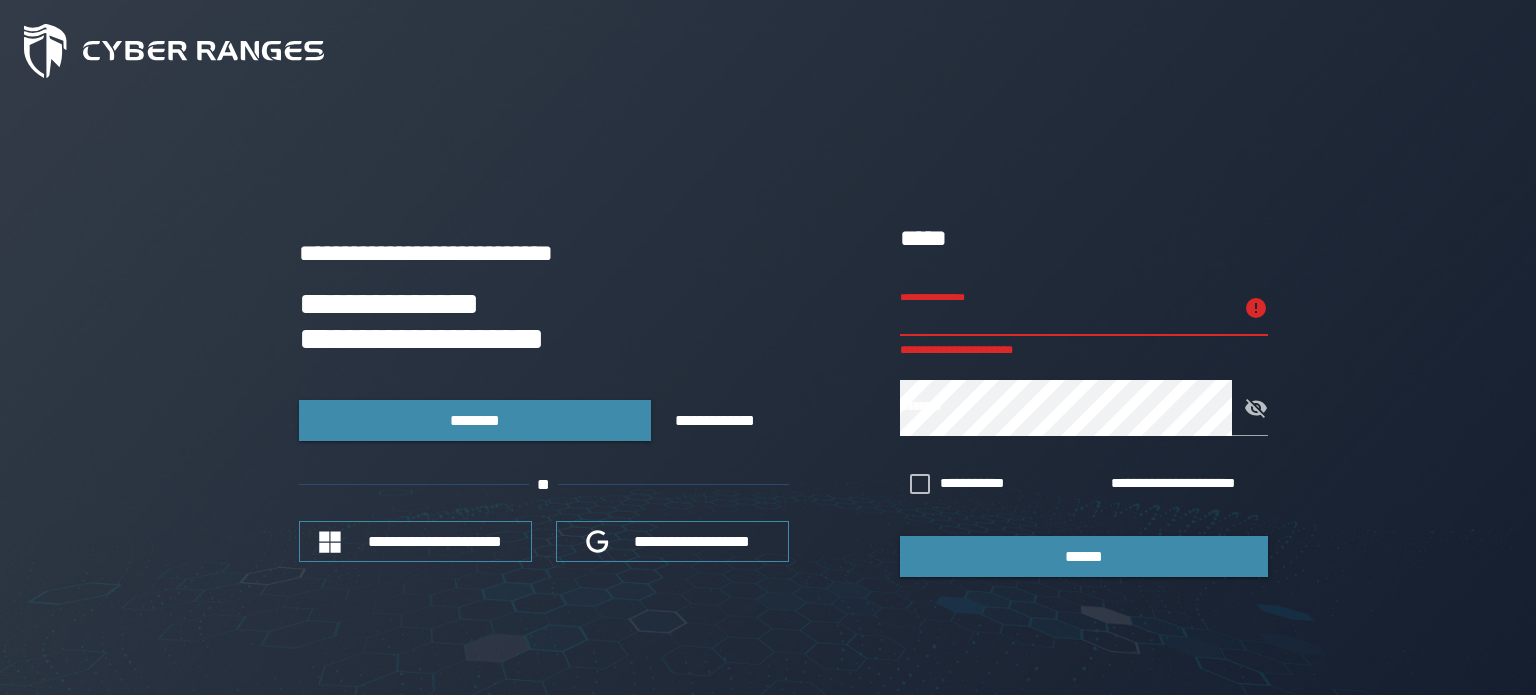 type on "********" 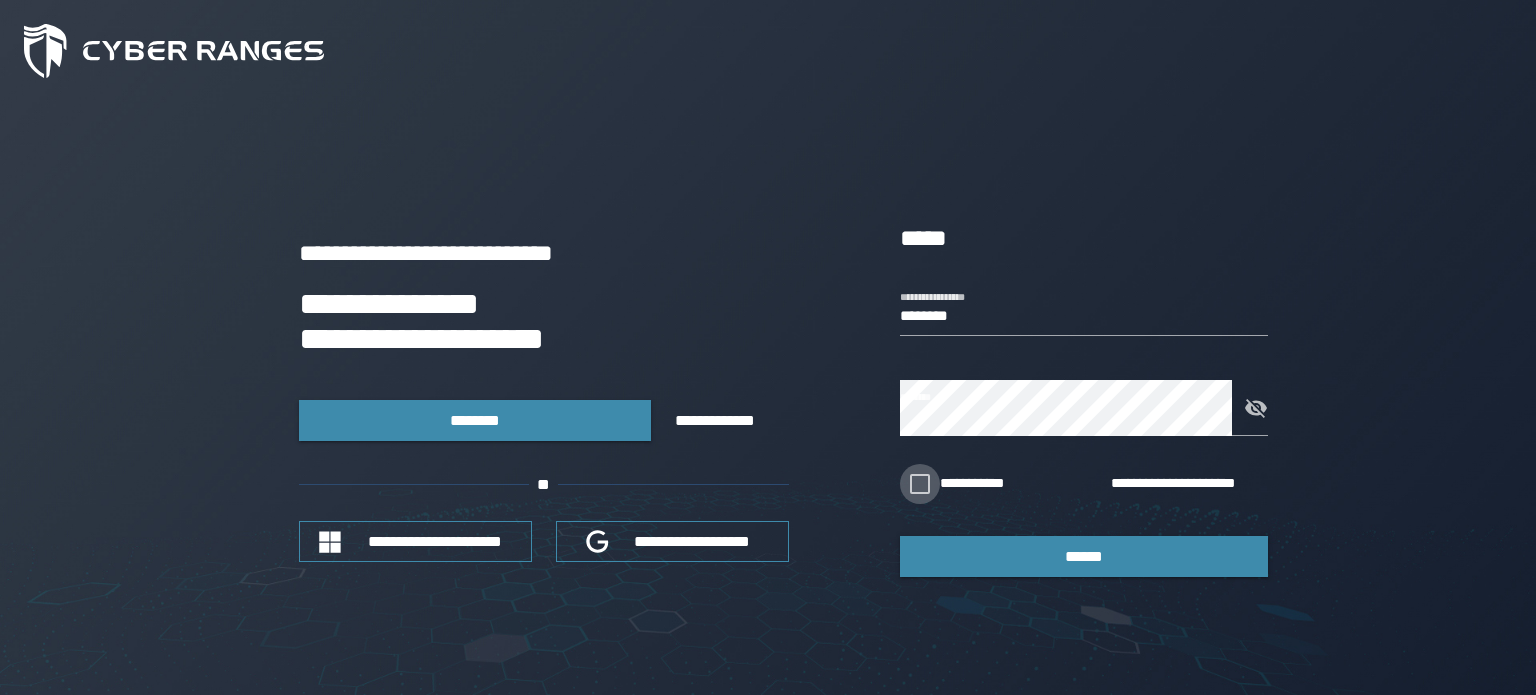 click on "**********" at bounding box center (987, 484) 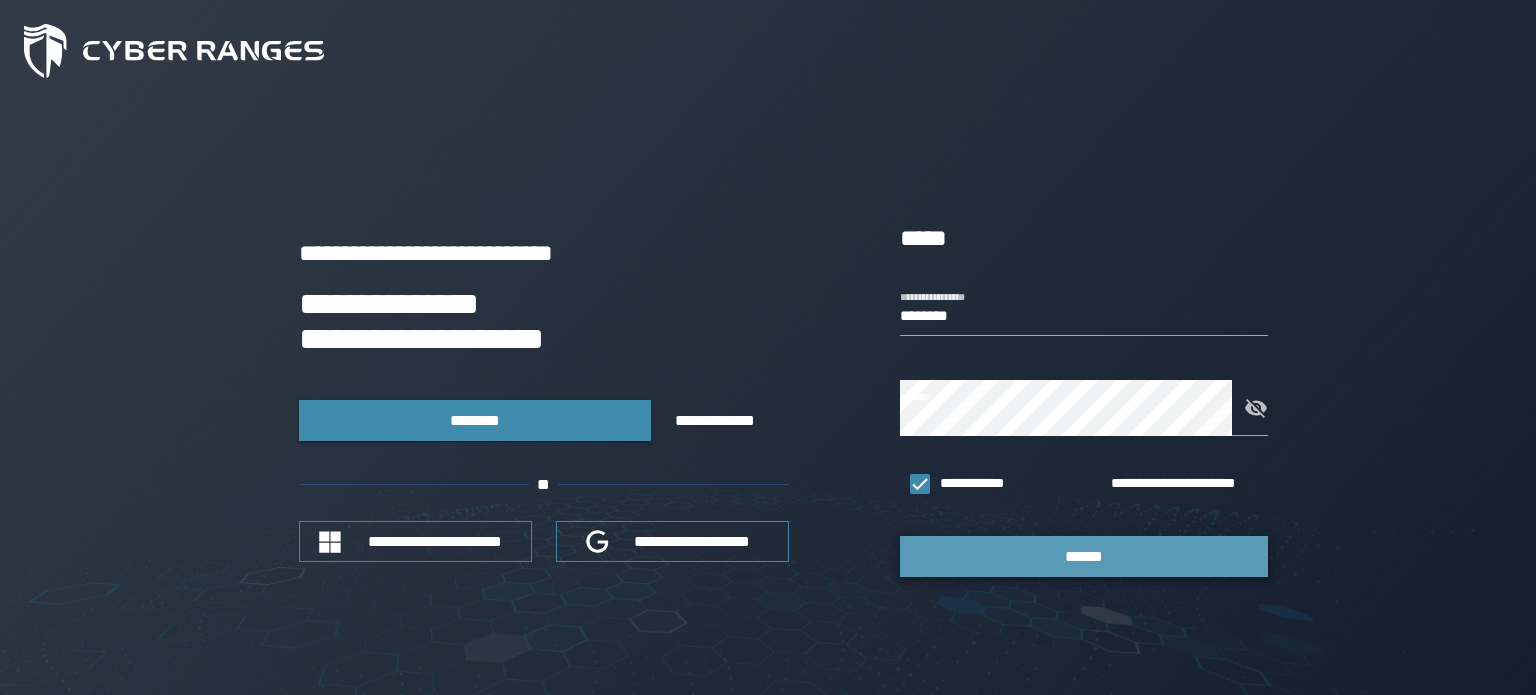 click on "******" at bounding box center (1084, 556) 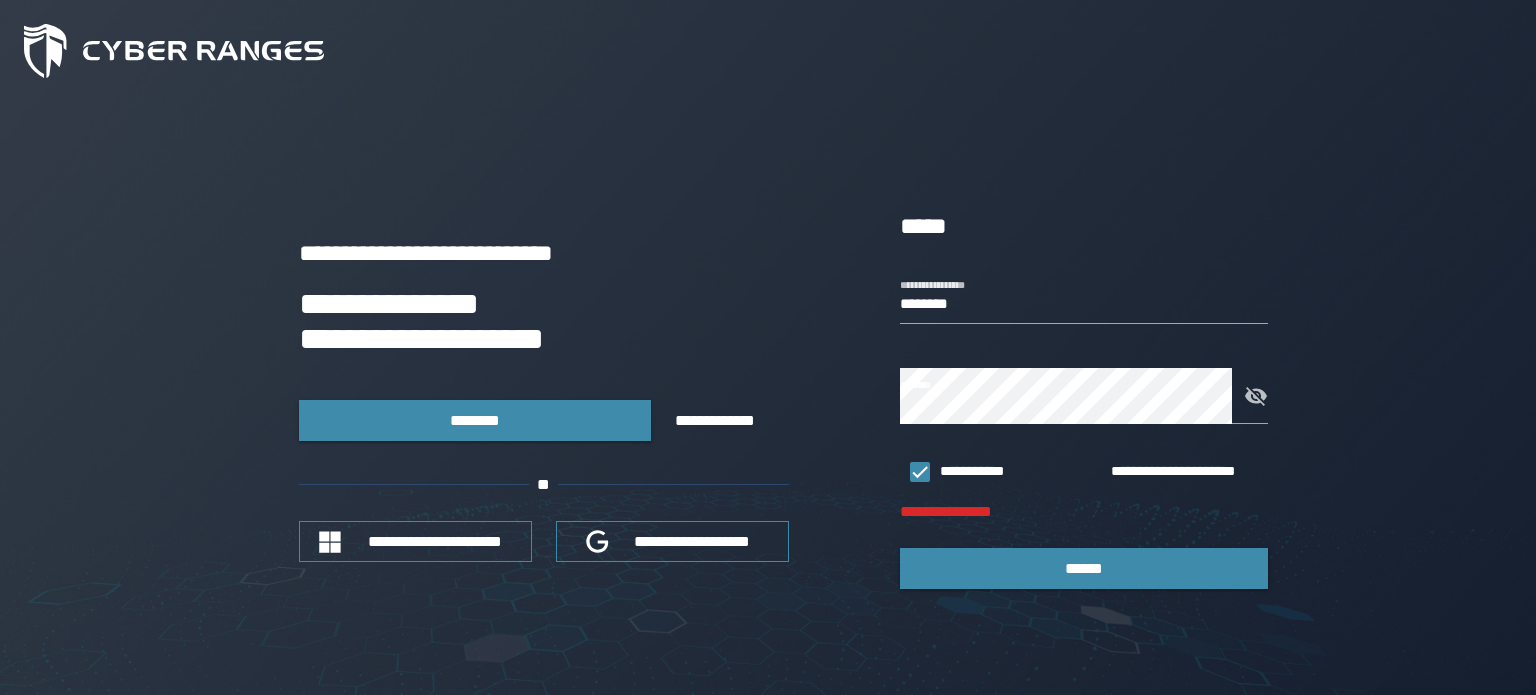 click on "**********" at bounding box center [1084, 472] 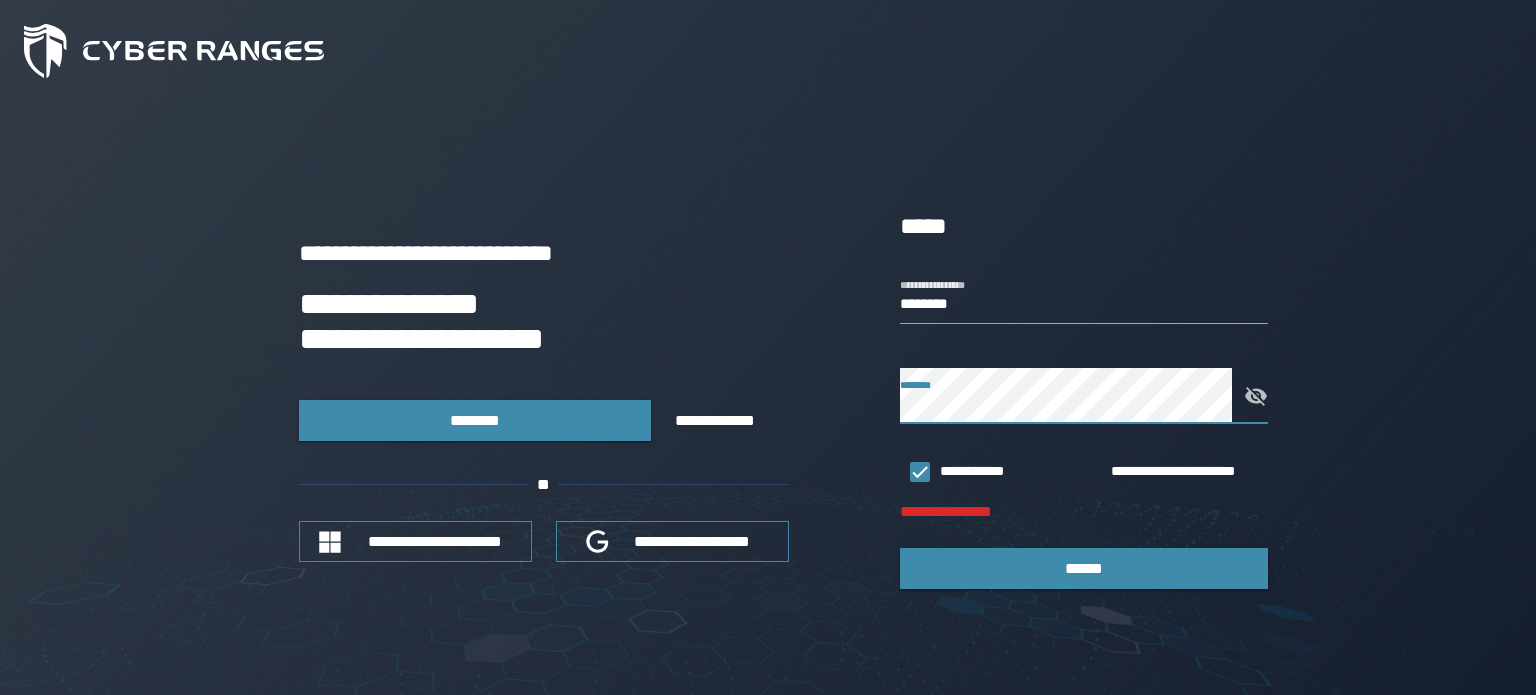 click 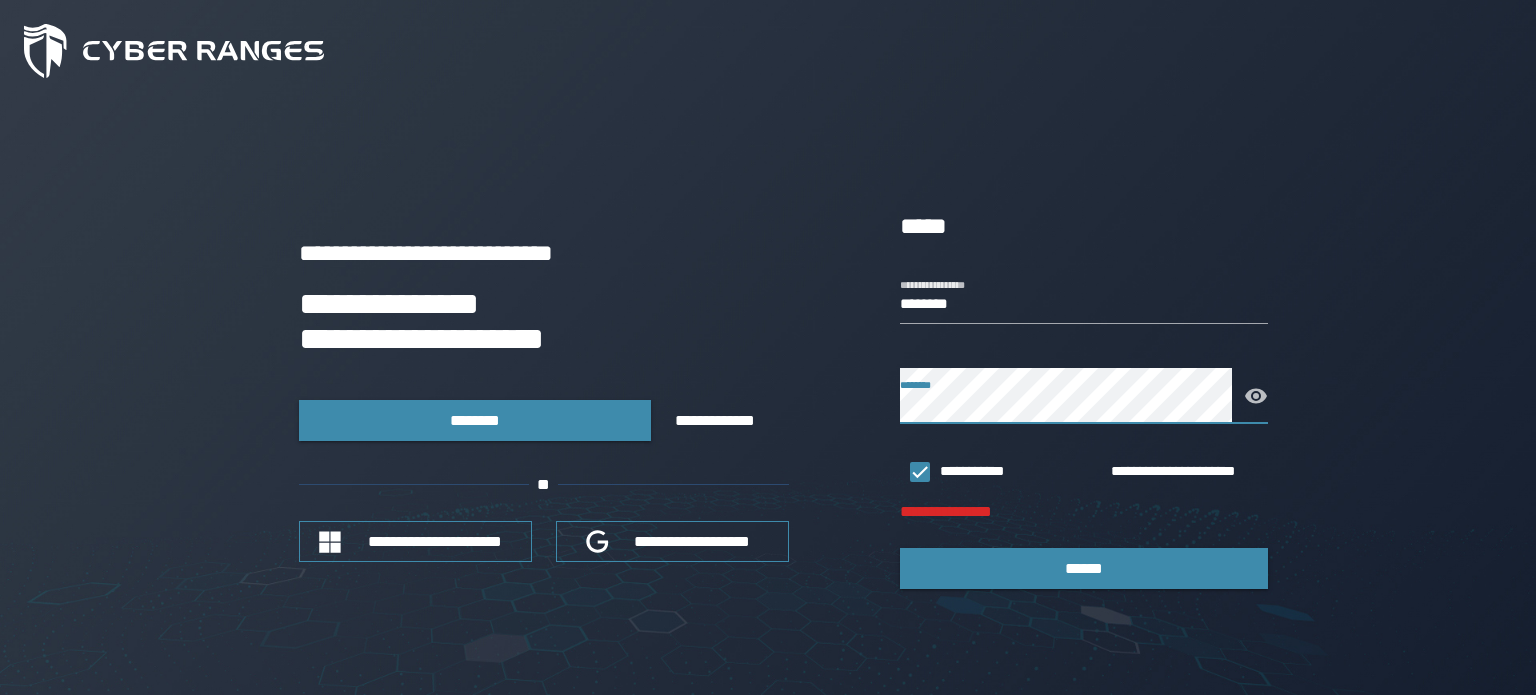 click 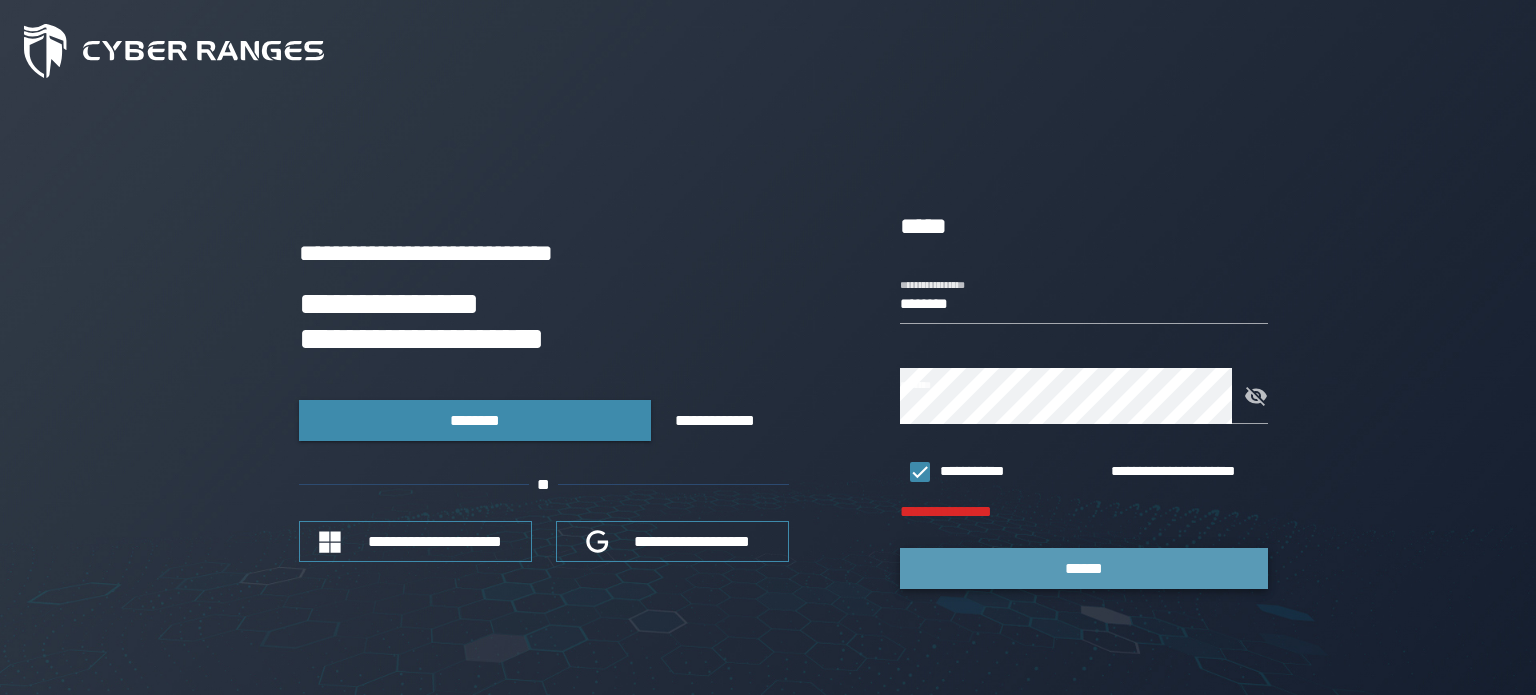 click on "******" at bounding box center (1084, 568) 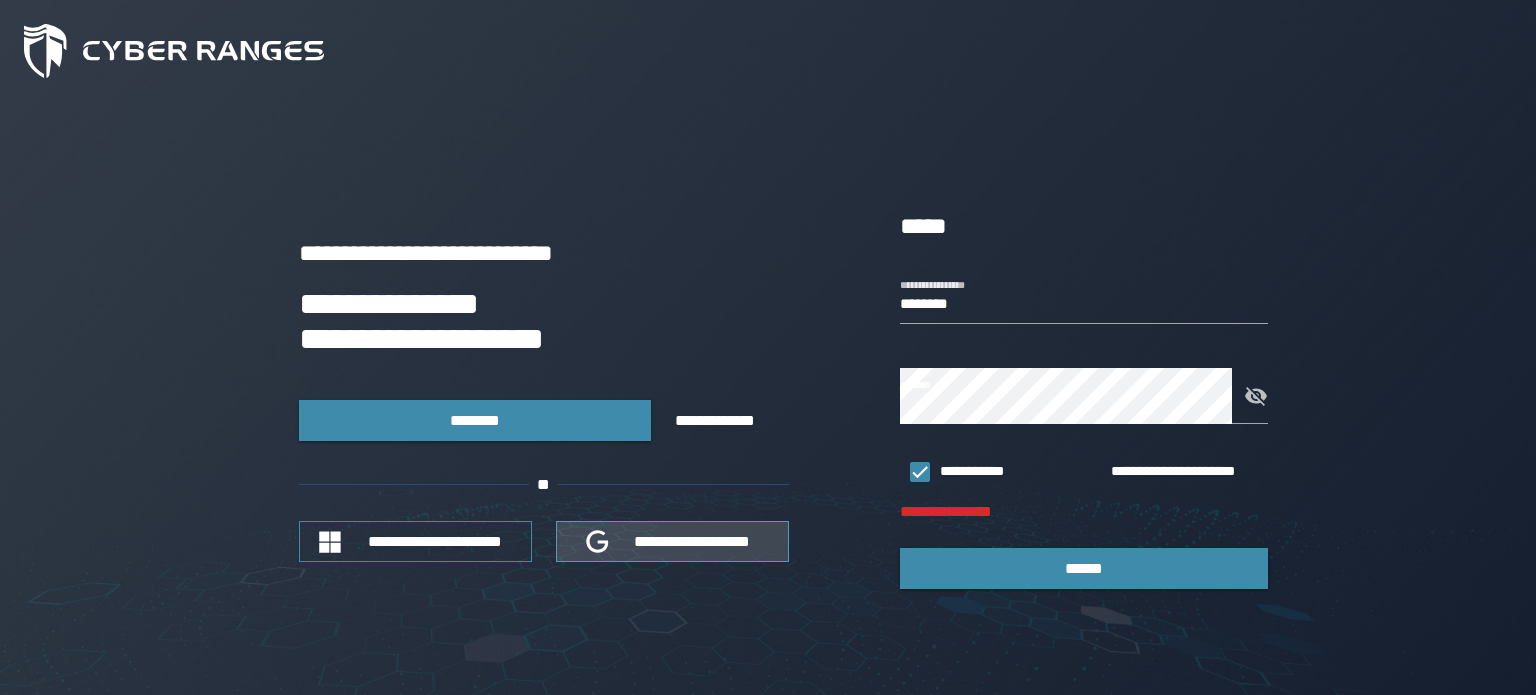 click 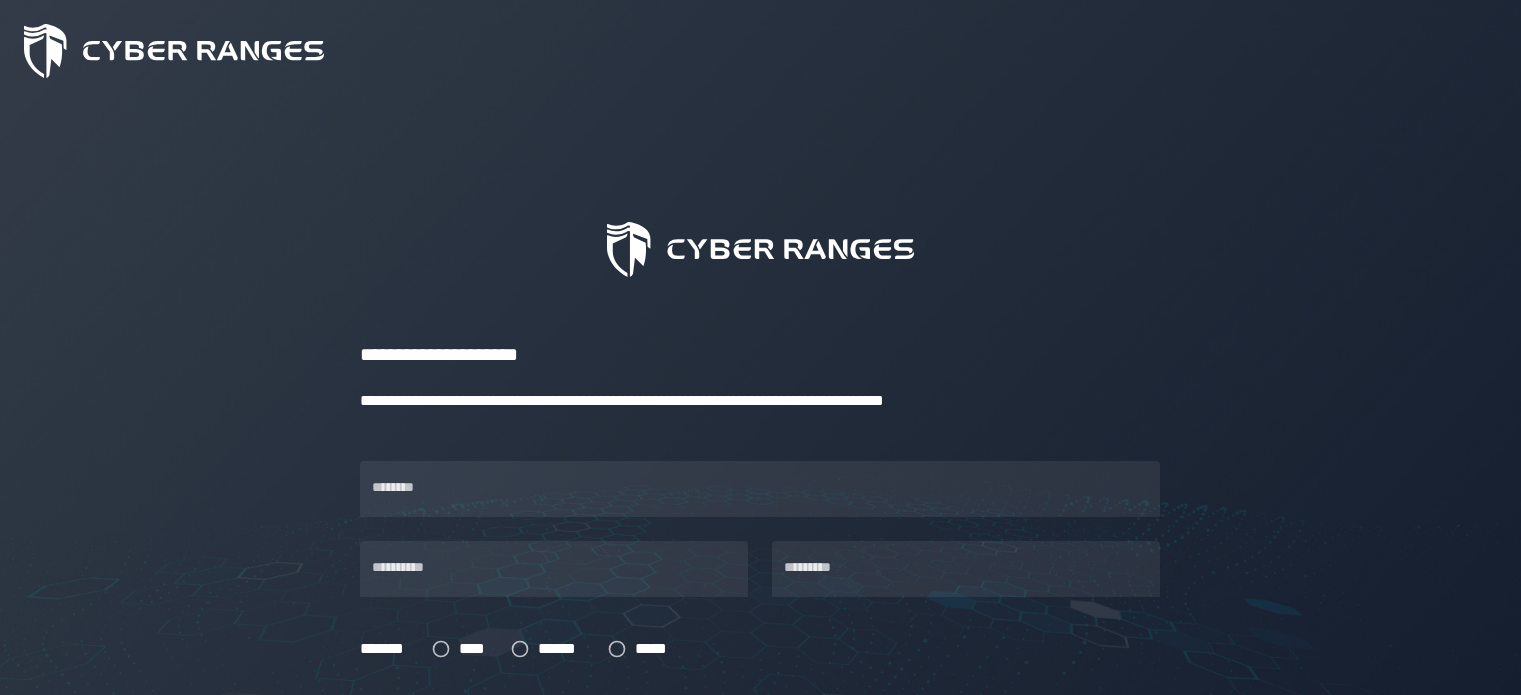 scroll, scrollTop: 0, scrollLeft: 0, axis: both 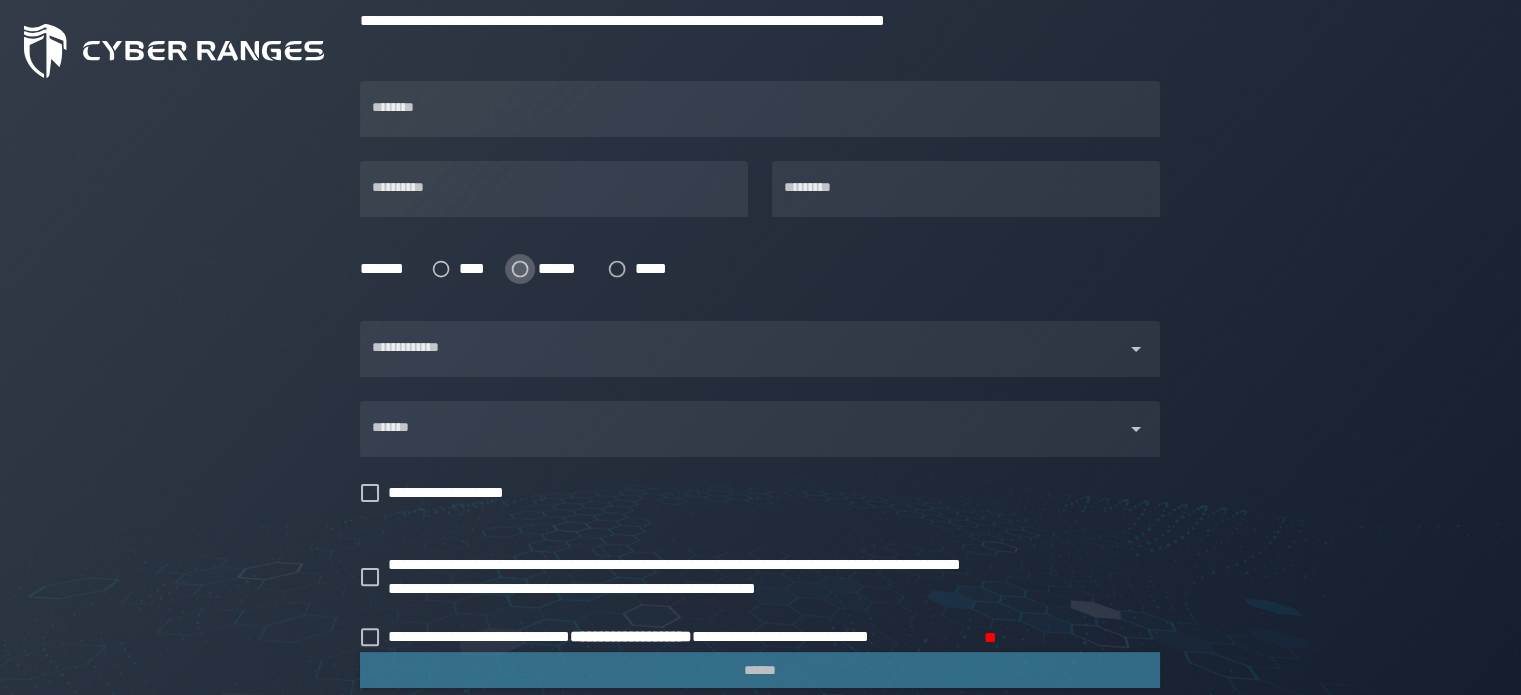 click 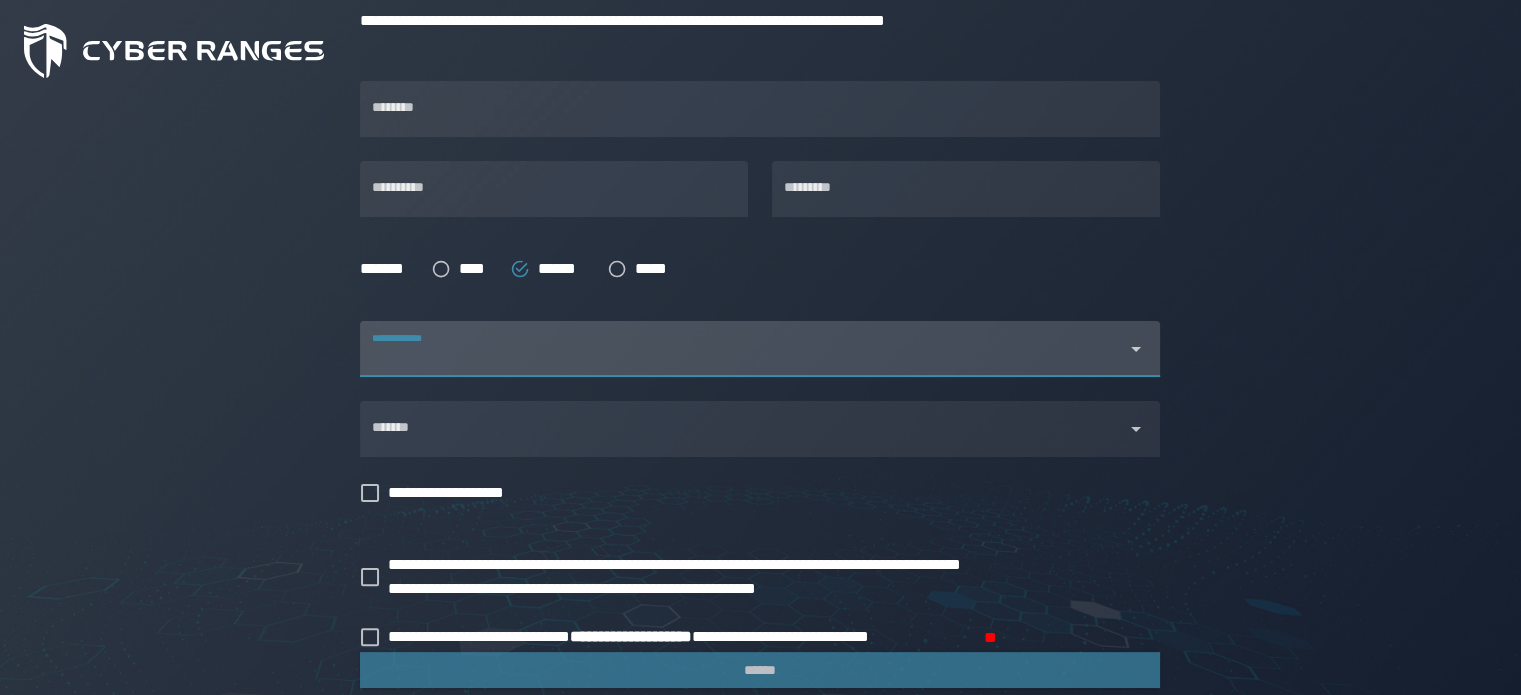 click at bounding box center [742, 361] 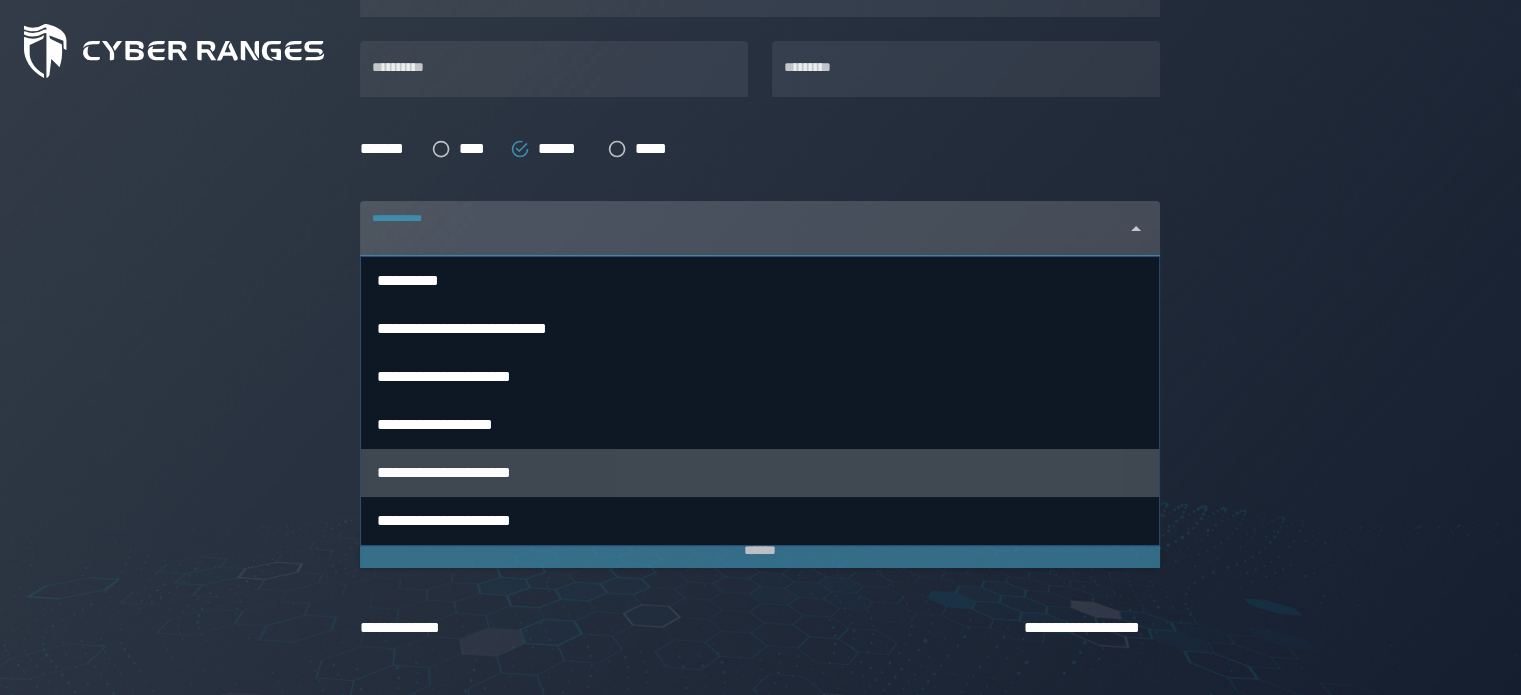 scroll, scrollTop: 500, scrollLeft: 0, axis: vertical 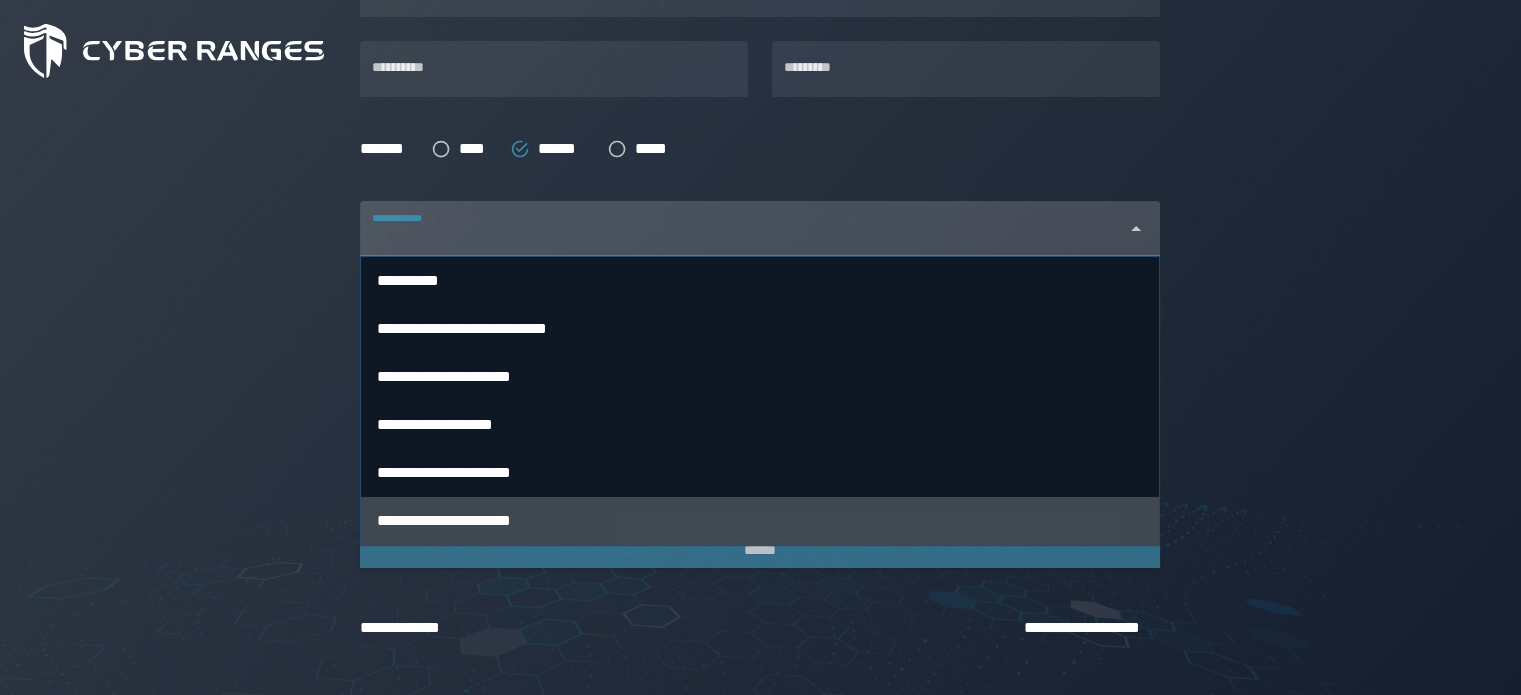 click on "**********" at bounding box center [444, 521] 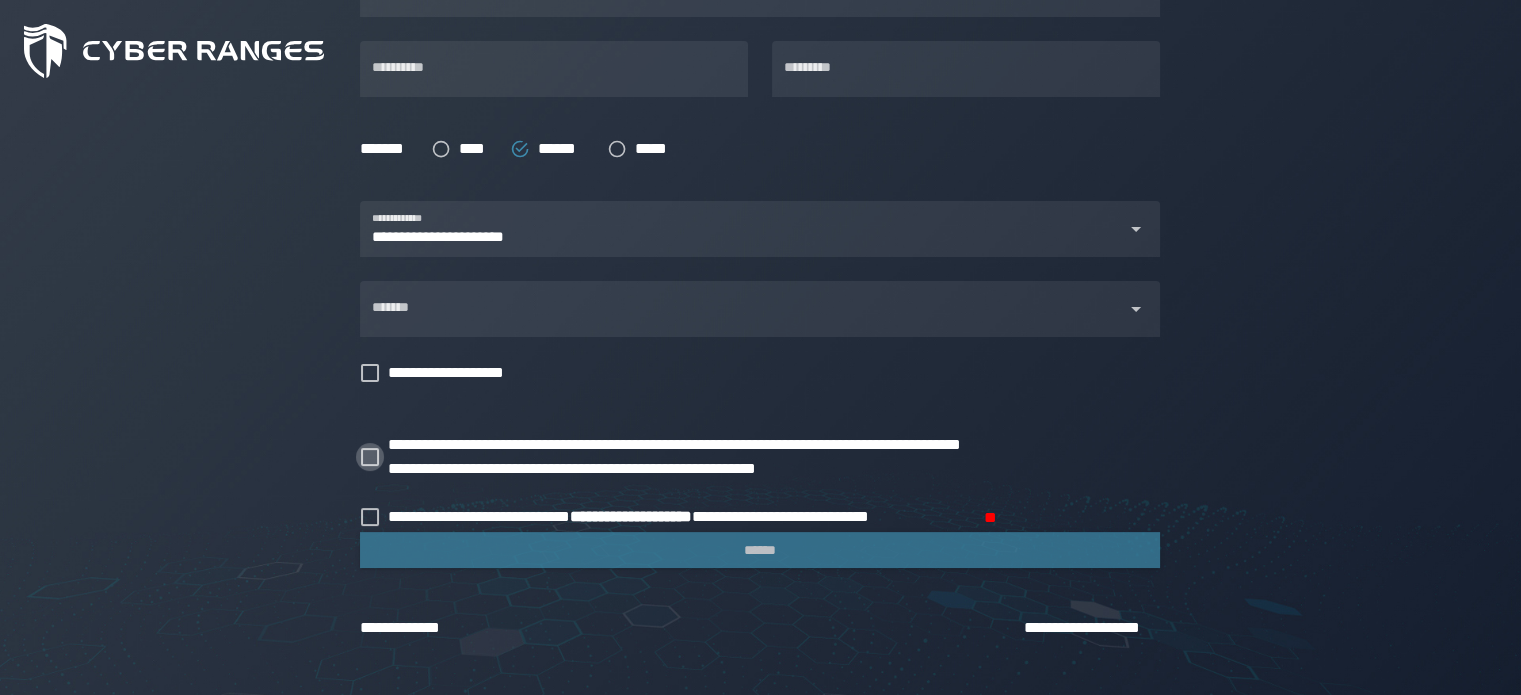 click 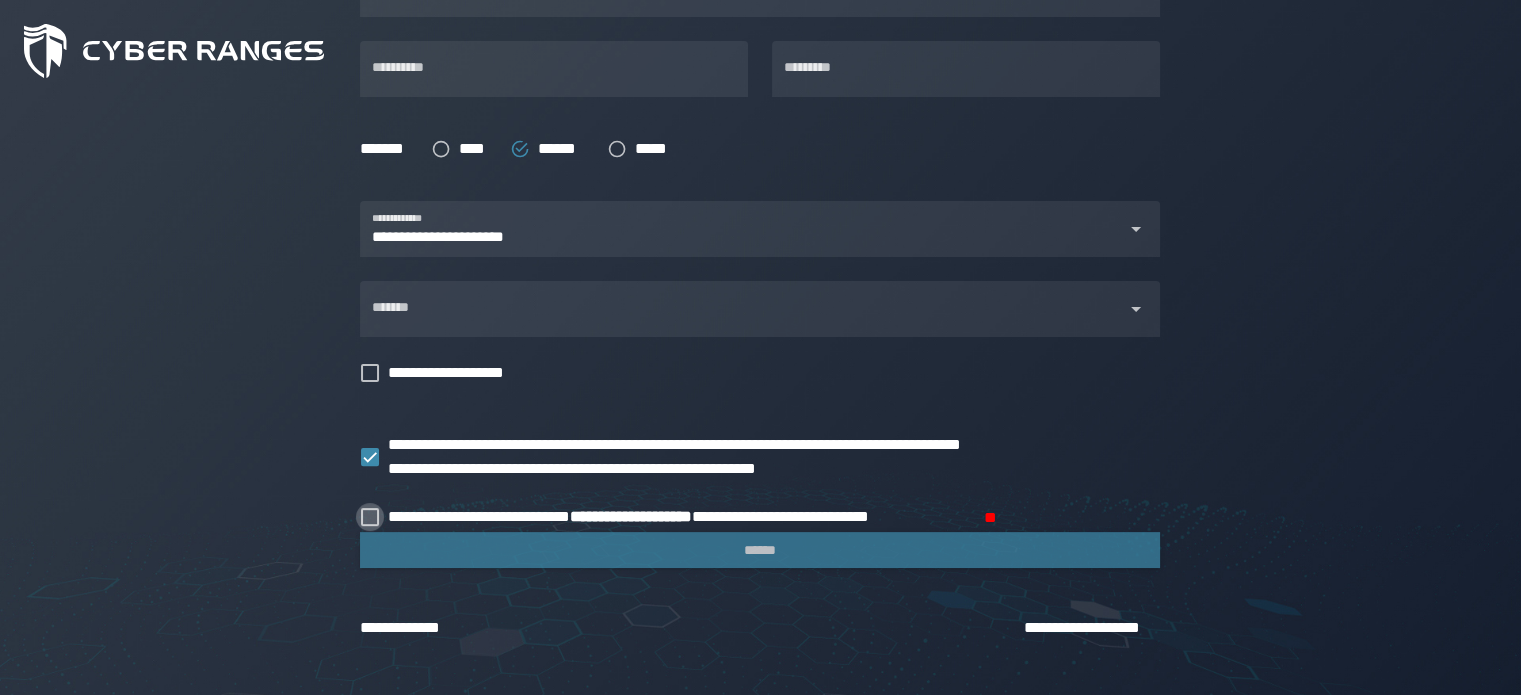 click 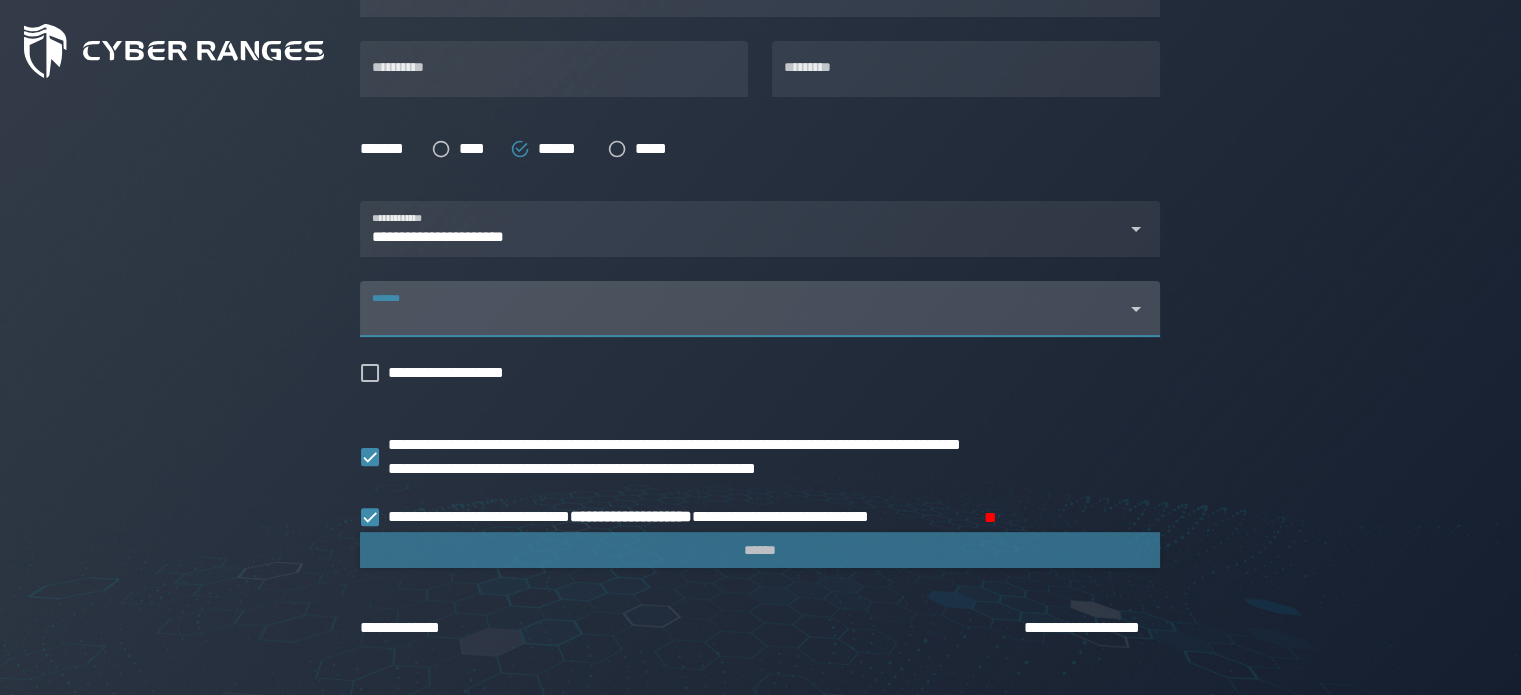 click on "*******" at bounding box center [742, 309] 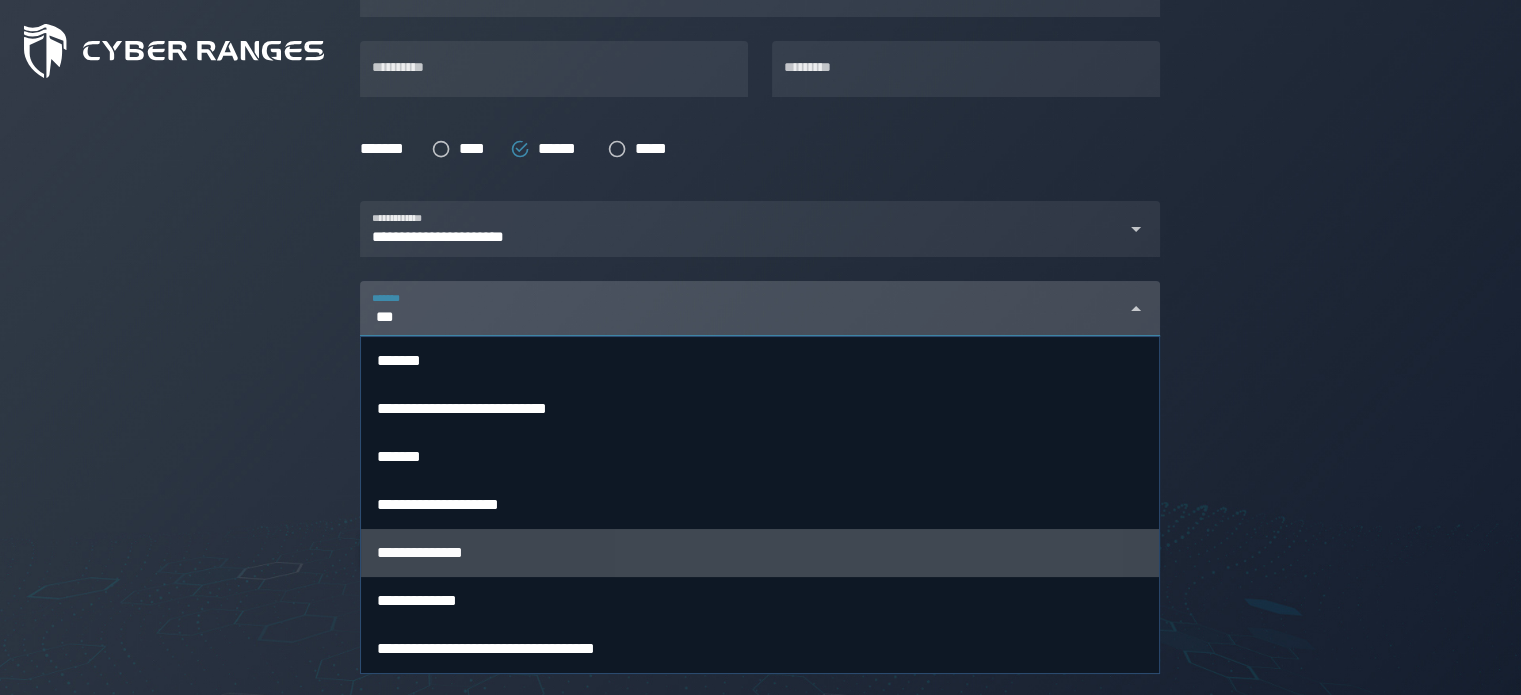type on "***" 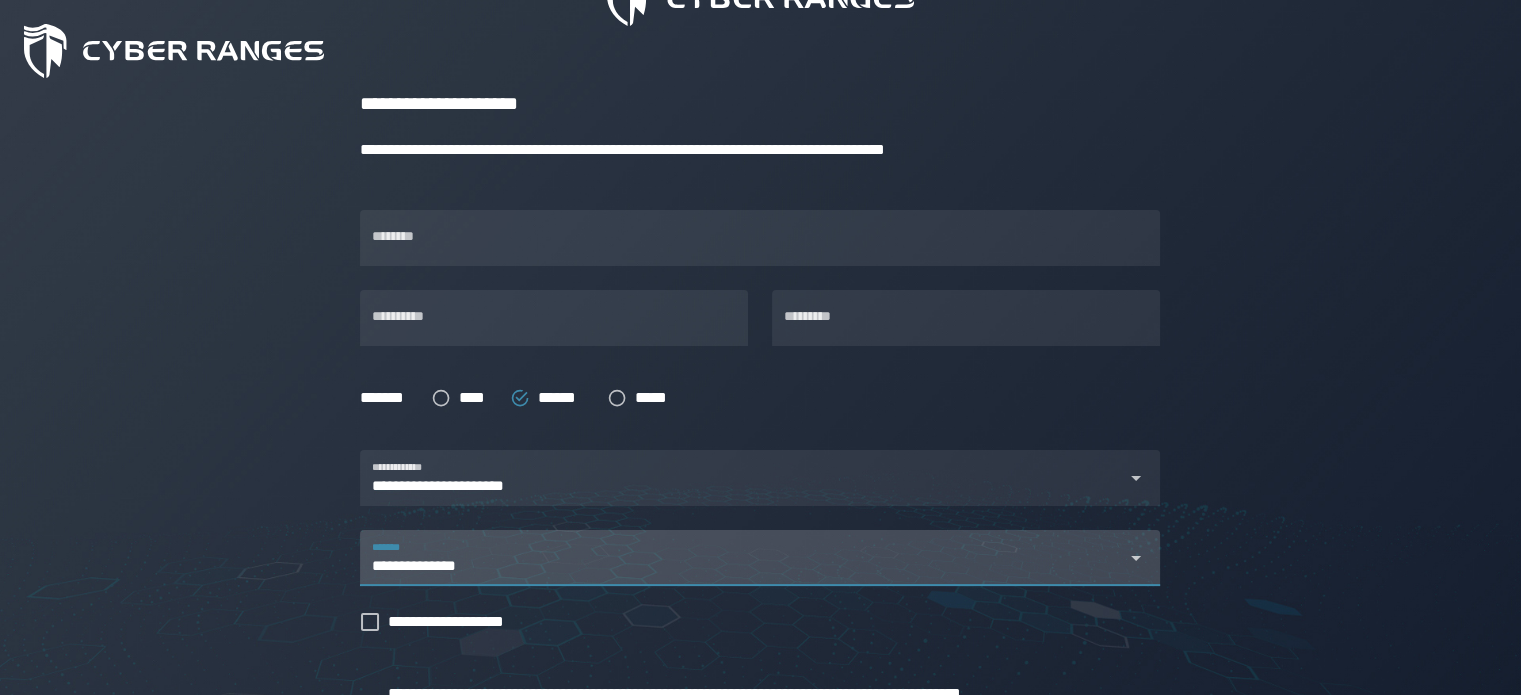 scroll, scrollTop: 249, scrollLeft: 0, axis: vertical 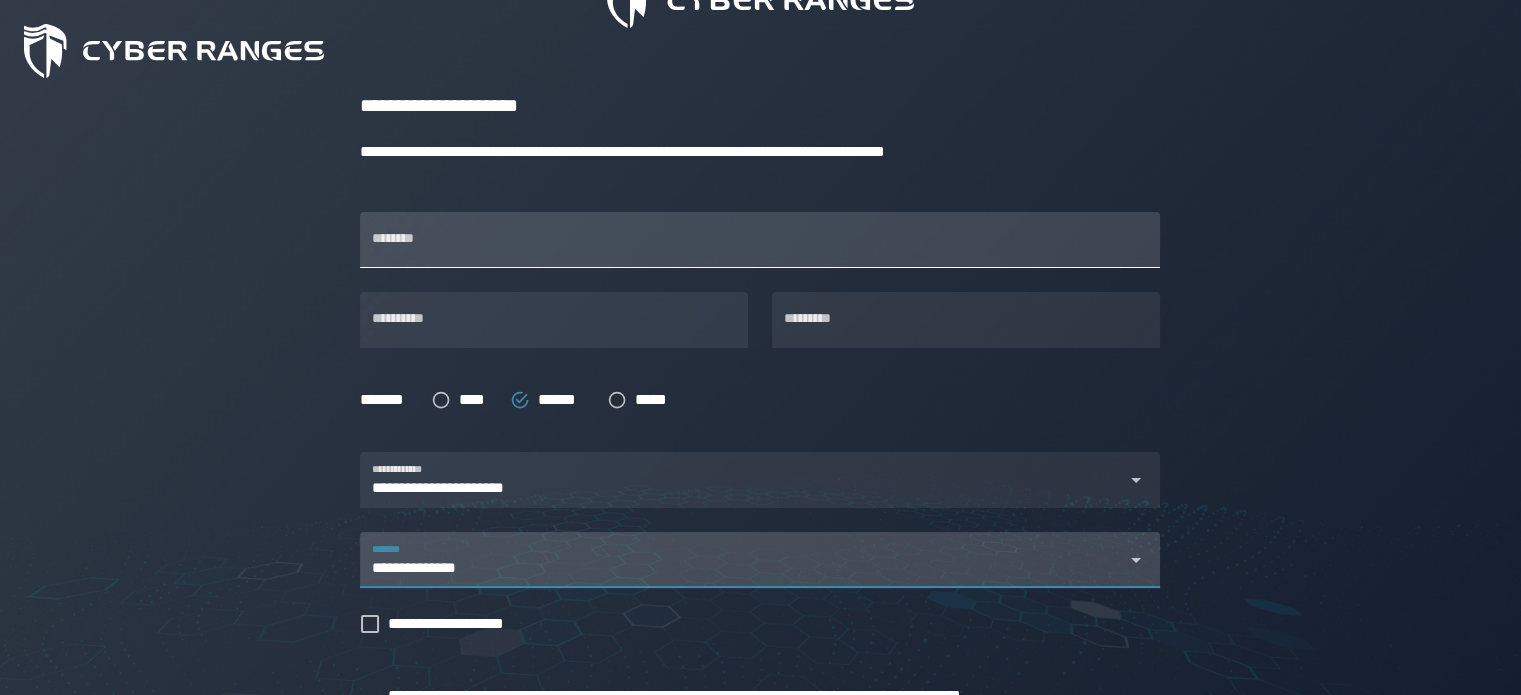 click on "********" at bounding box center (760, 240) 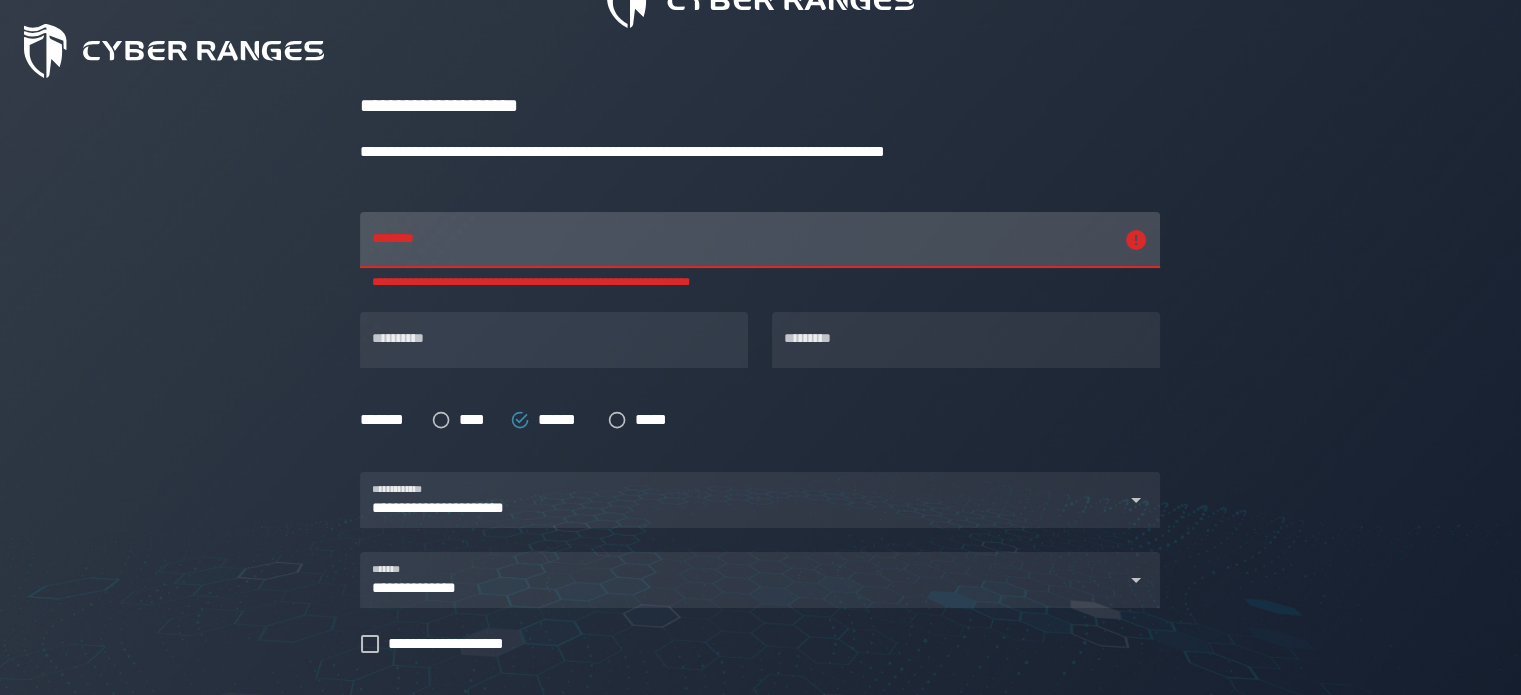 type on "********" 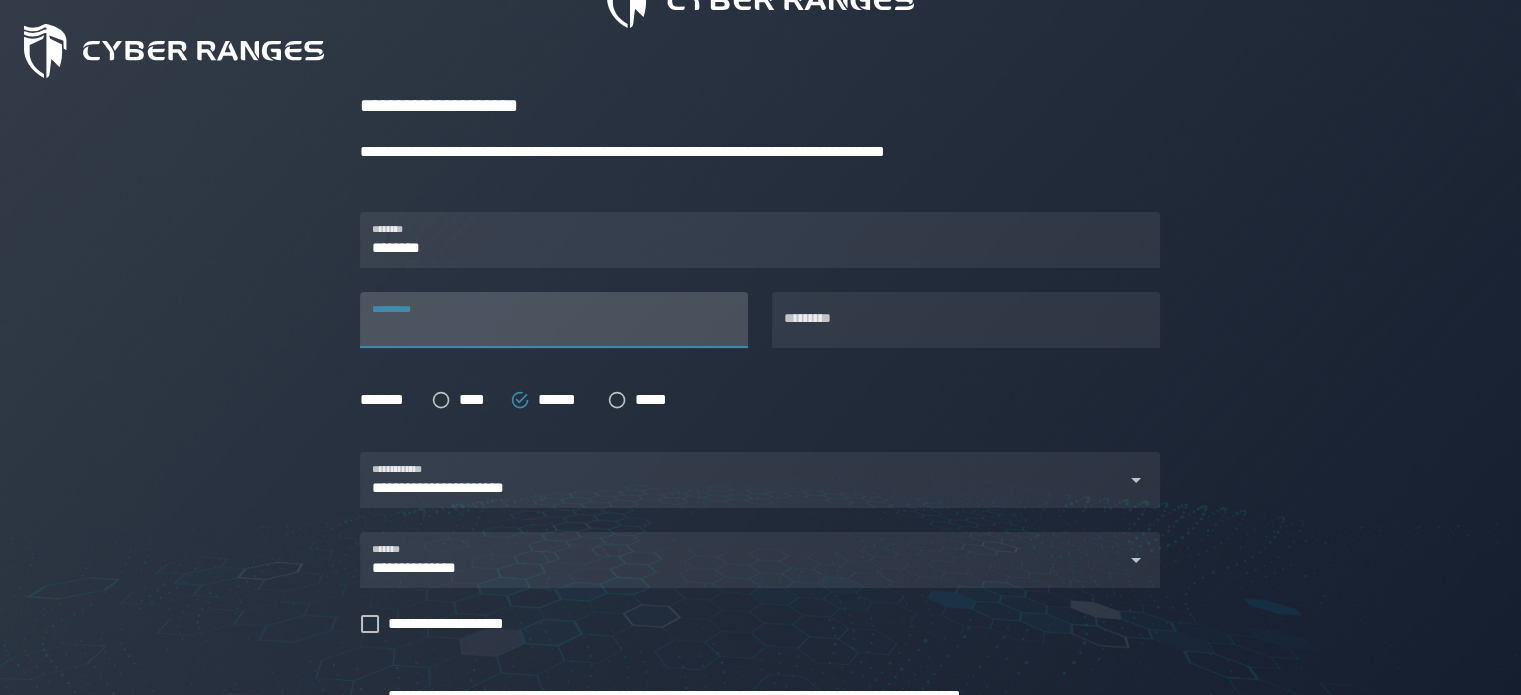 click on "**********" at bounding box center [554, 320] 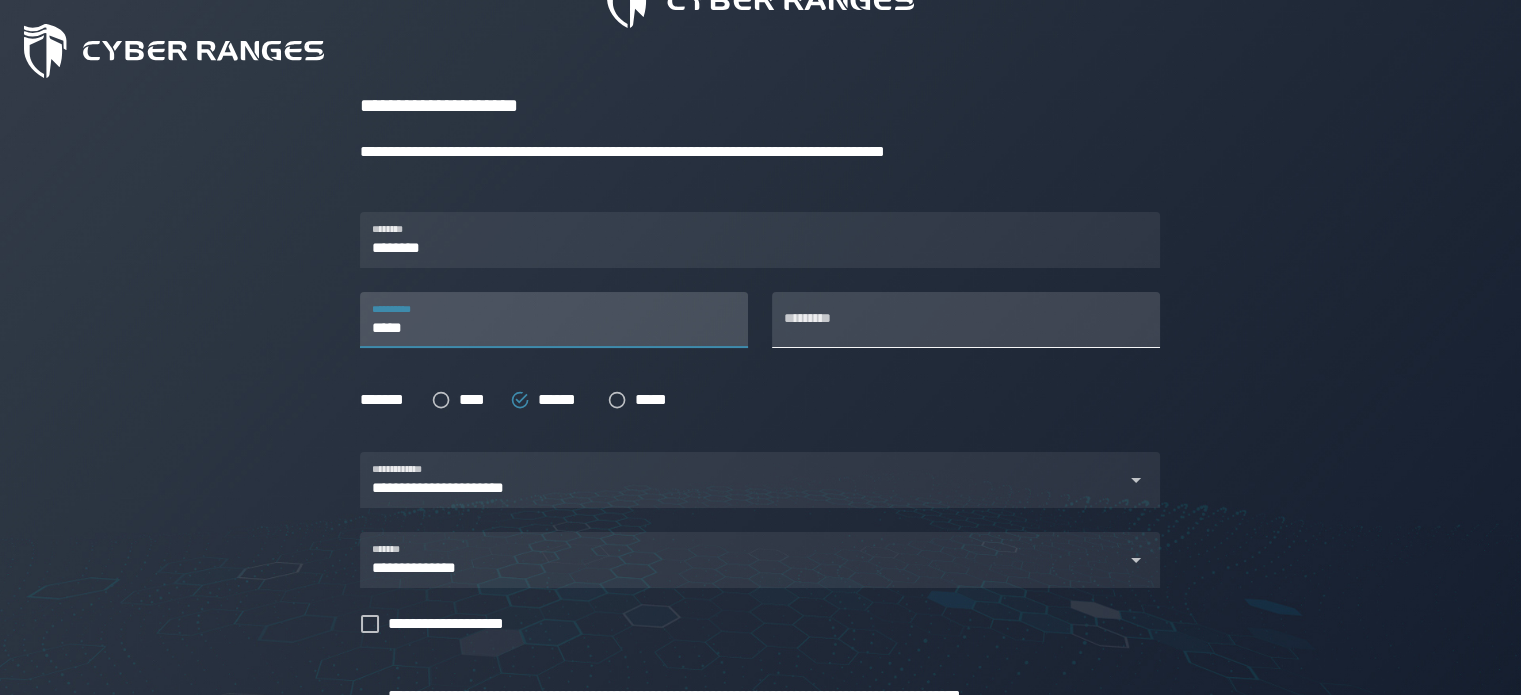 type on "*****" 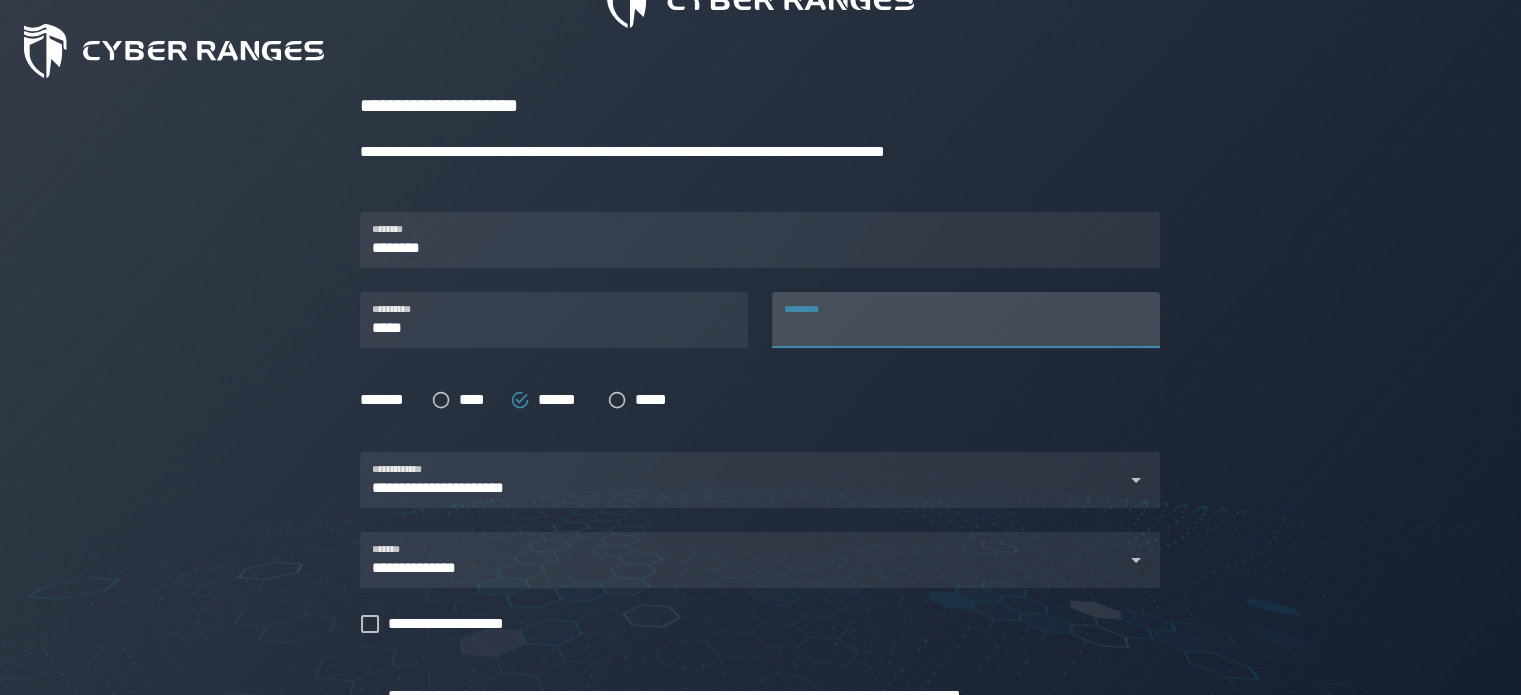 click on "*********" at bounding box center (966, 320) 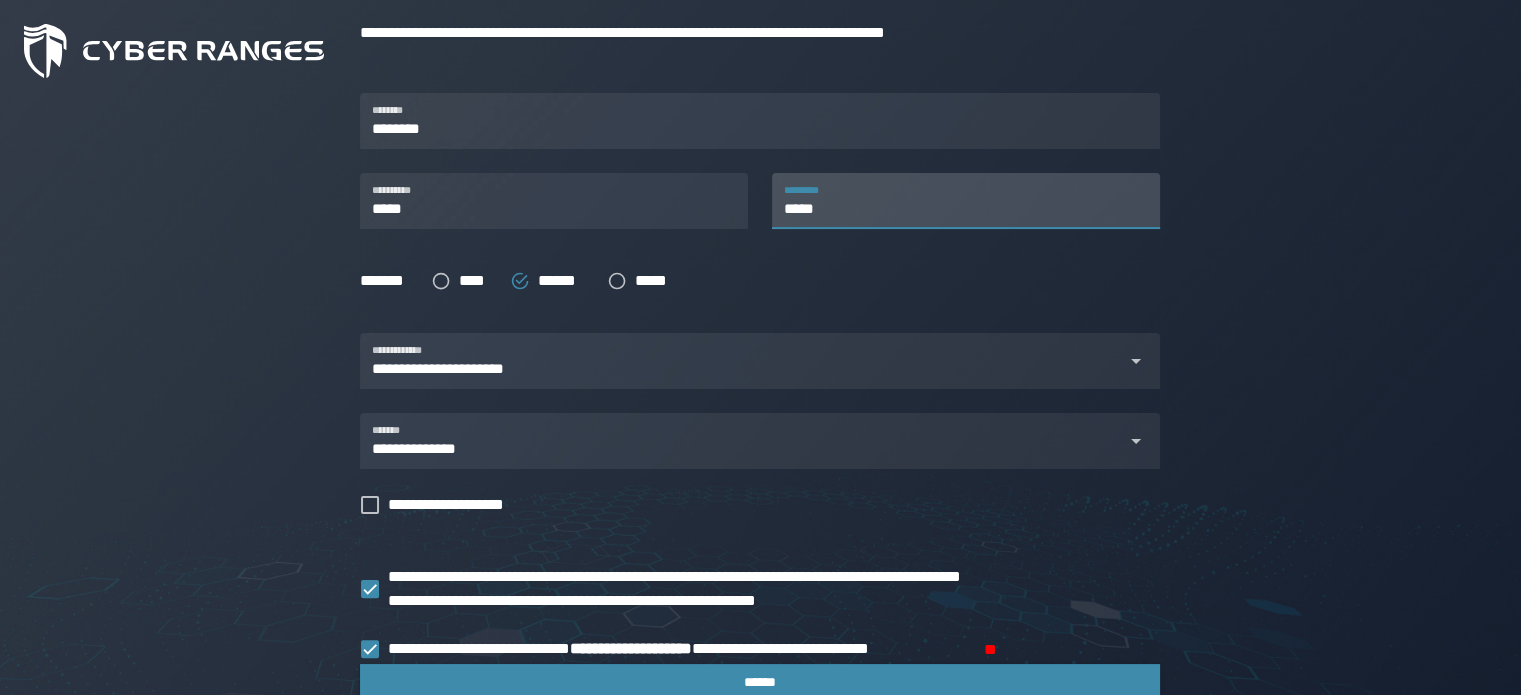 scroll, scrollTop: 556, scrollLeft: 0, axis: vertical 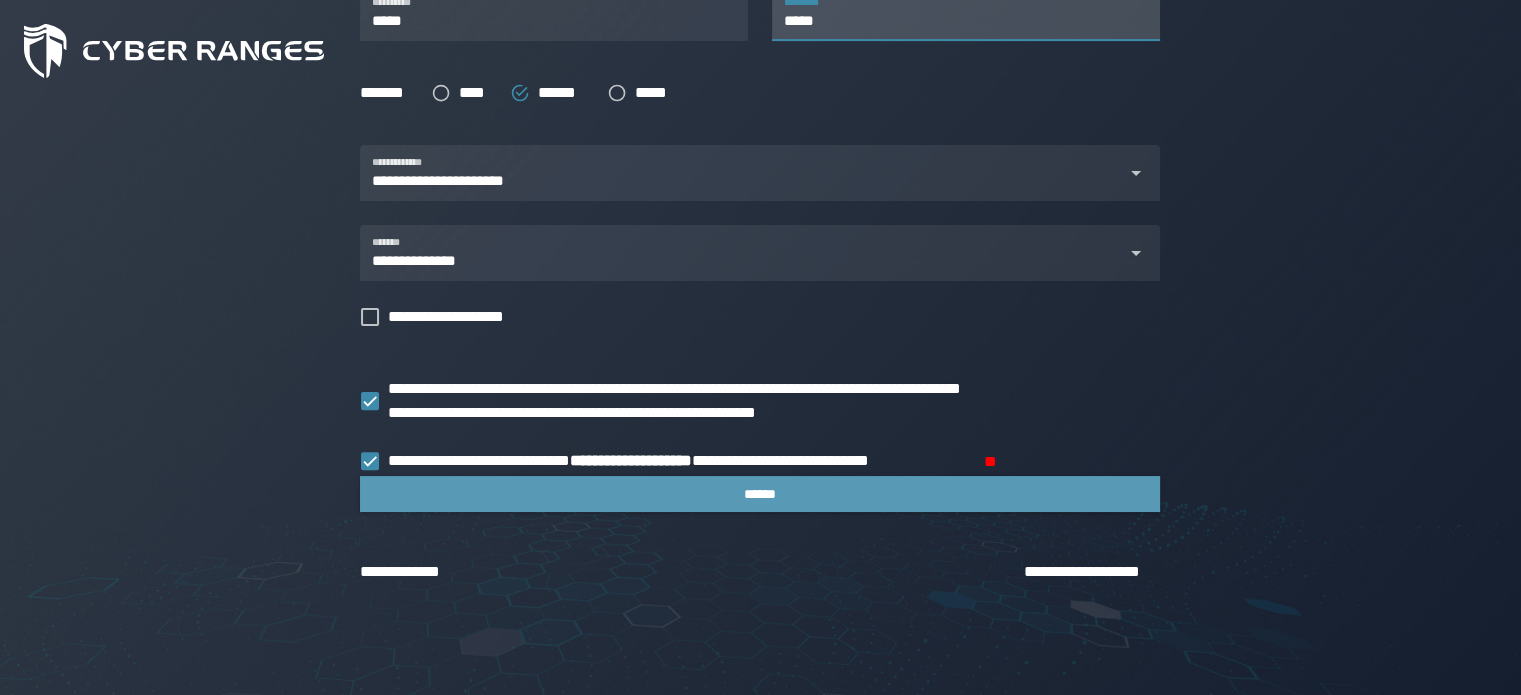 type on "*****" 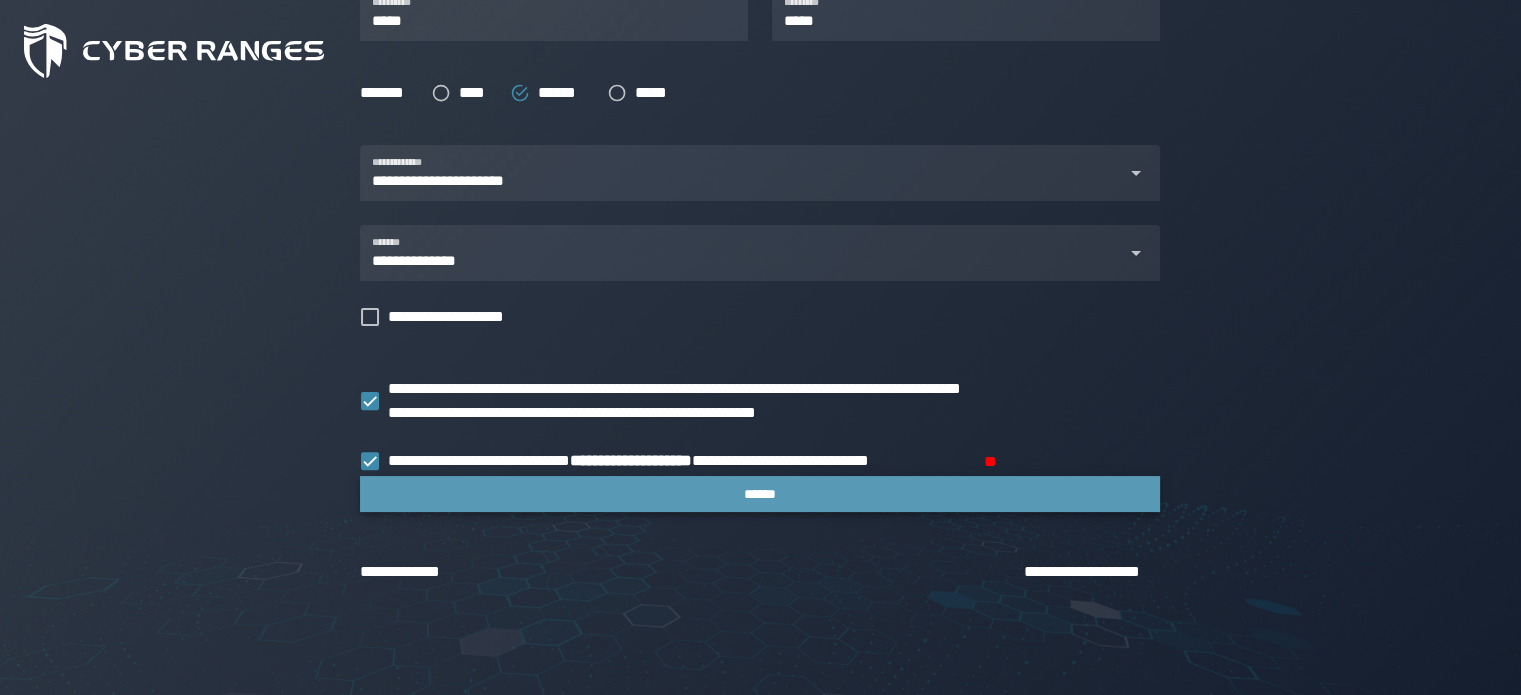 click on "******" at bounding box center (760, 494) 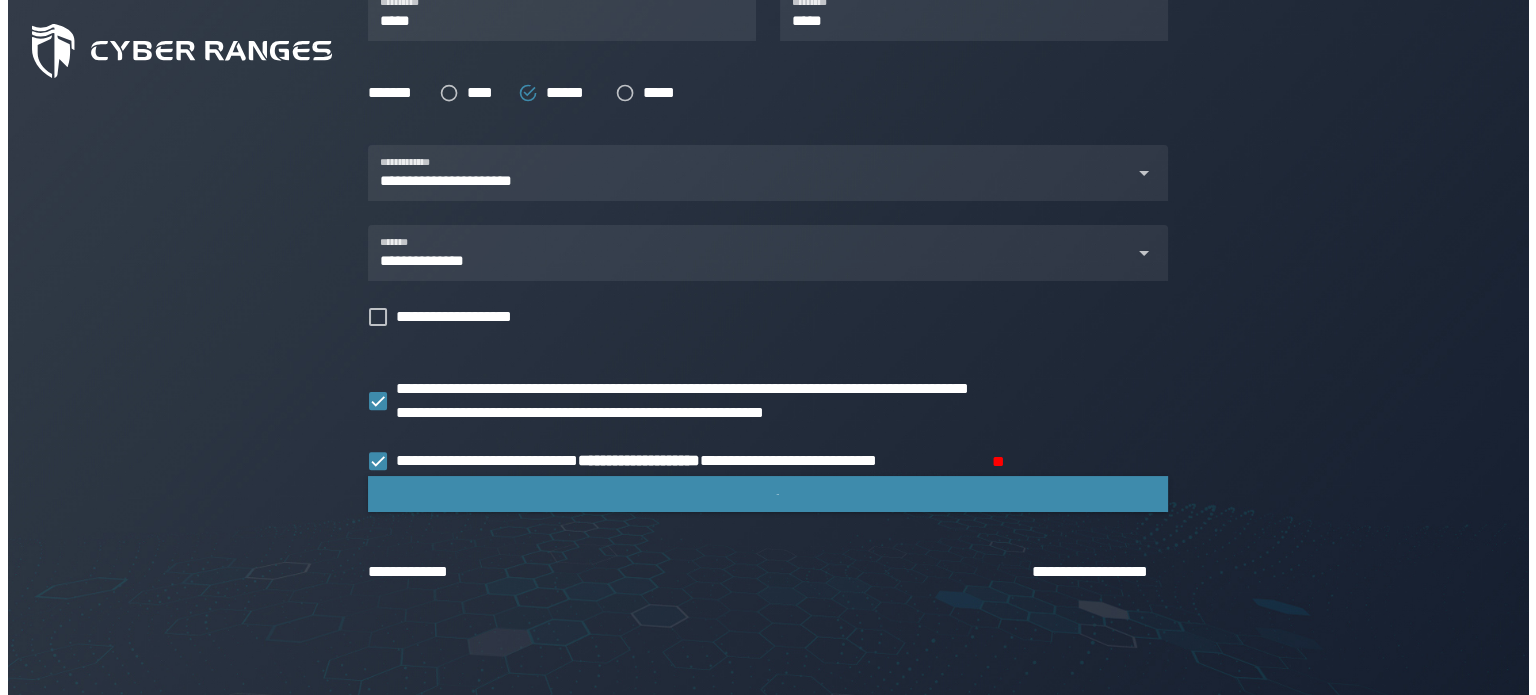 scroll, scrollTop: 0, scrollLeft: 0, axis: both 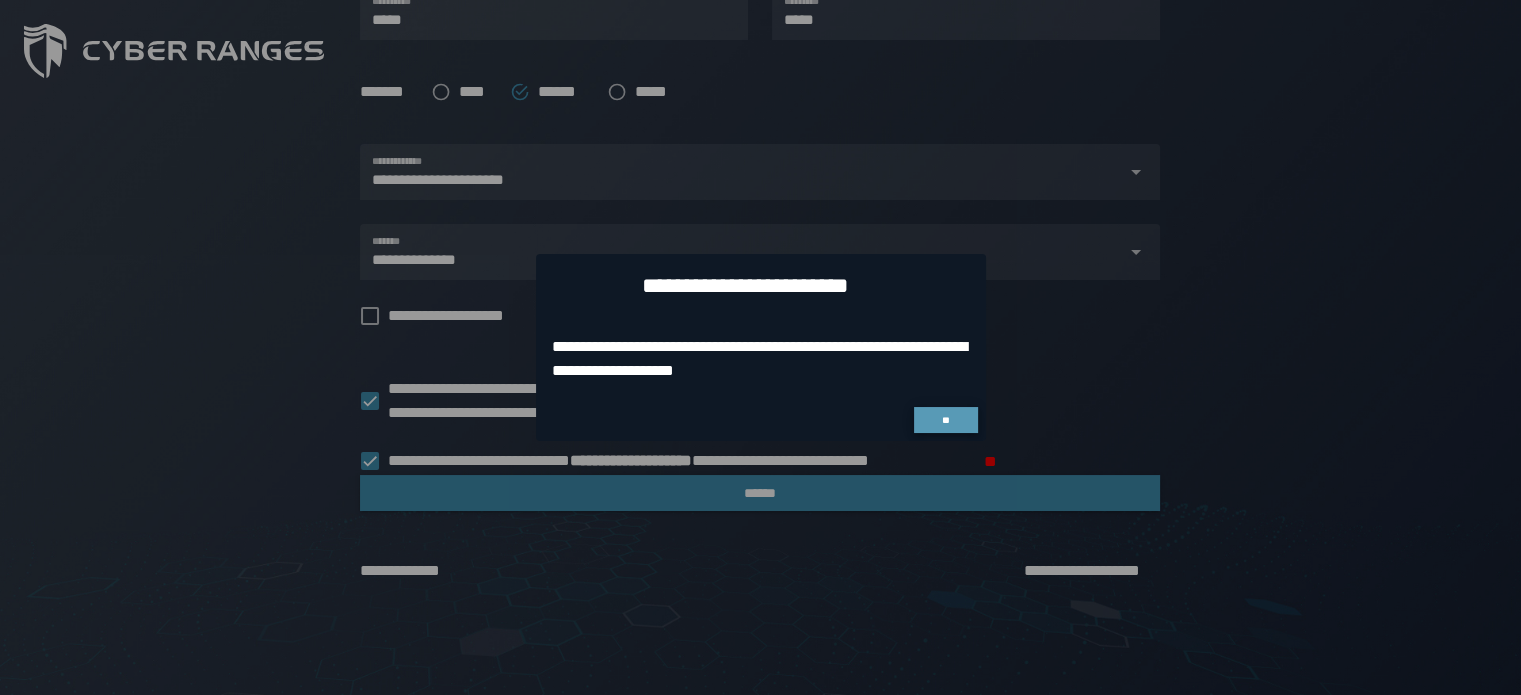 click on "**" at bounding box center (946, 420) 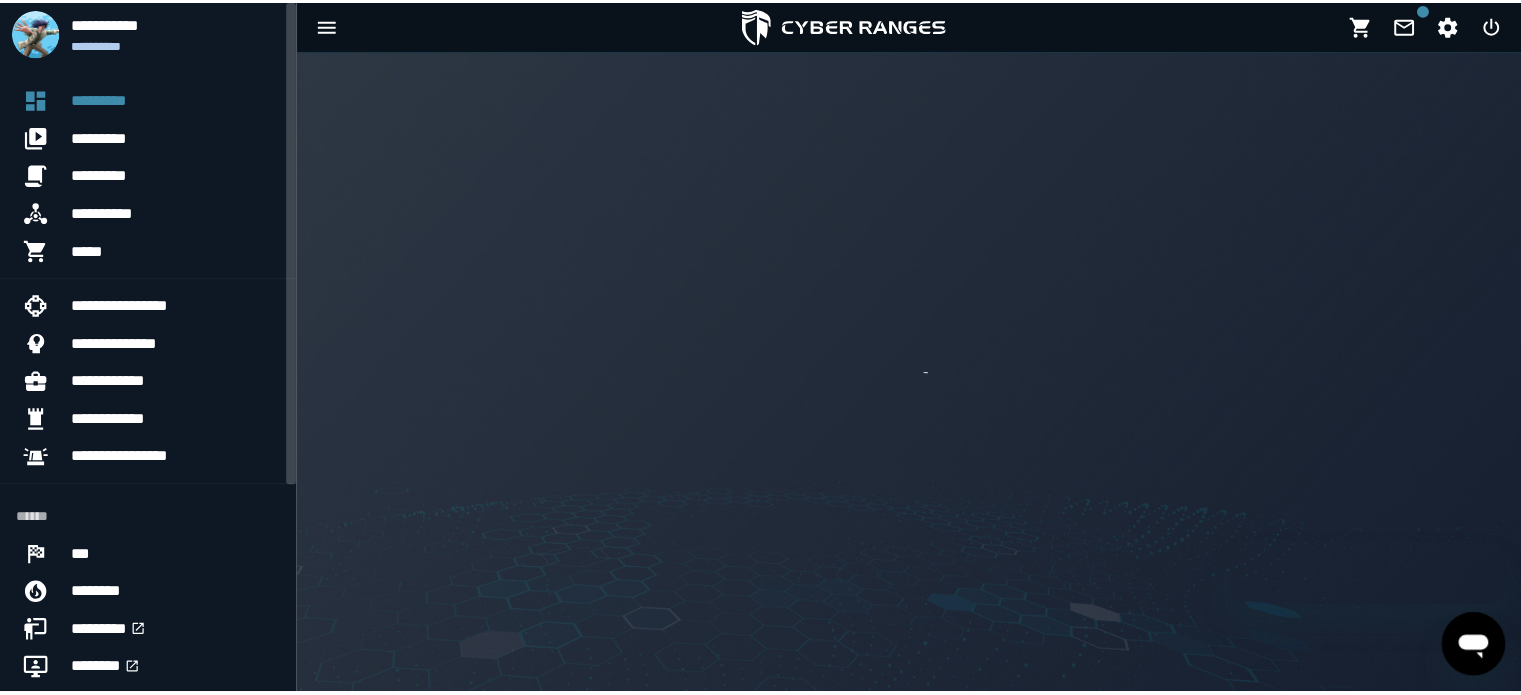 scroll, scrollTop: 0, scrollLeft: 0, axis: both 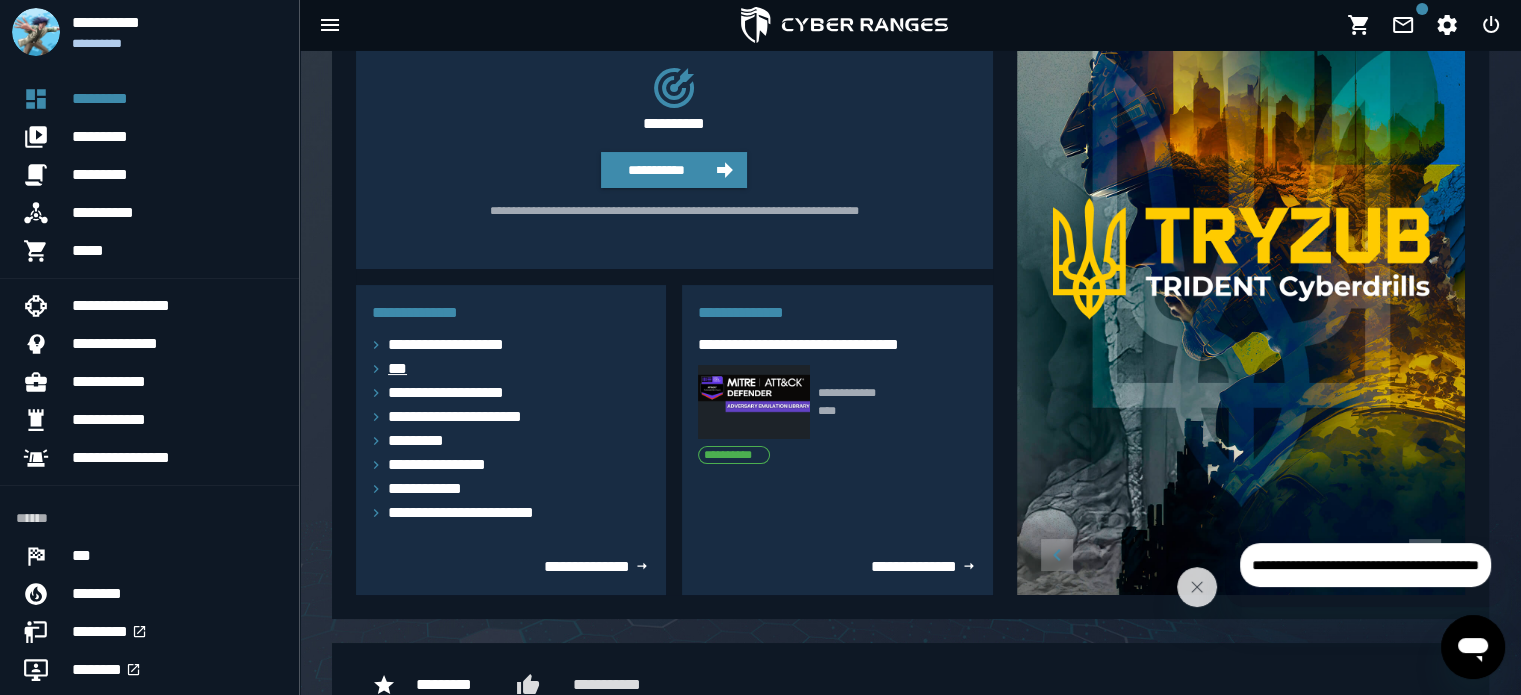 click on "***" at bounding box center (403, 369) 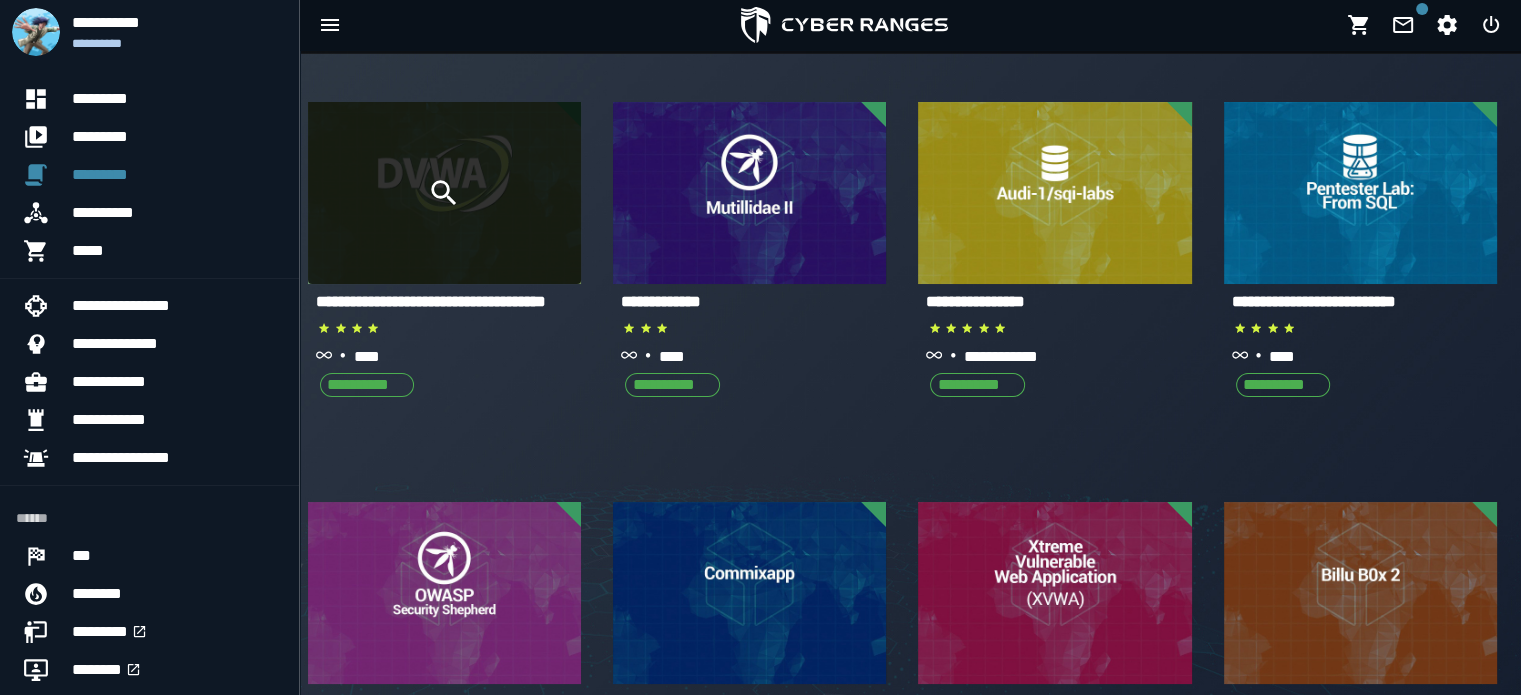 scroll, scrollTop: 32, scrollLeft: 0, axis: vertical 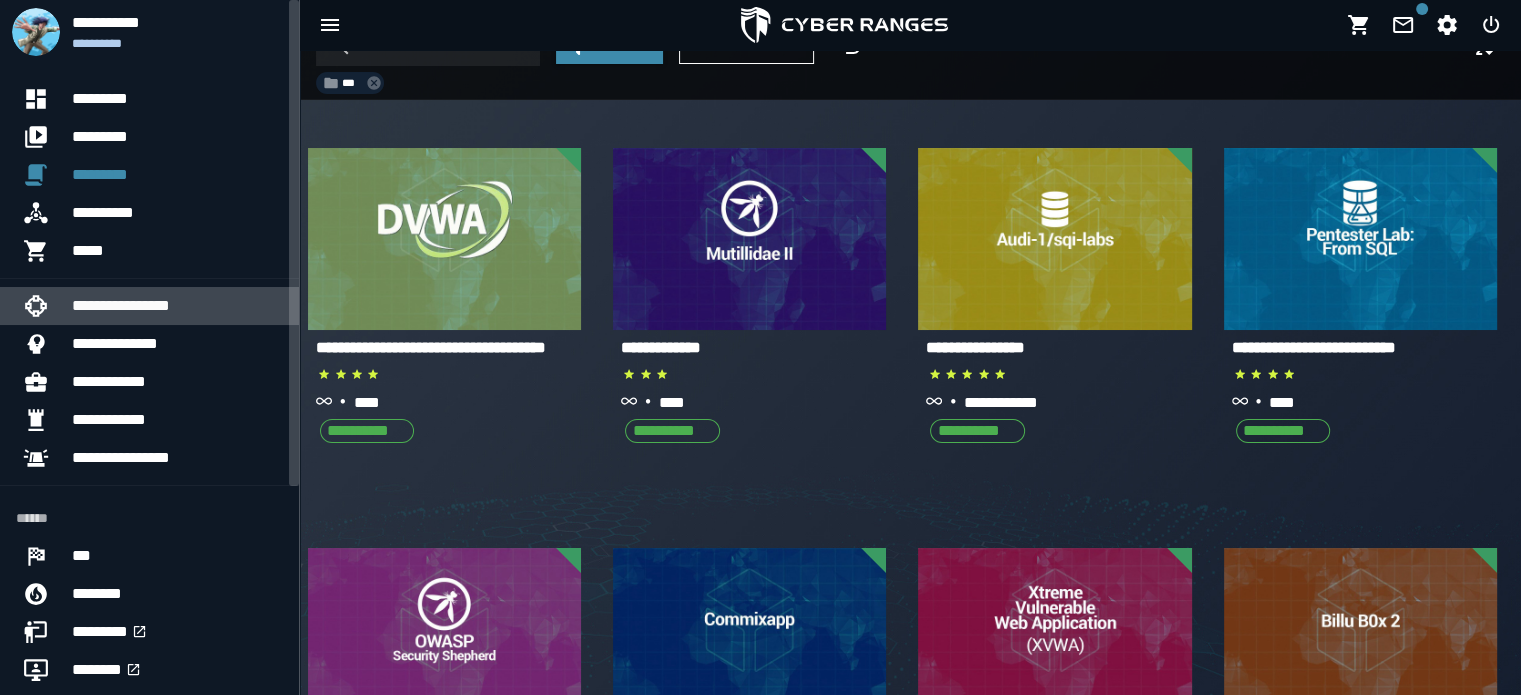 click on "**********" at bounding box center [177, 306] 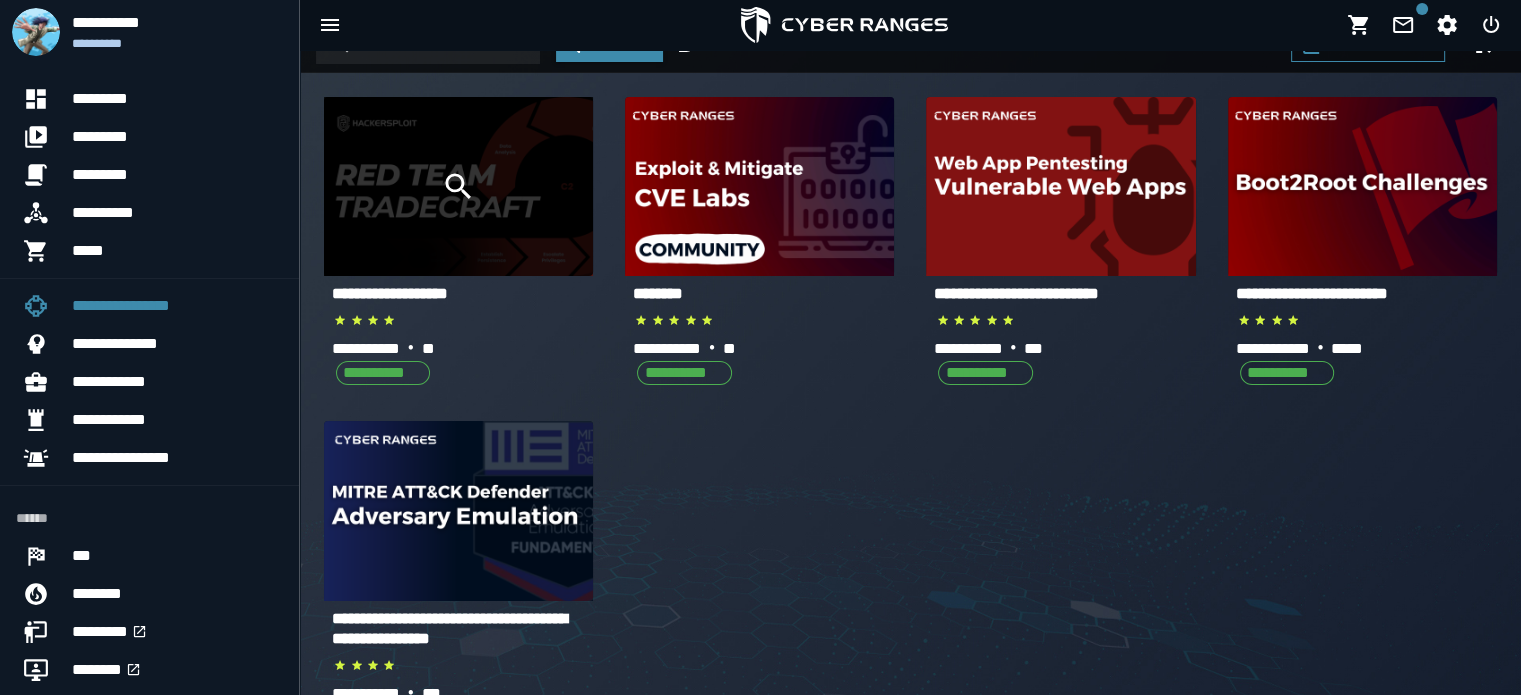 scroll, scrollTop: 32, scrollLeft: 0, axis: vertical 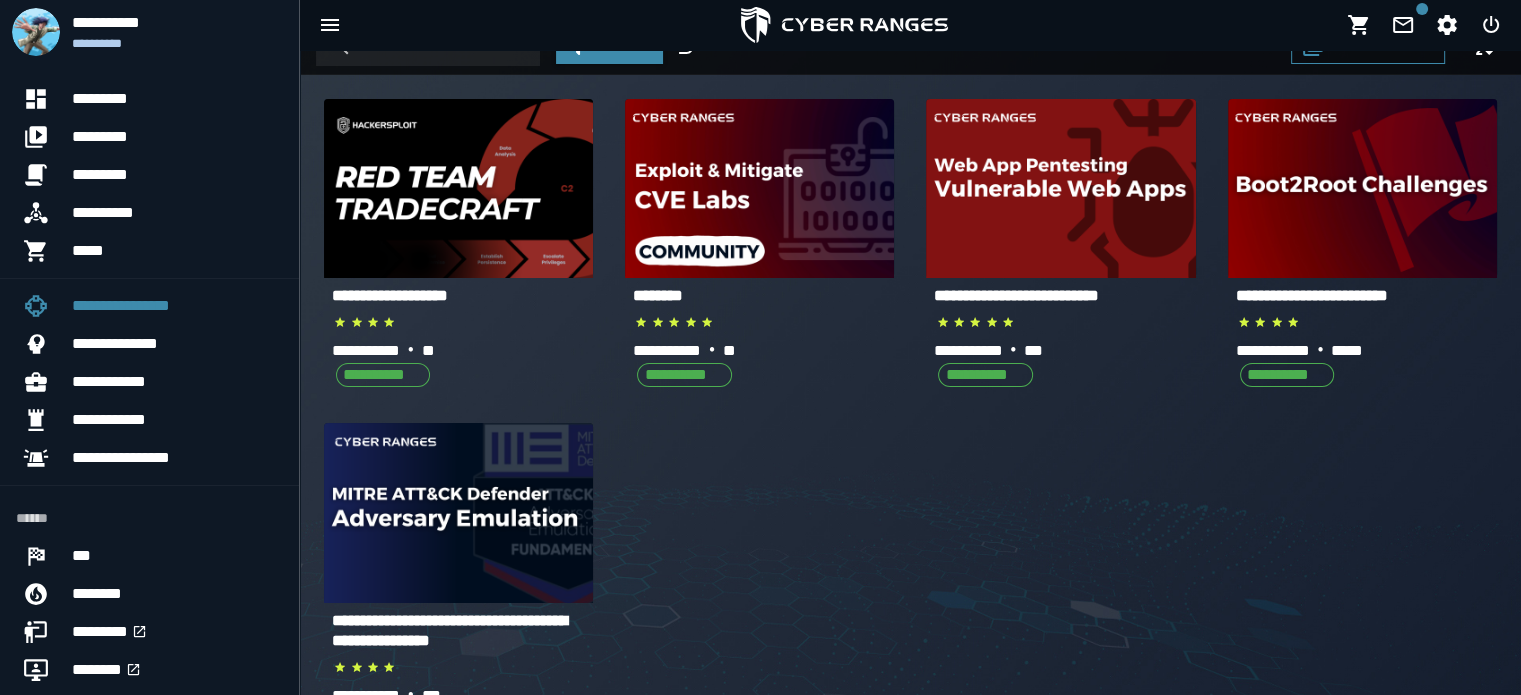 click on "**********" at bounding box center (1016, 295) 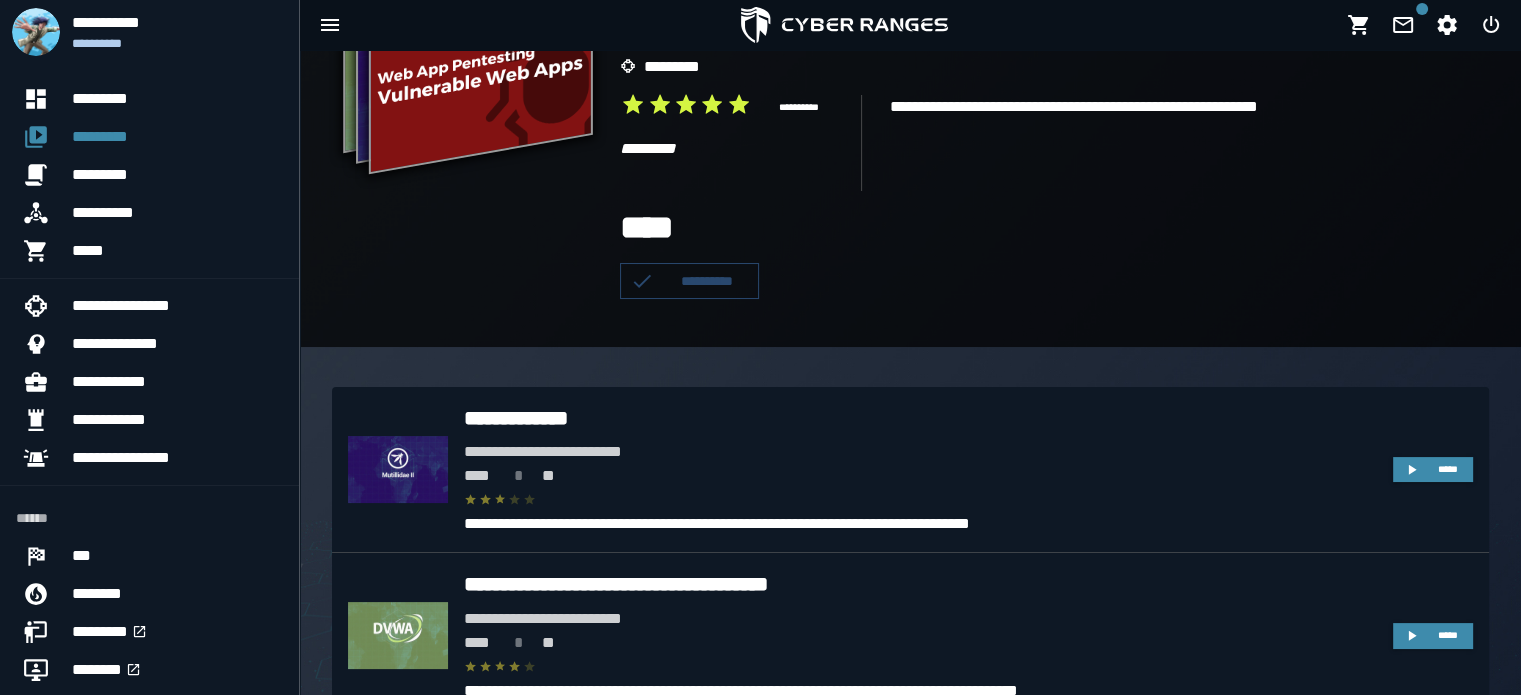 scroll, scrollTop: 0, scrollLeft: 0, axis: both 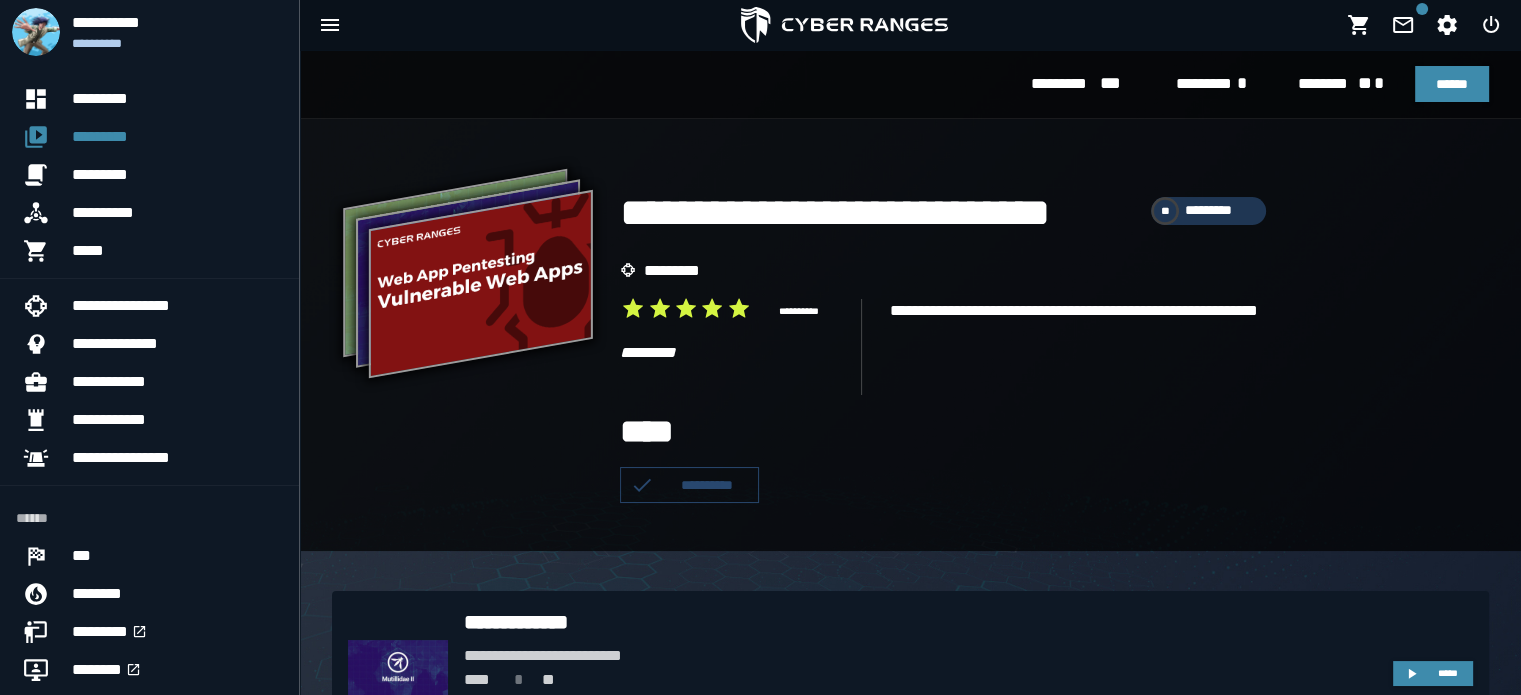 click on "** *********" at bounding box center (1208, 211) 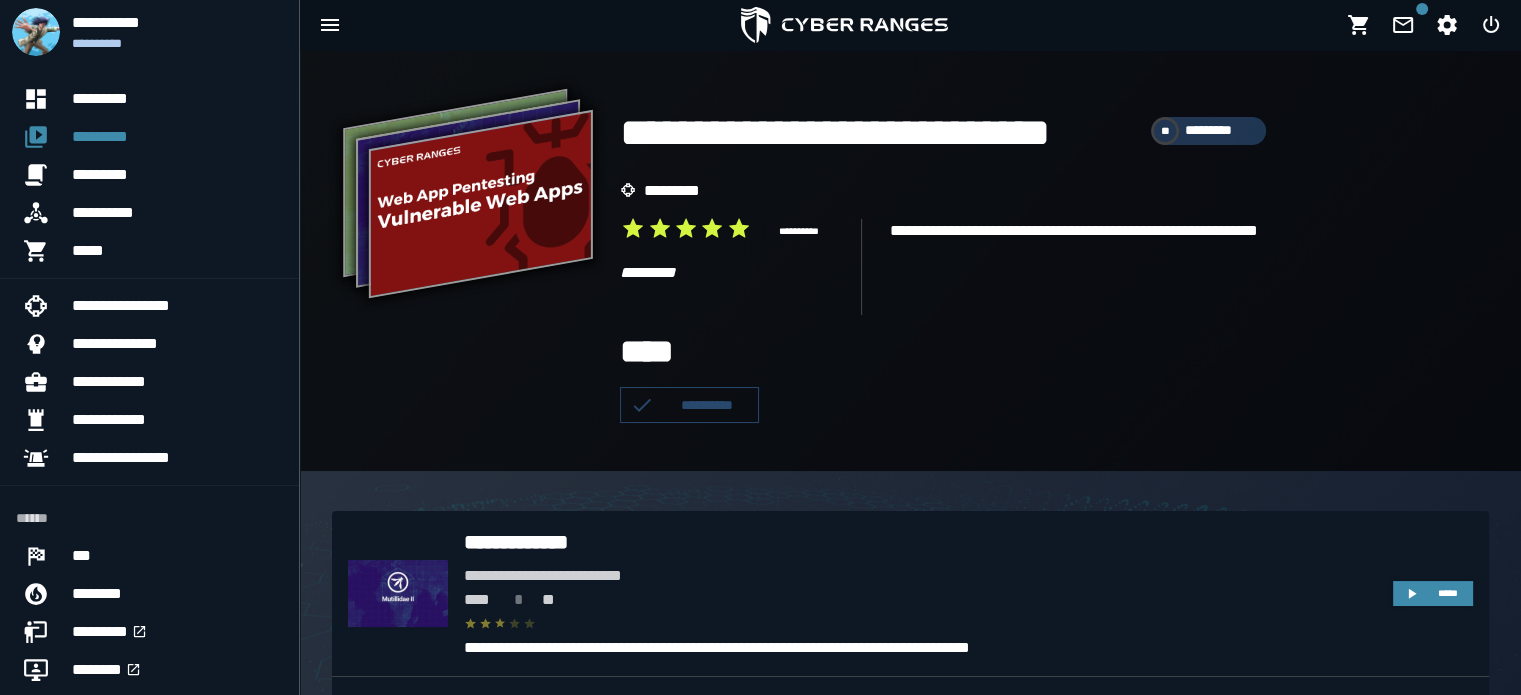 scroll, scrollTop: 80, scrollLeft: 0, axis: vertical 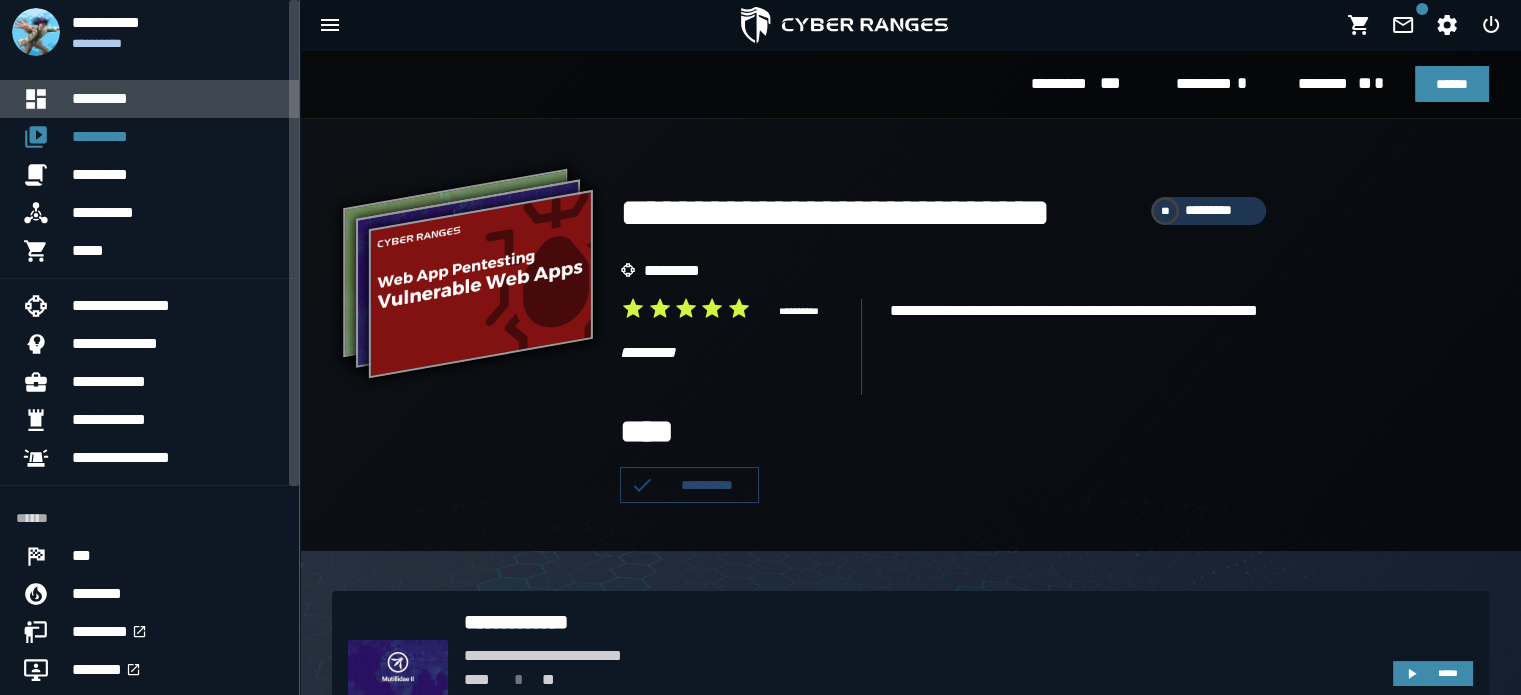 click on "*********" at bounding box center (177, 99) 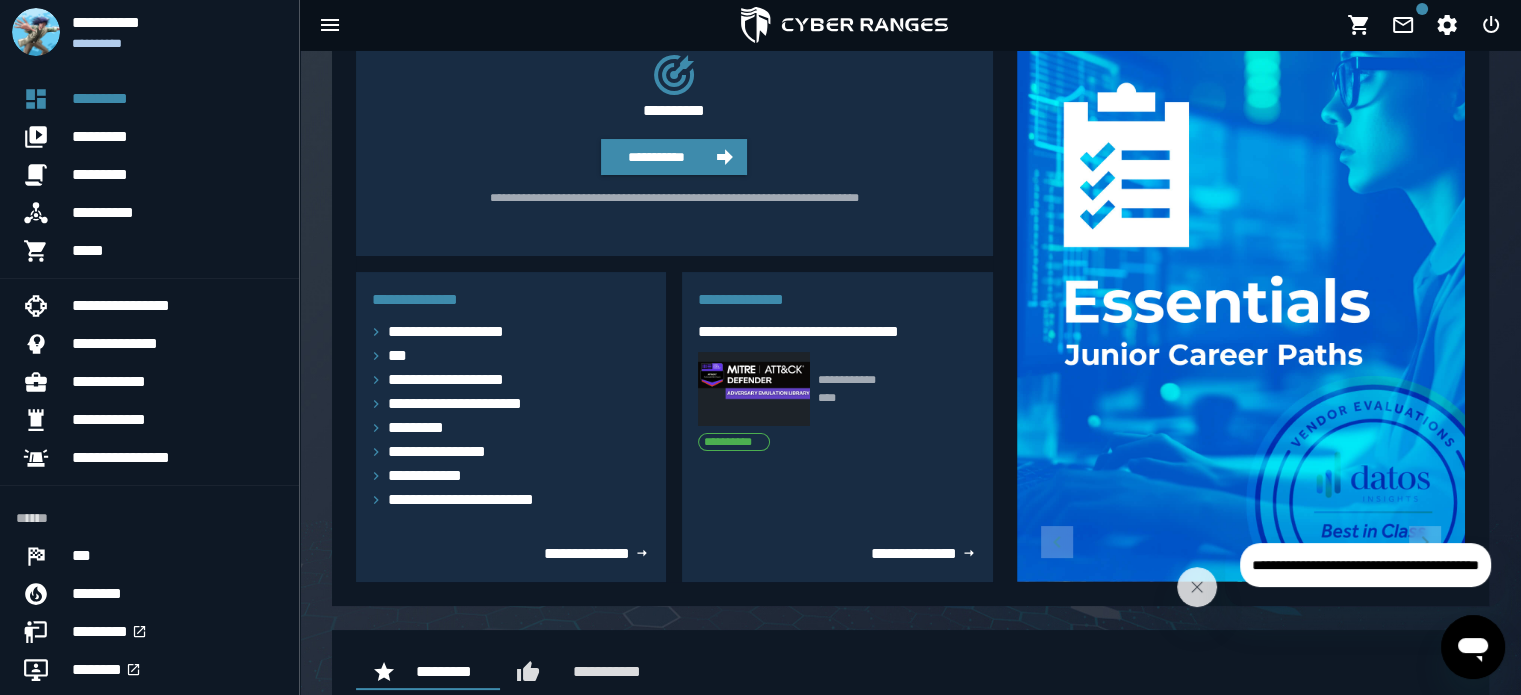 scroll, scrollTop: 191, scrollLeft: 0, axis: vertical 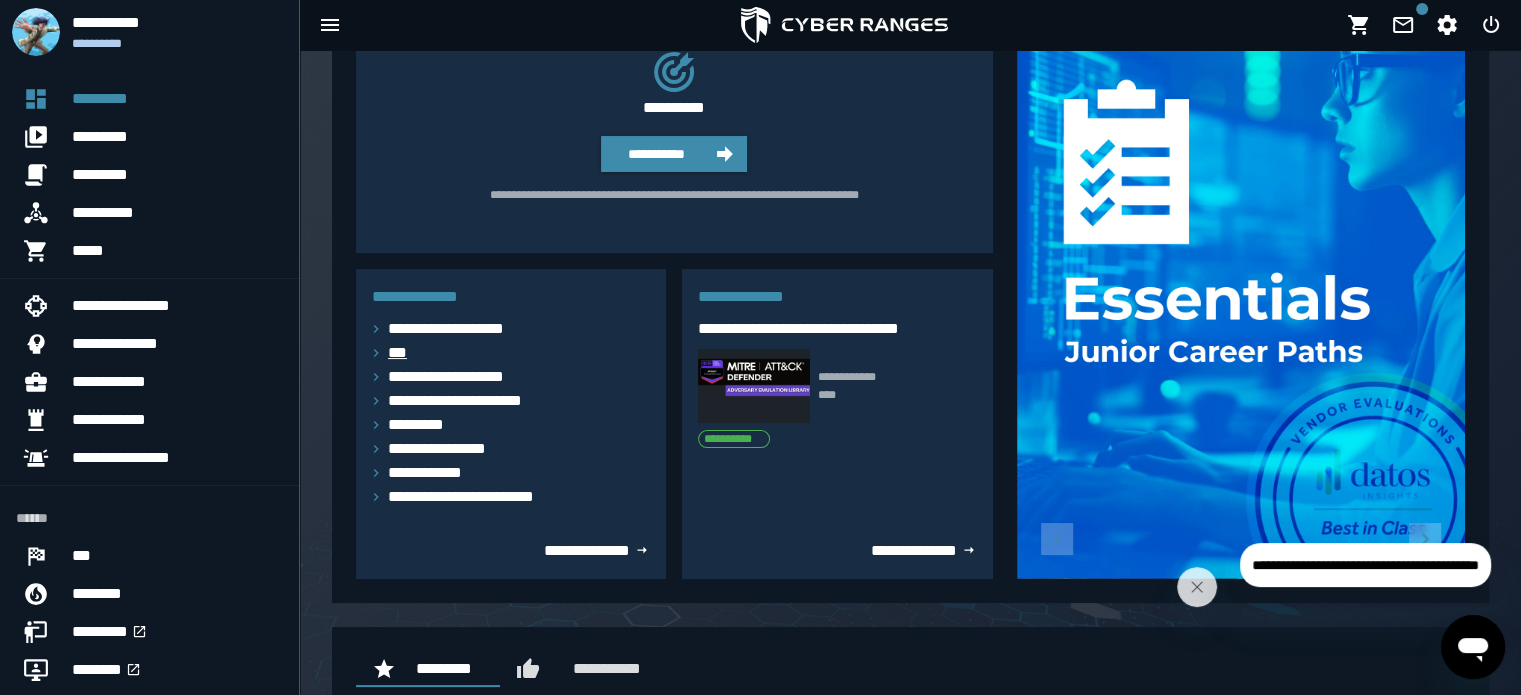 click on "***" at bounding box center (403, 353) 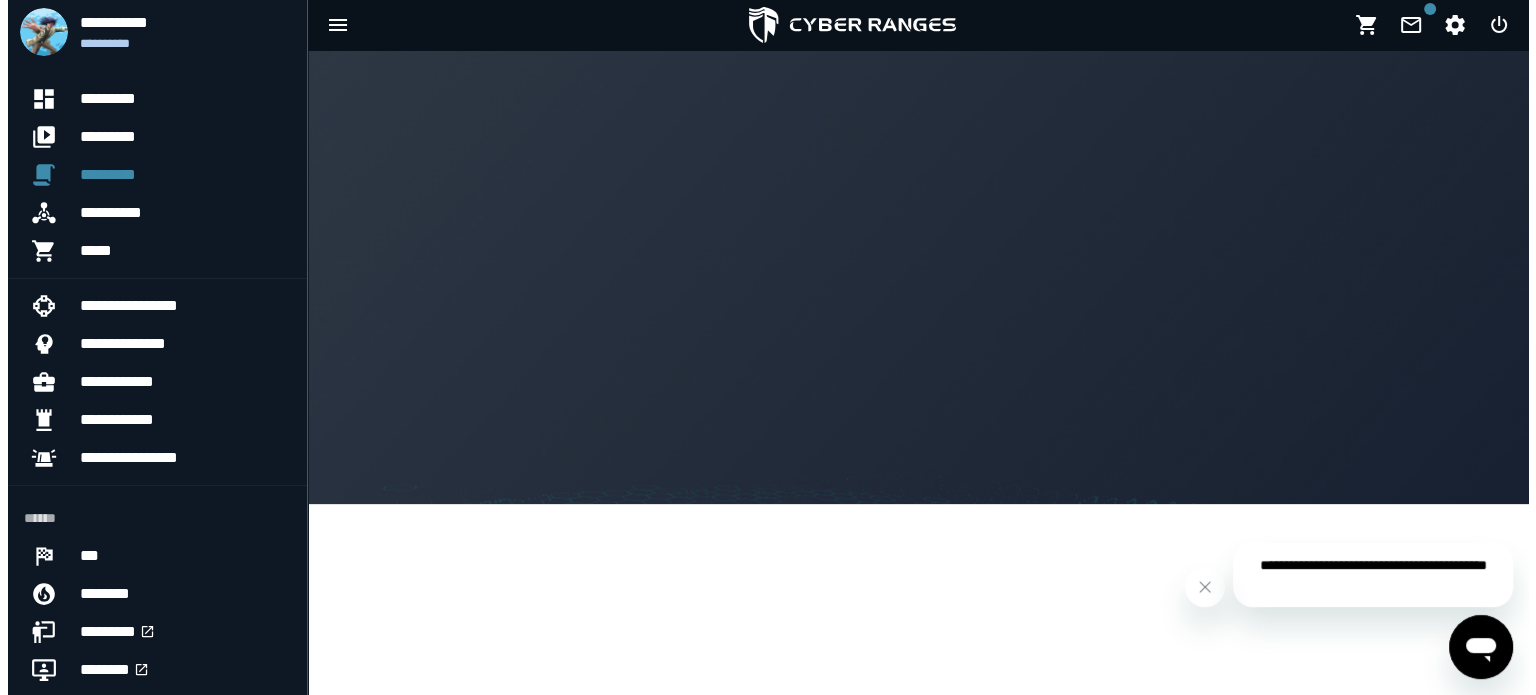 scroll, scrollTop: 0, scrollLeft: 0, axis: both 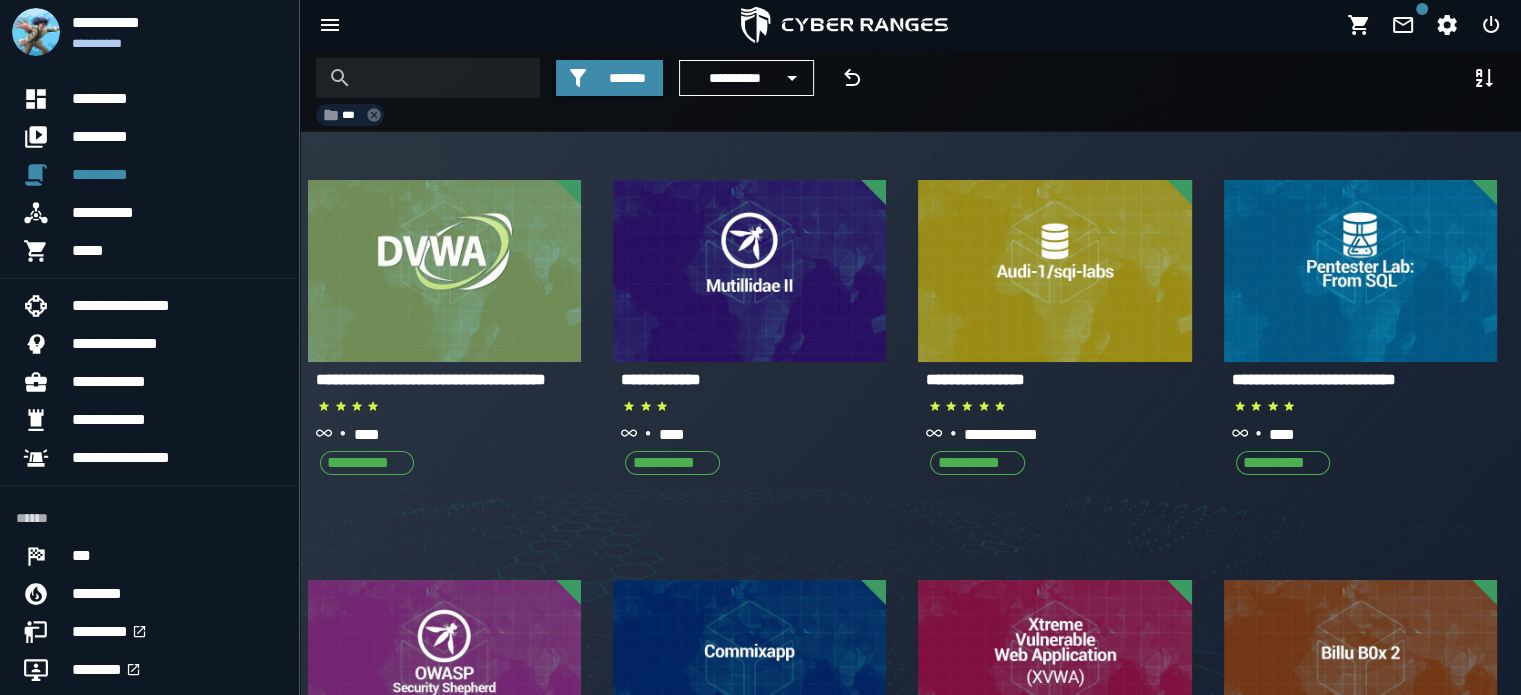 click on "**********" at bounding box center (431, 379) 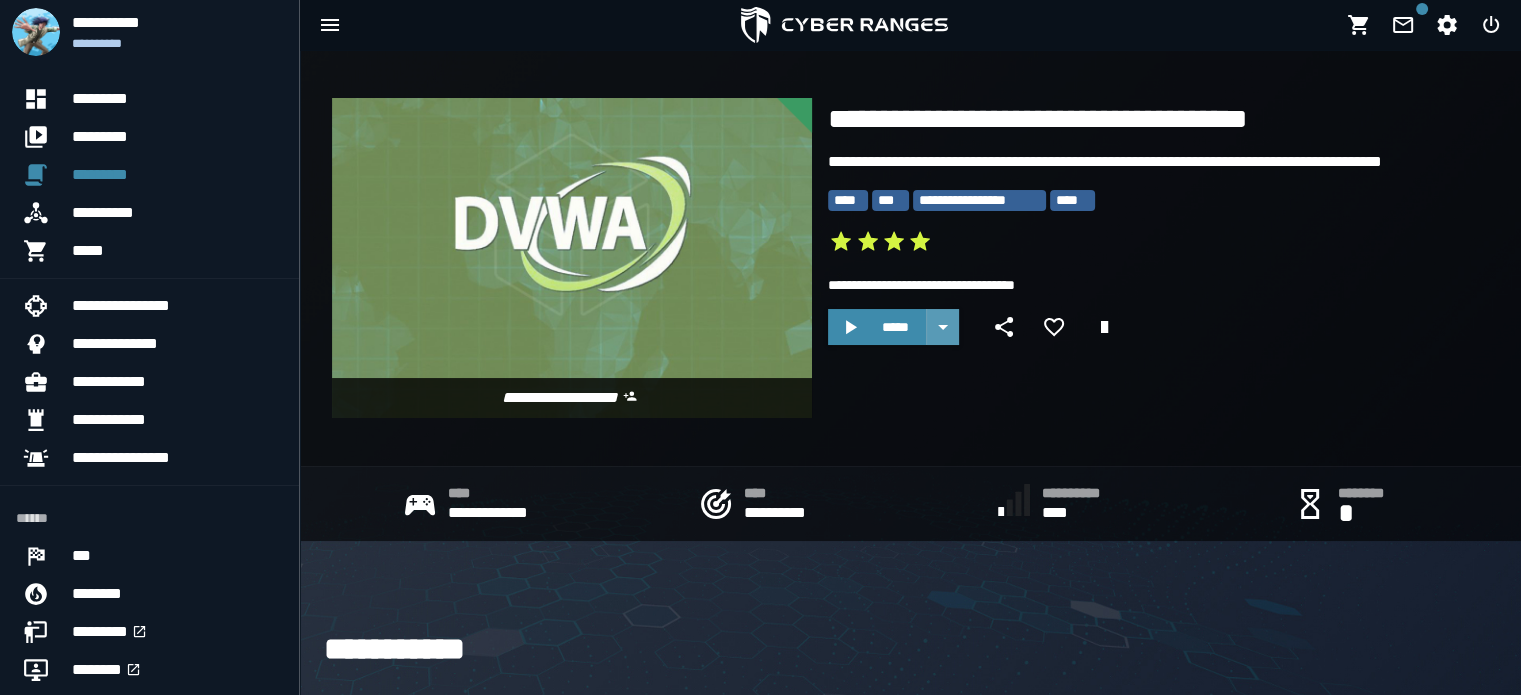 click 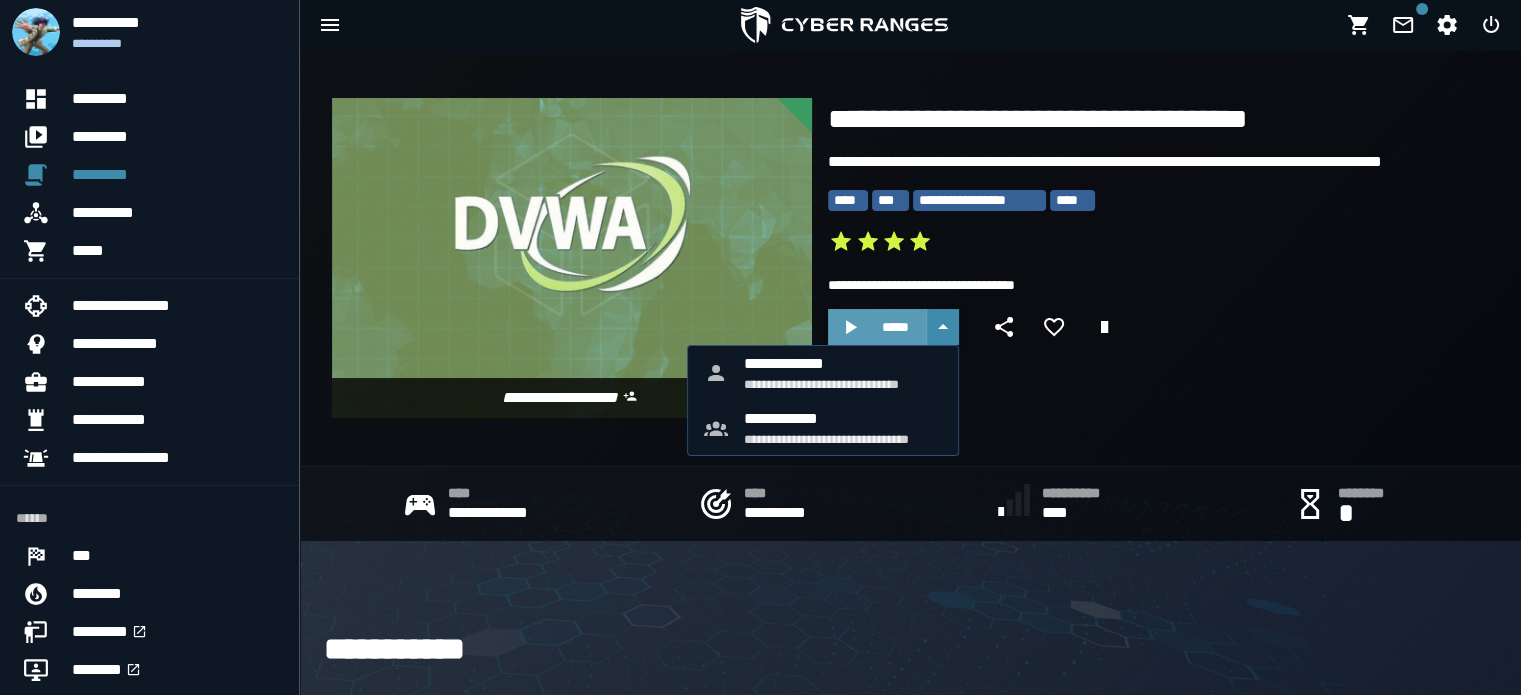 click 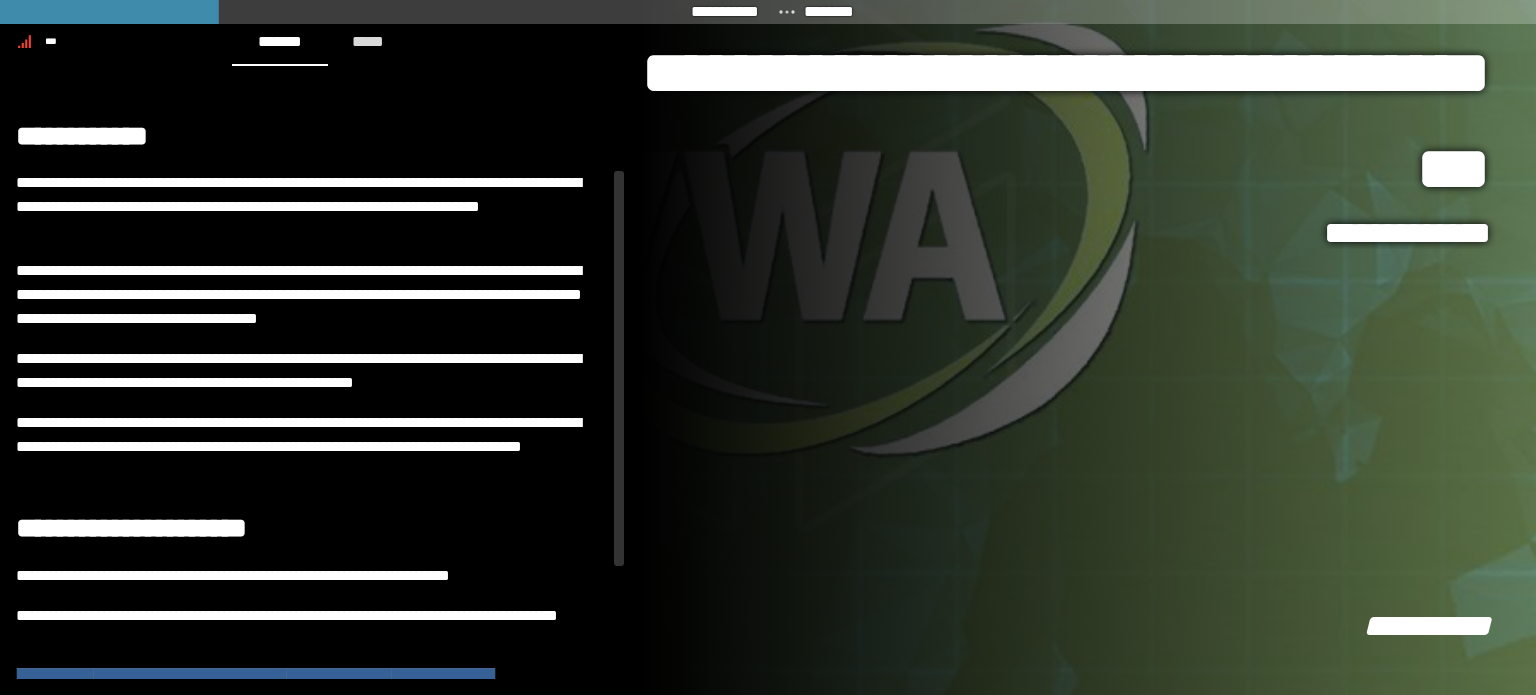 scroll, scrollTop: 184, scrollLeft: 0, axis: vertical 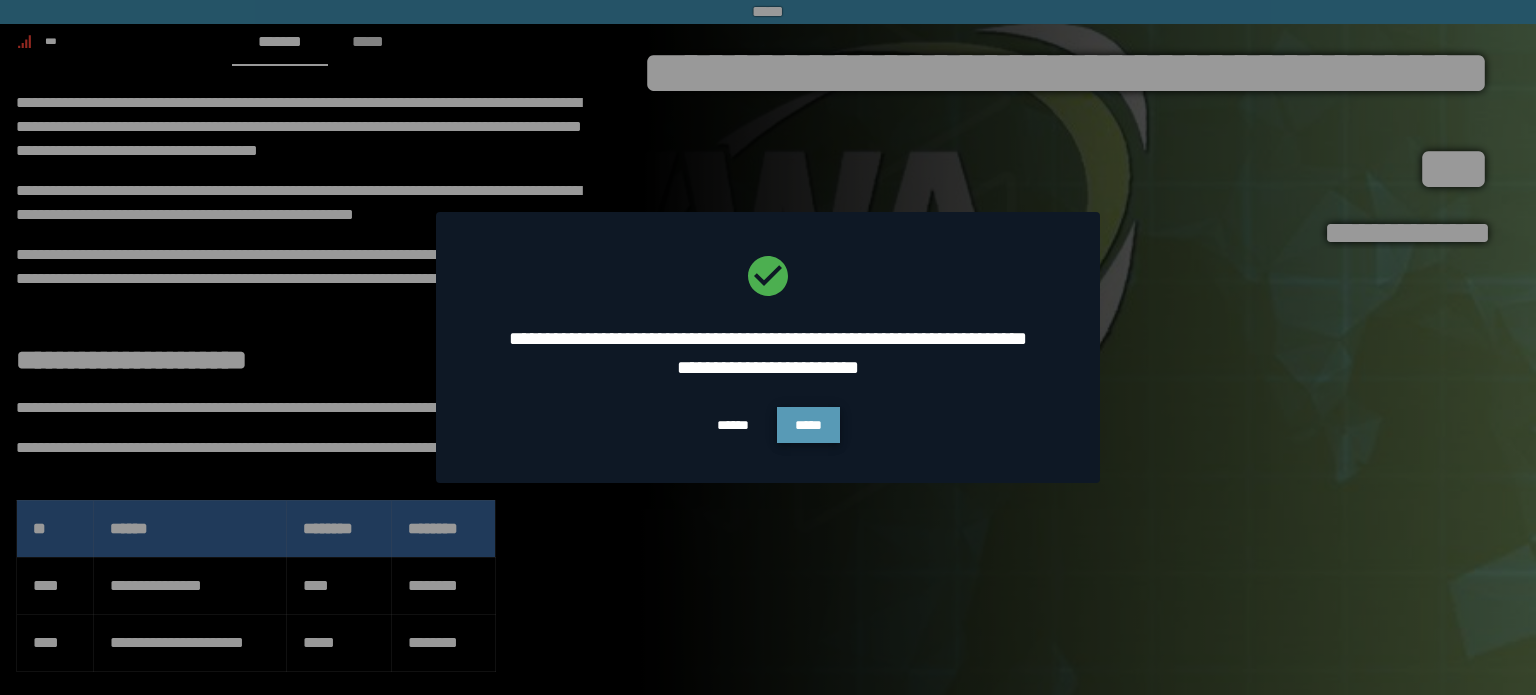click on "*****" at bounding box center (808, 425) 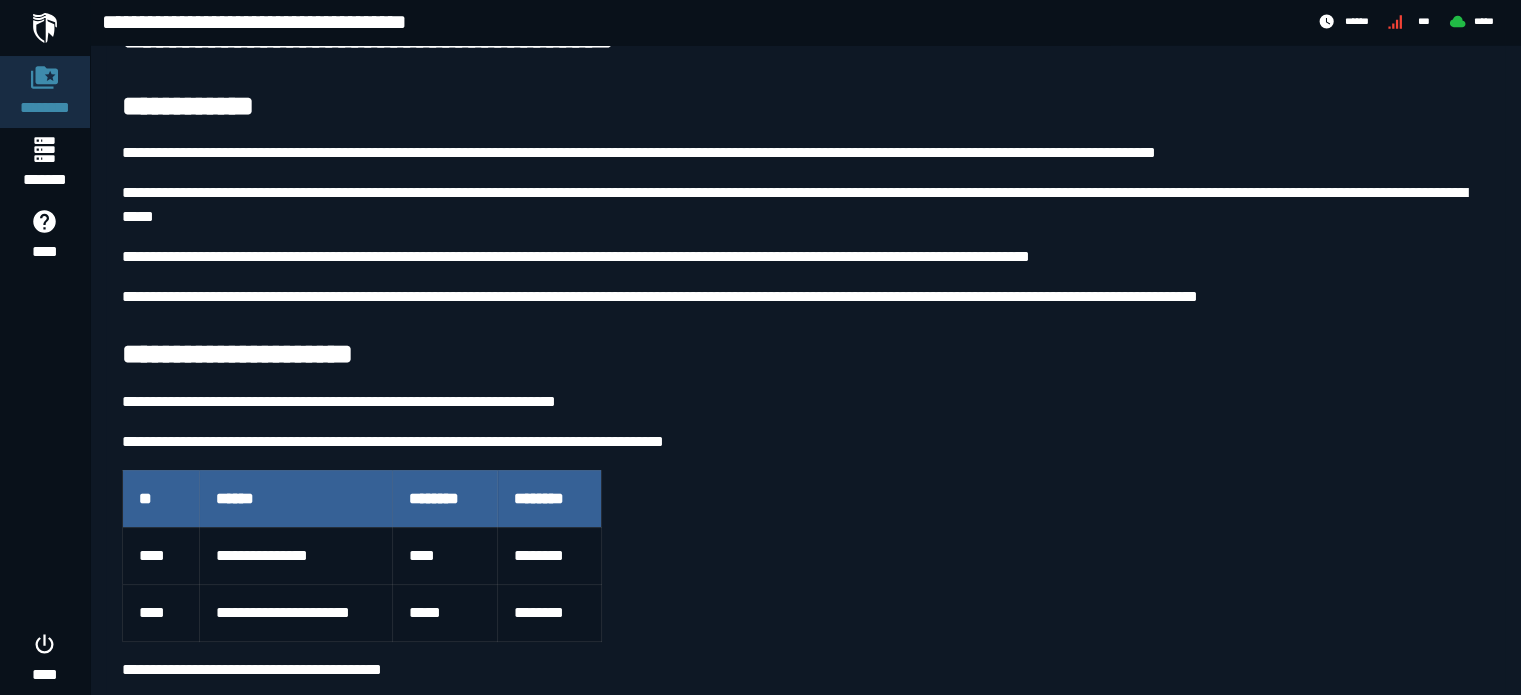 scroll, scrollTop: 149, scrollLeft: 0, axis: vertical 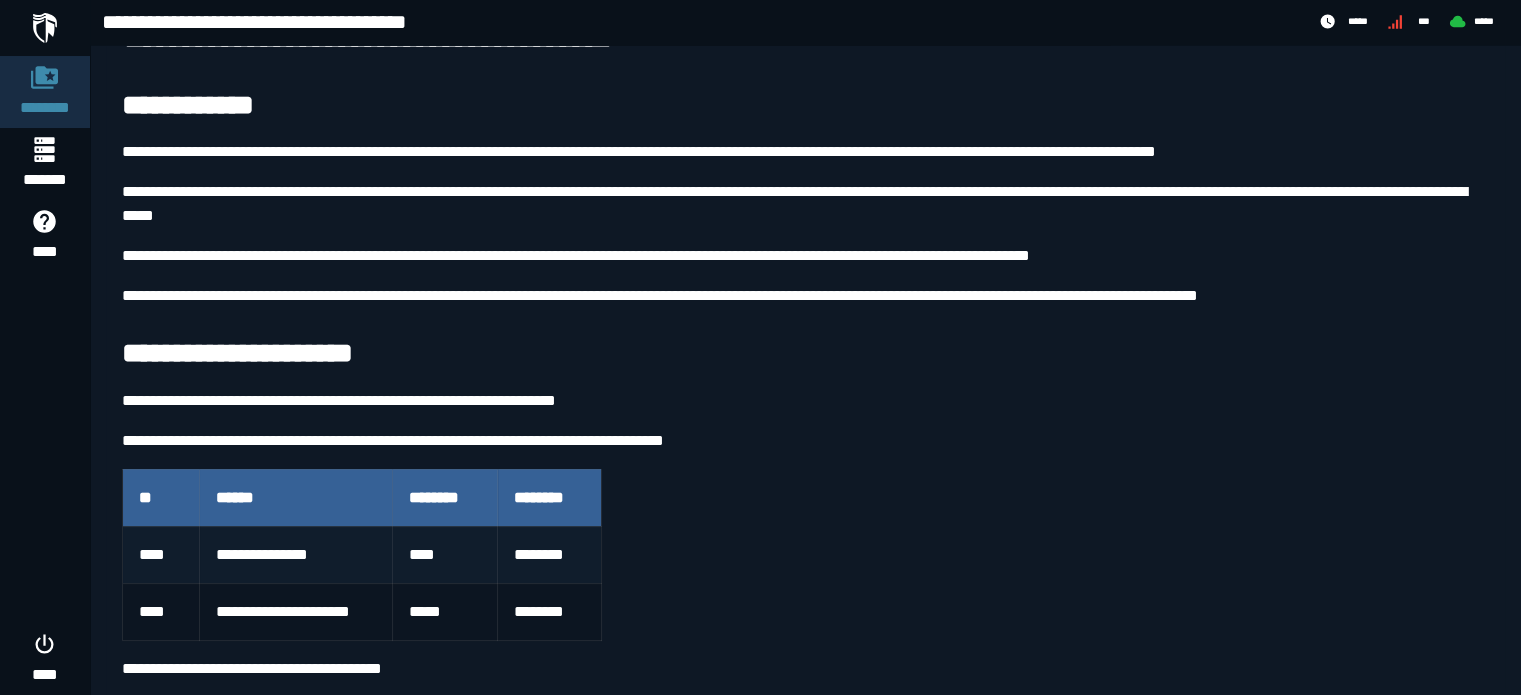 click on "********" at bounding box center (549, 554) 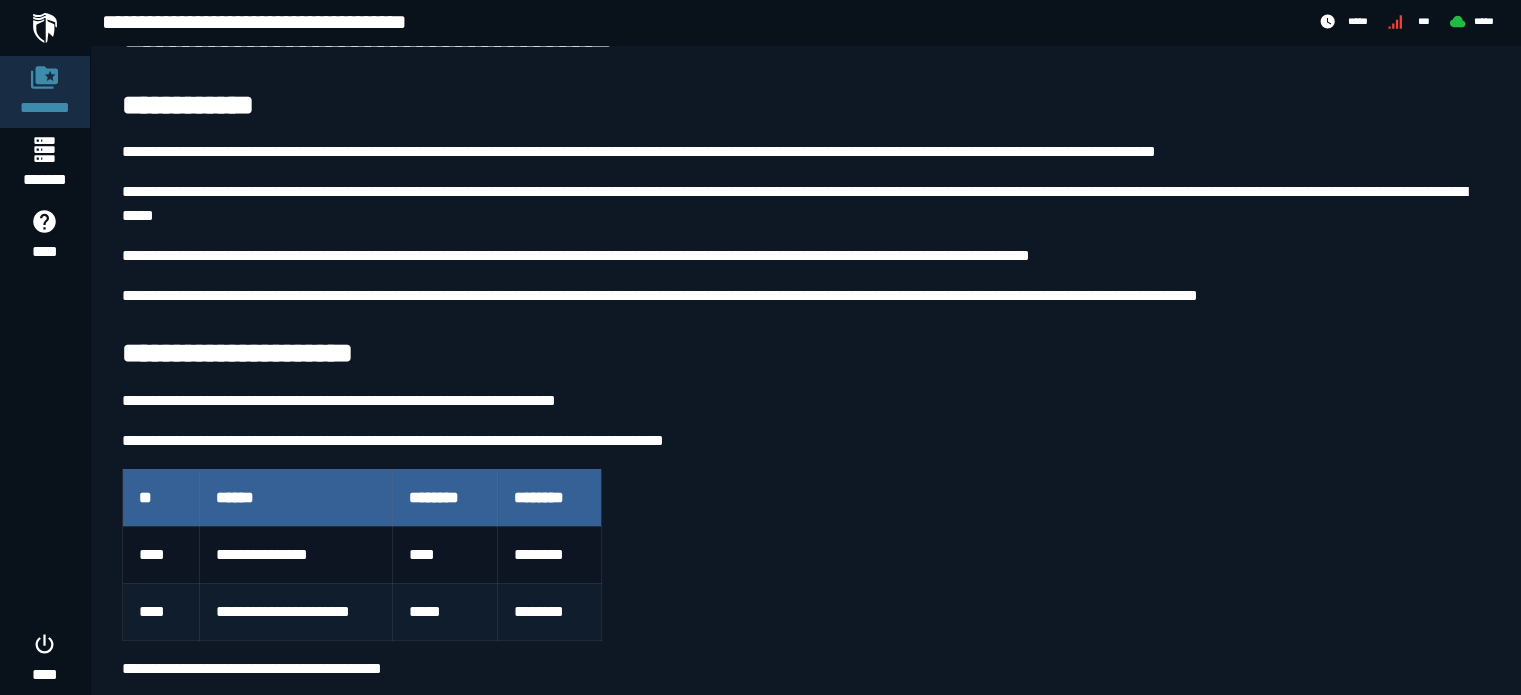 scroll, scrollTop: 0, scrollLeft: 0, axis: both 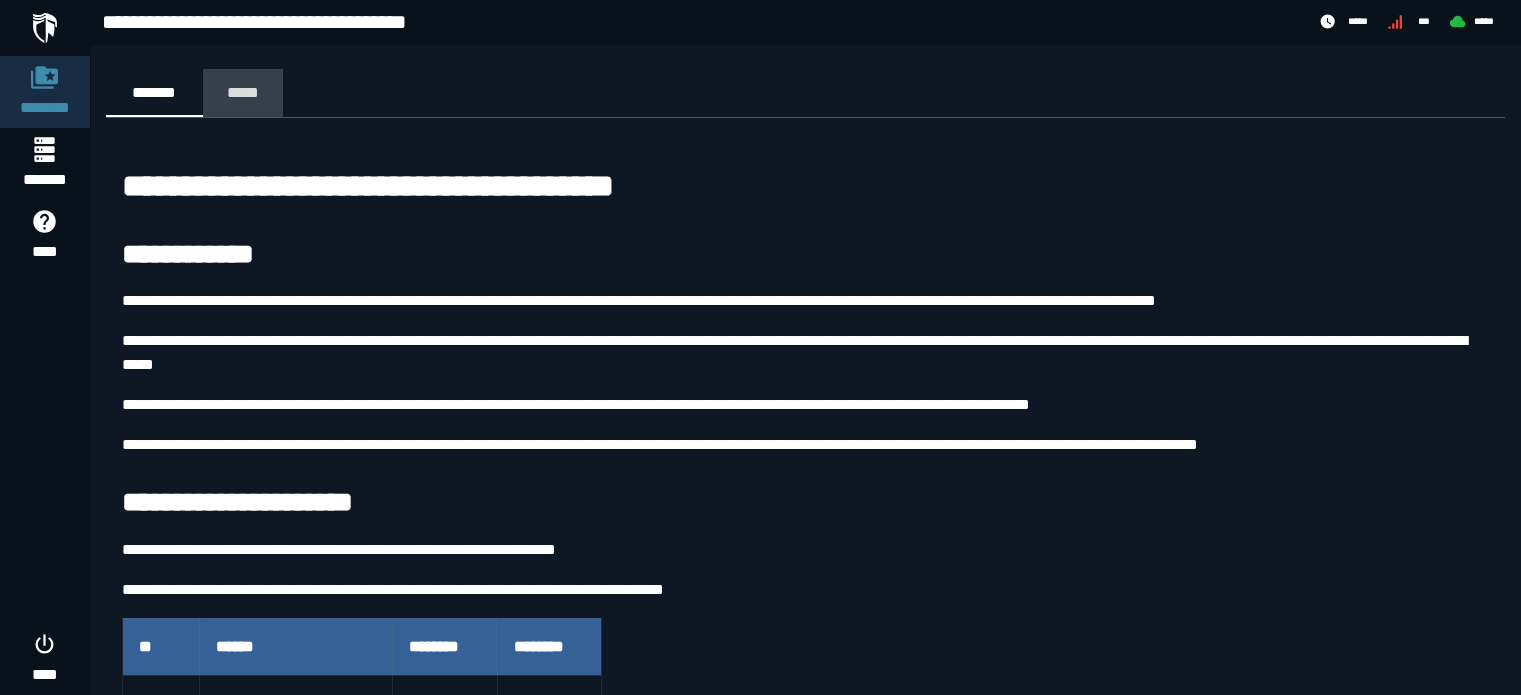 click on "*****" at bounding box center (243, 92) 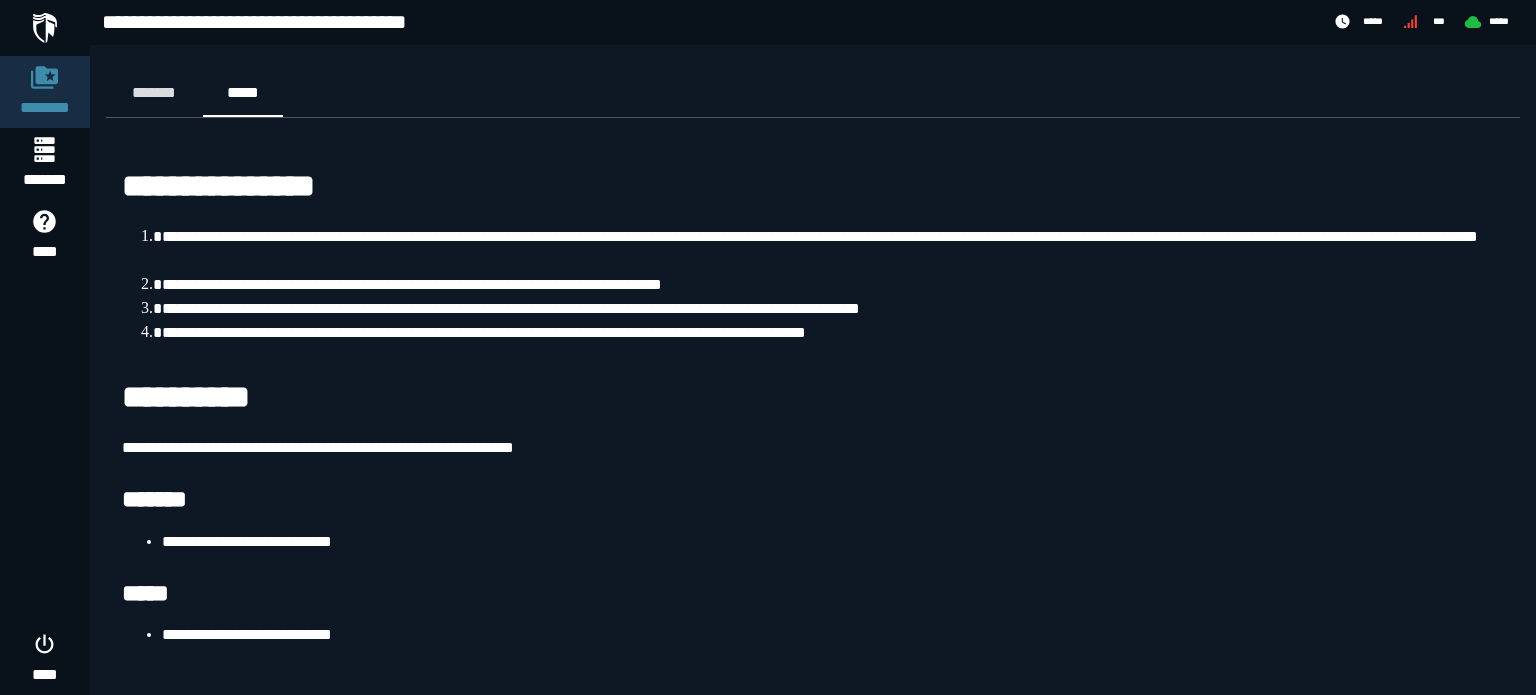 click on "**********" at bounding box center (833, 635) 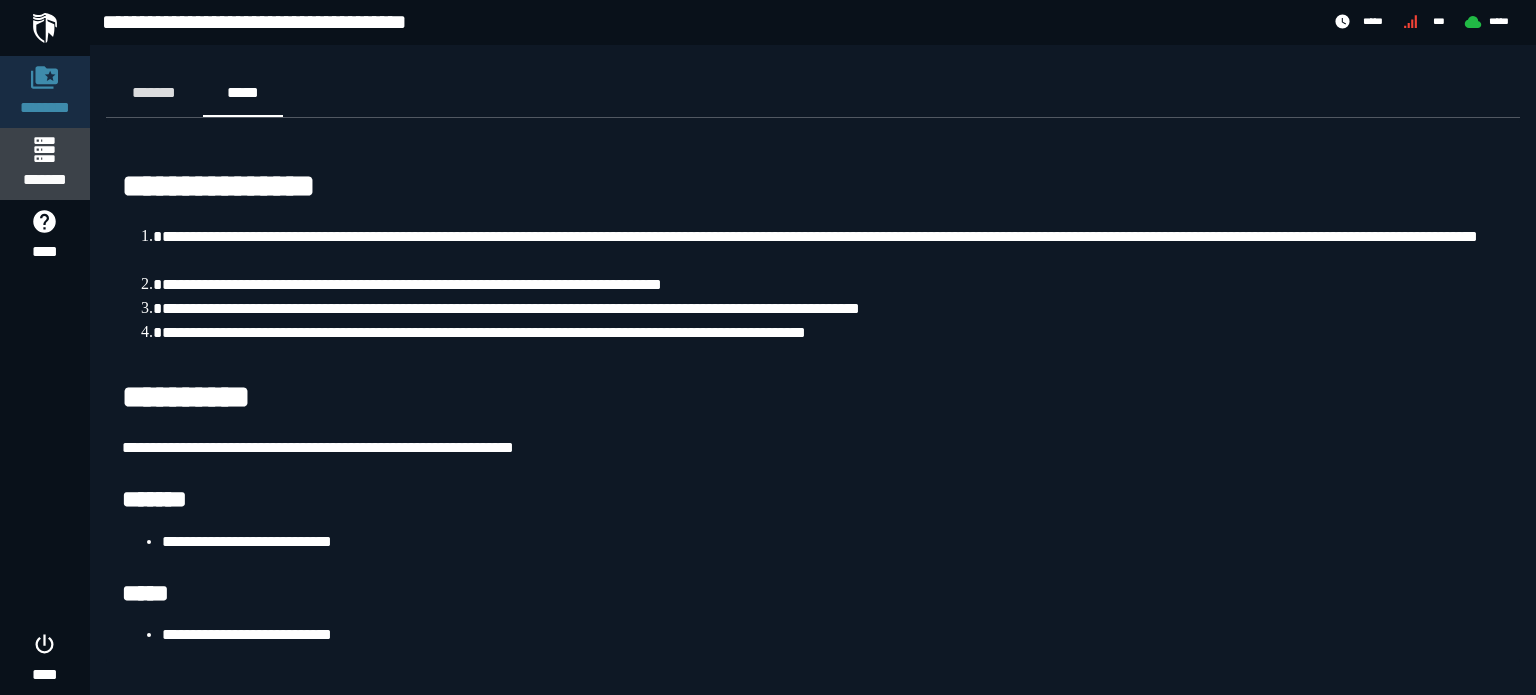 click on "*******" 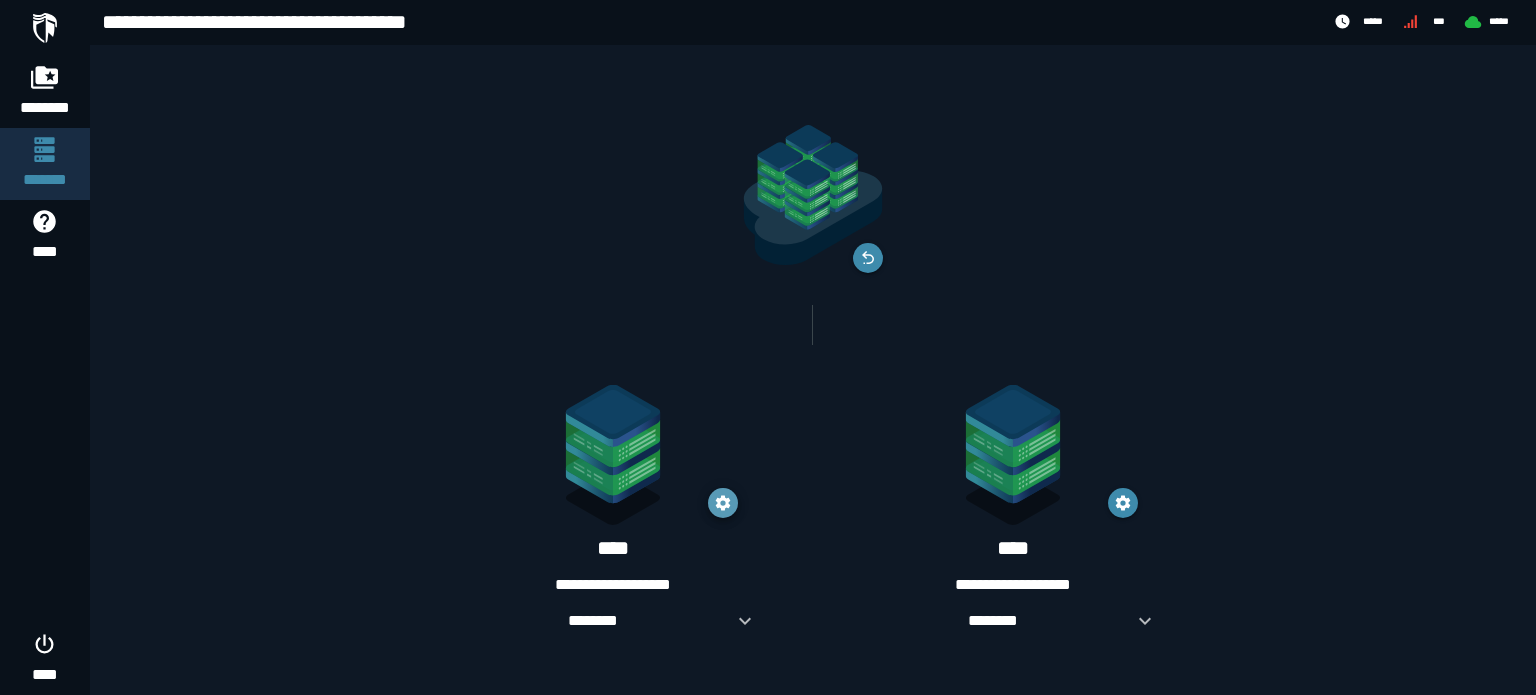 click at bounding box center [723, 503] 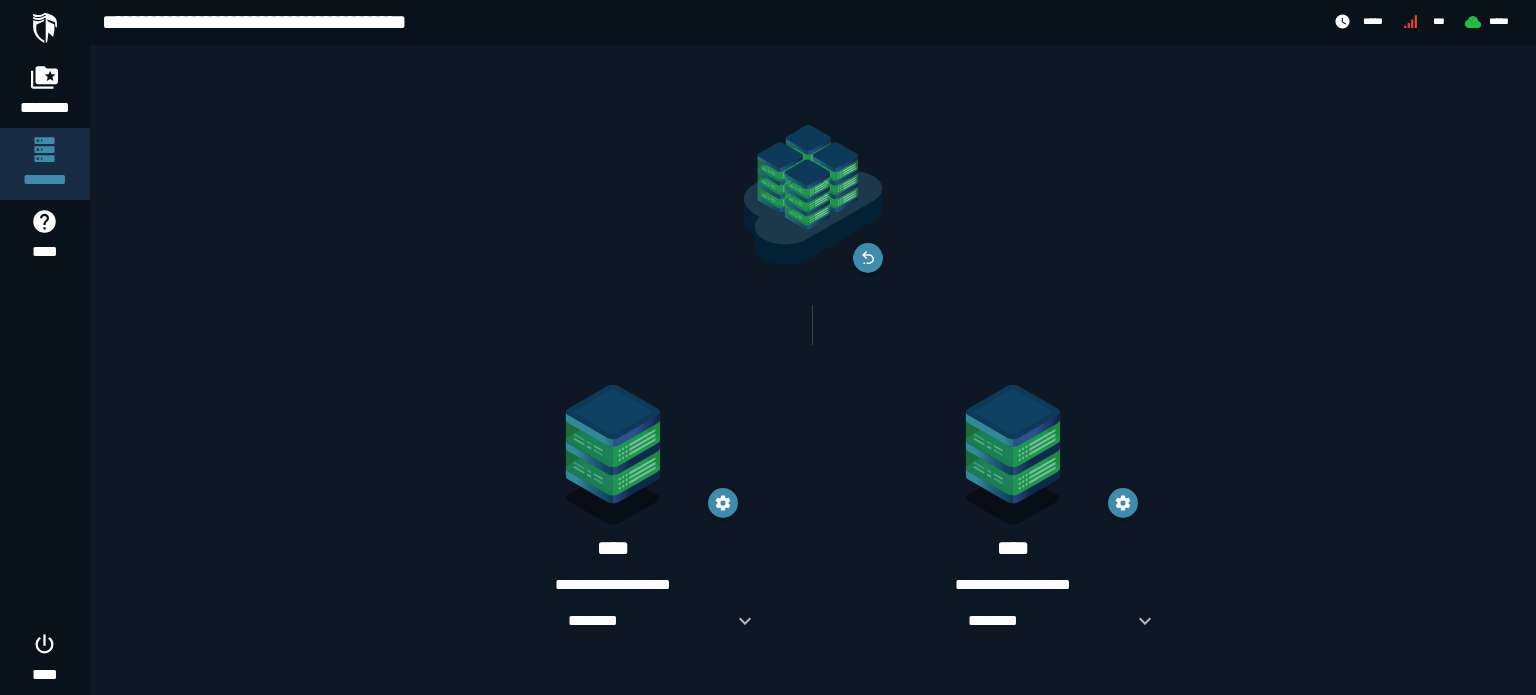 click on "**********" at bounding box center [613, 515] 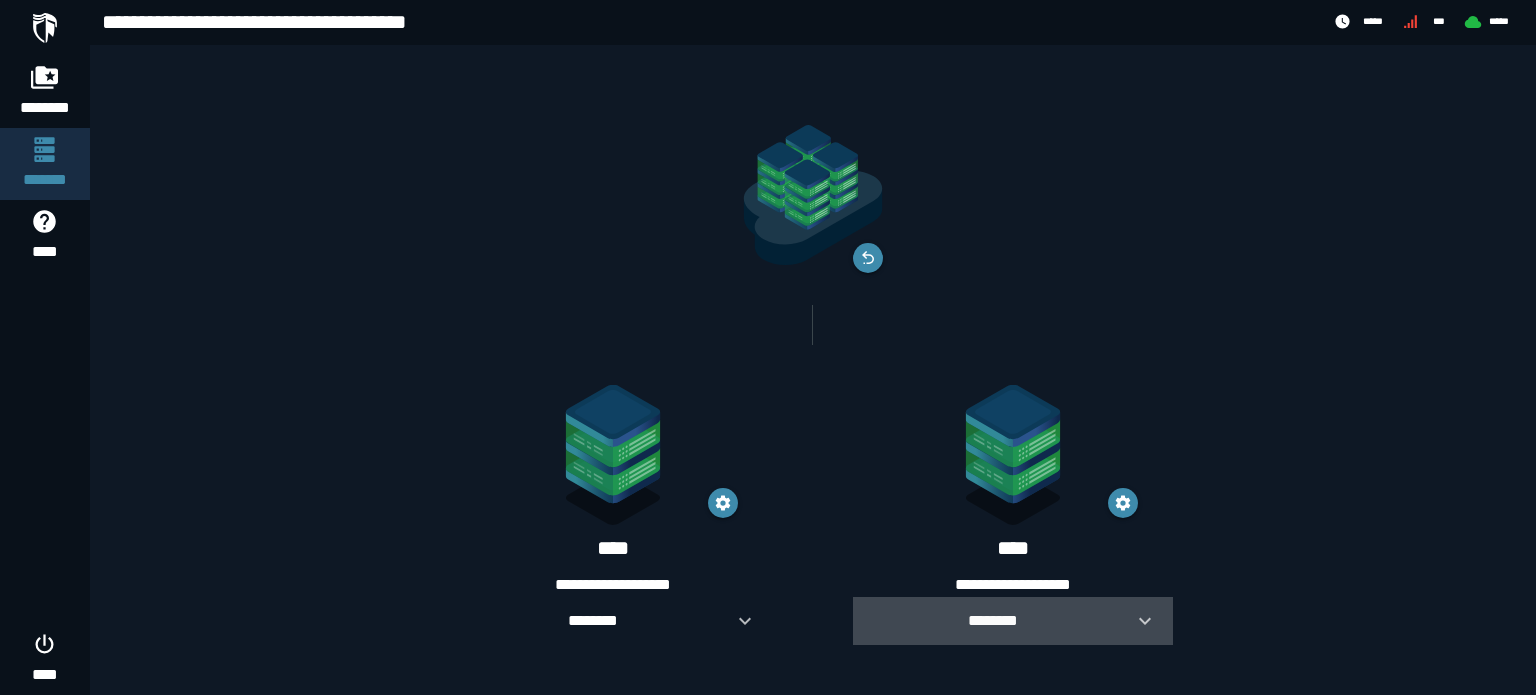 click at bounding box center (1137, 621) 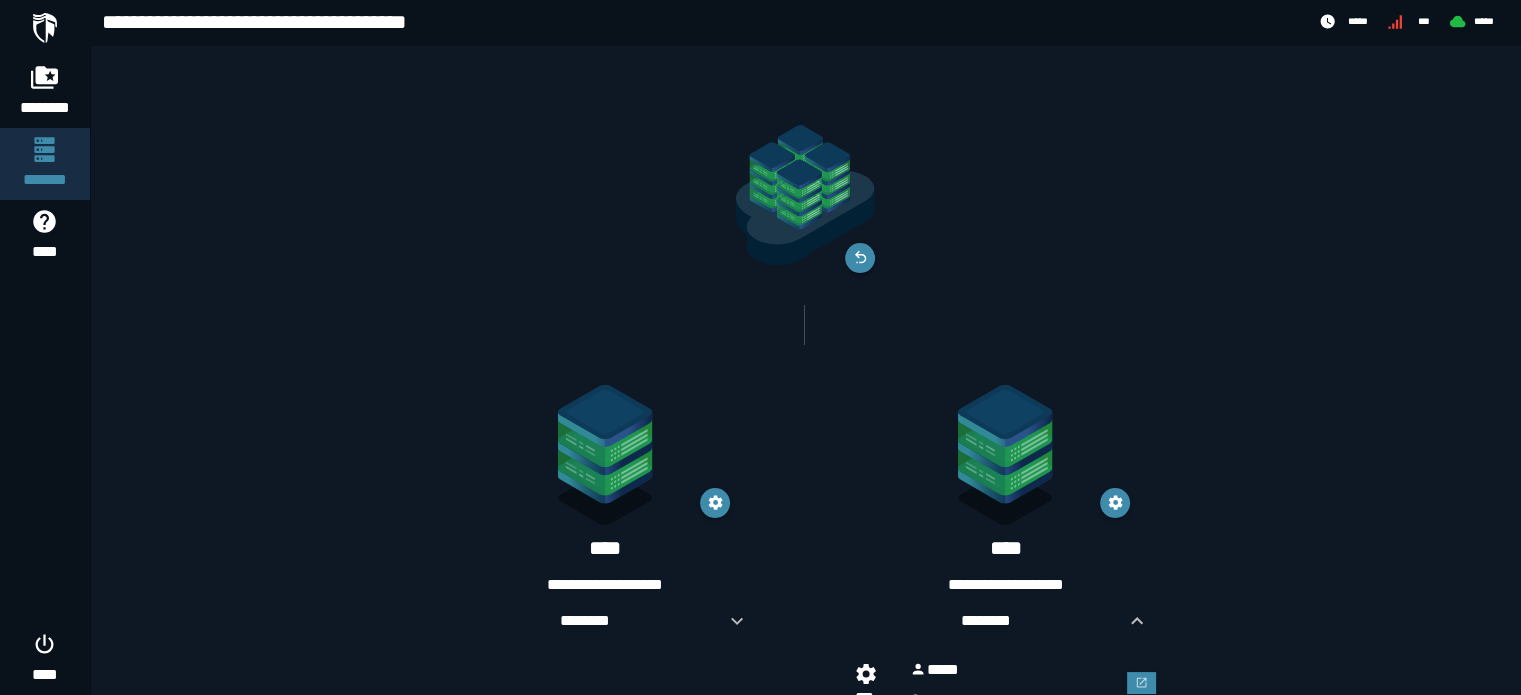 scroll, scrollTop: 76, scrollLeft: 0, axis: vertical 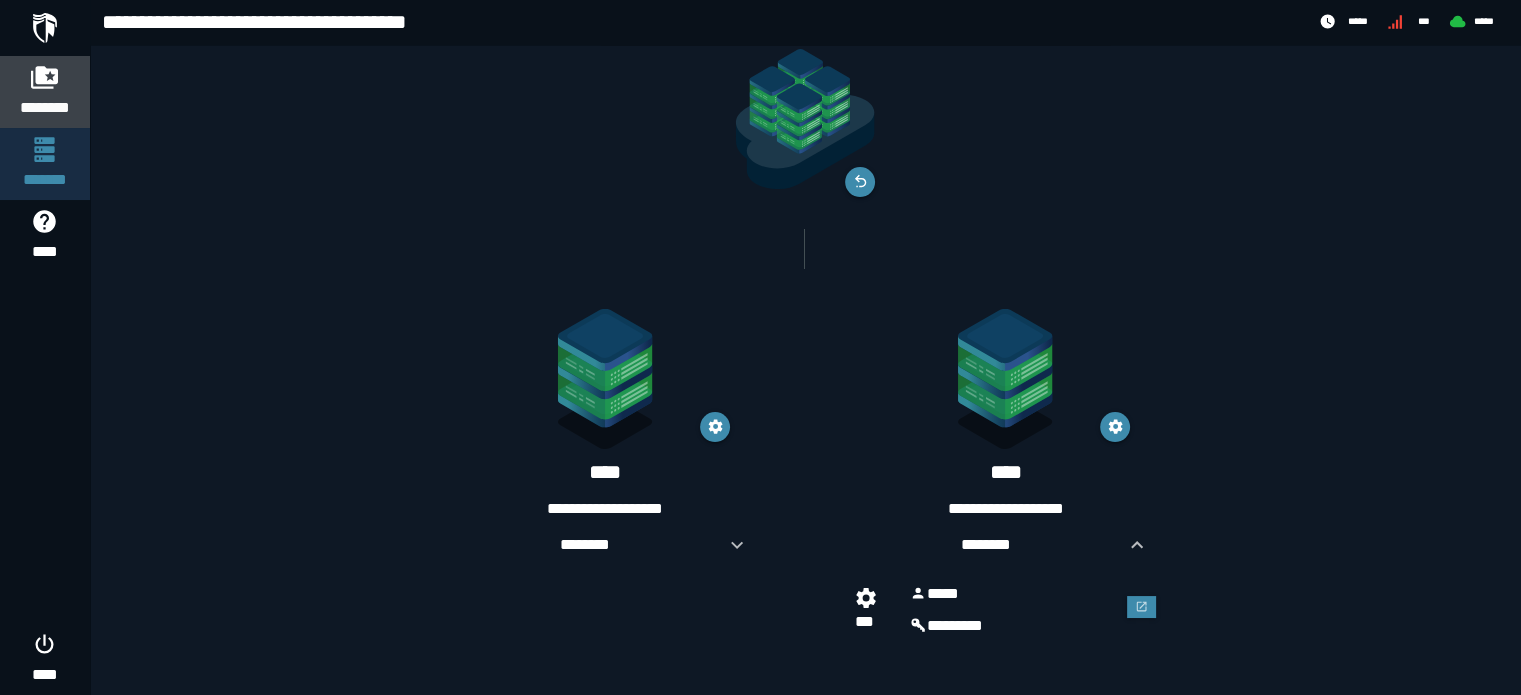 click 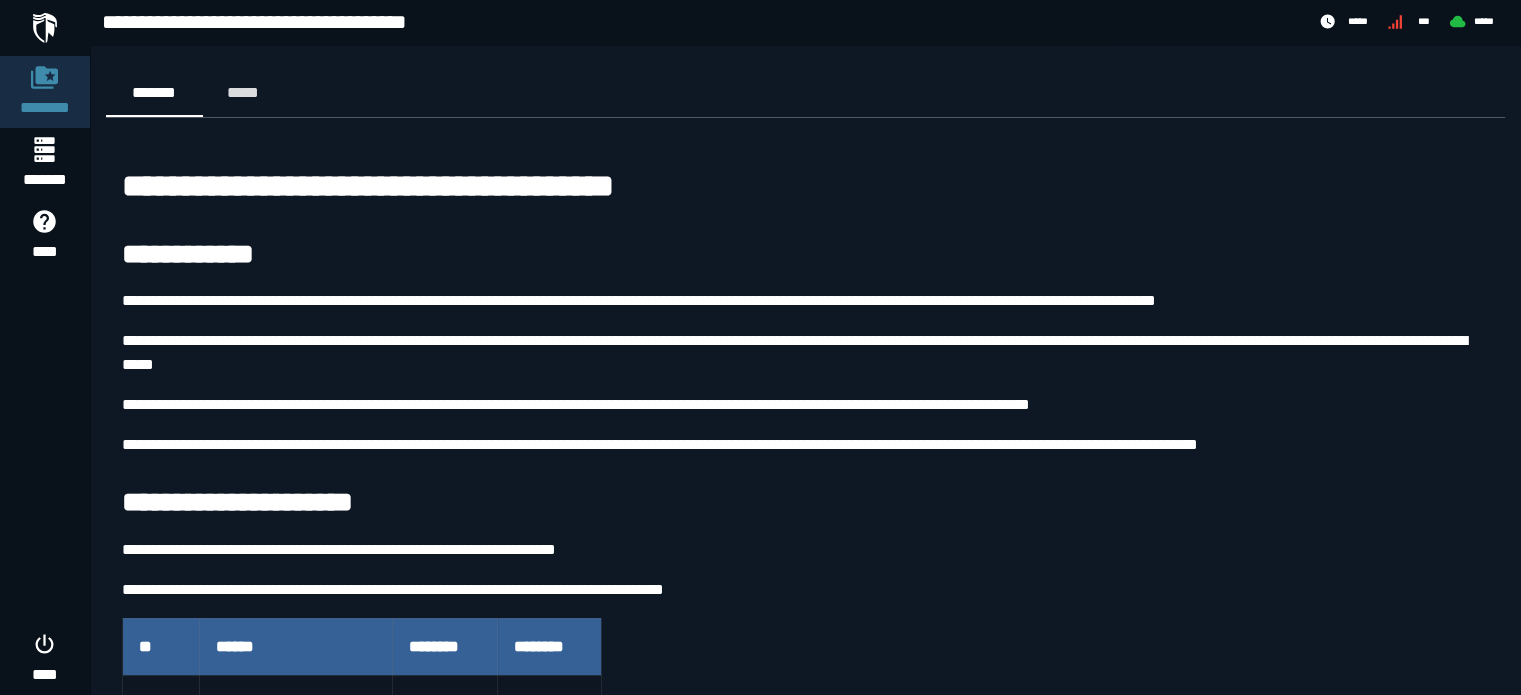 scroll, scrollTop: 149, scrollLeft: 0, axis: vertical 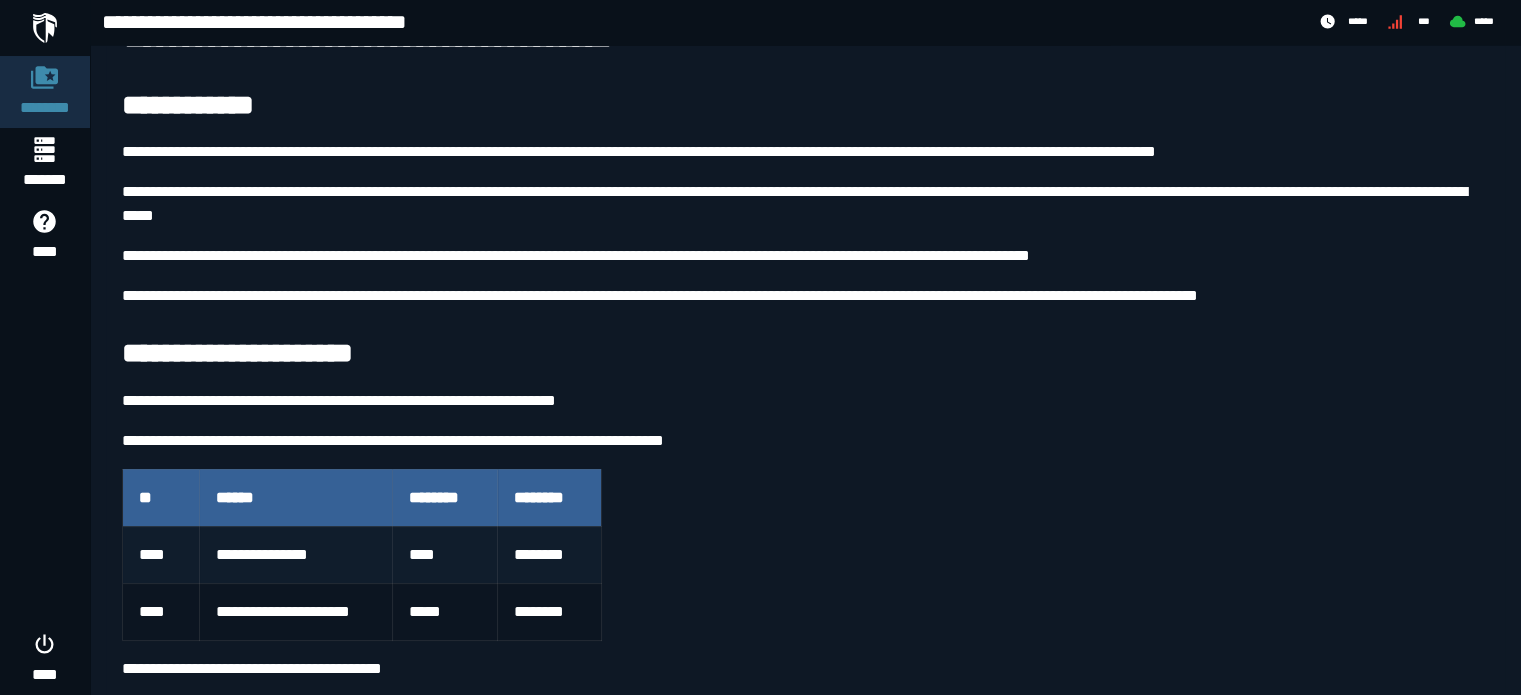 click on "********" at bounding box center (549, 555) 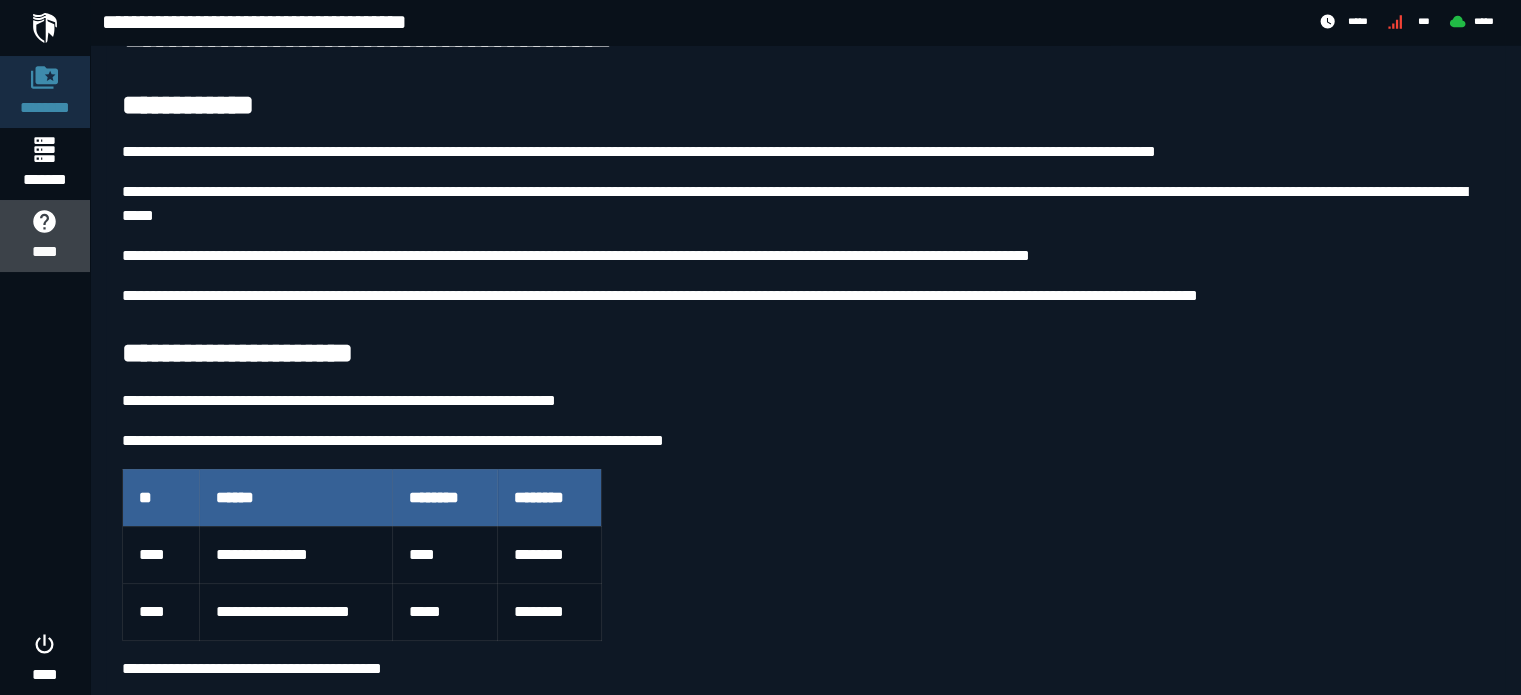 click on "****" at bounding box center (45, 252) 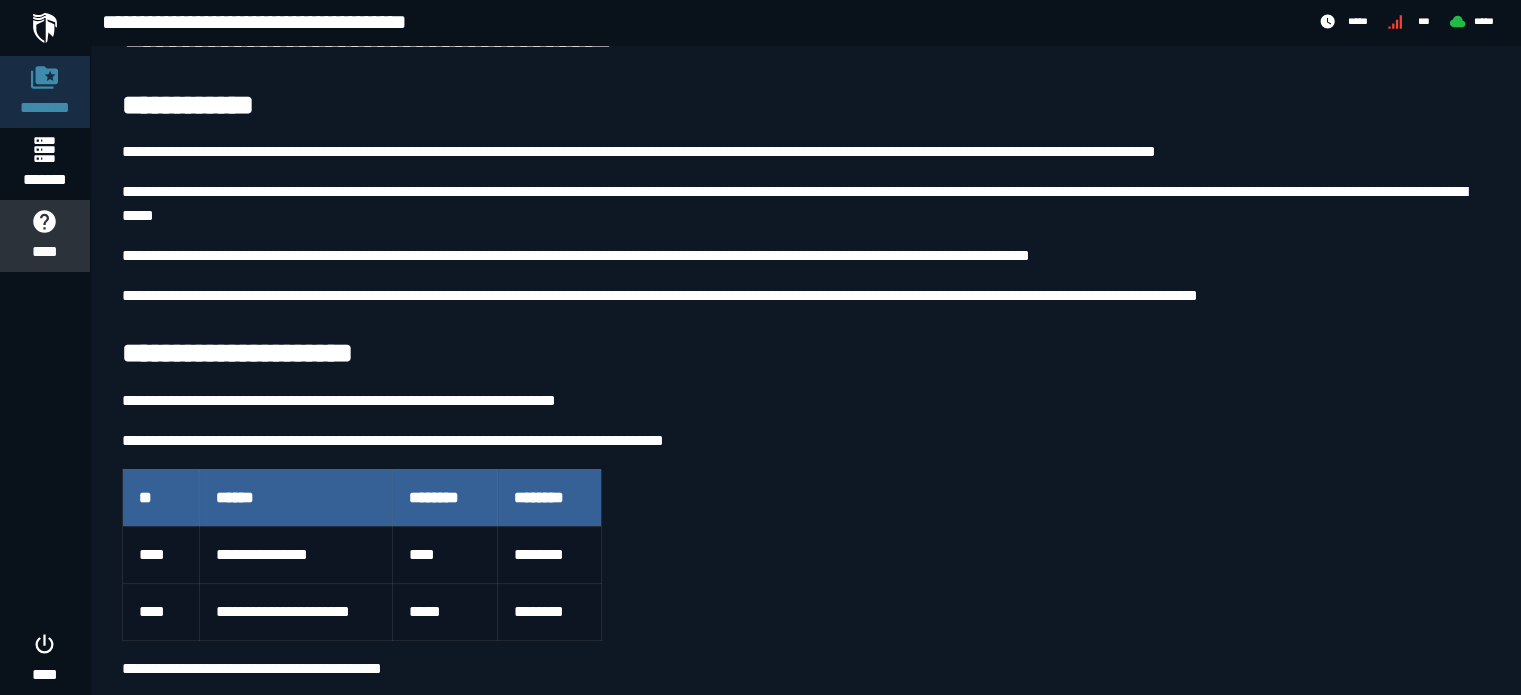 scroll, scrollTop: 0, scrollLeft: 0, axis: both 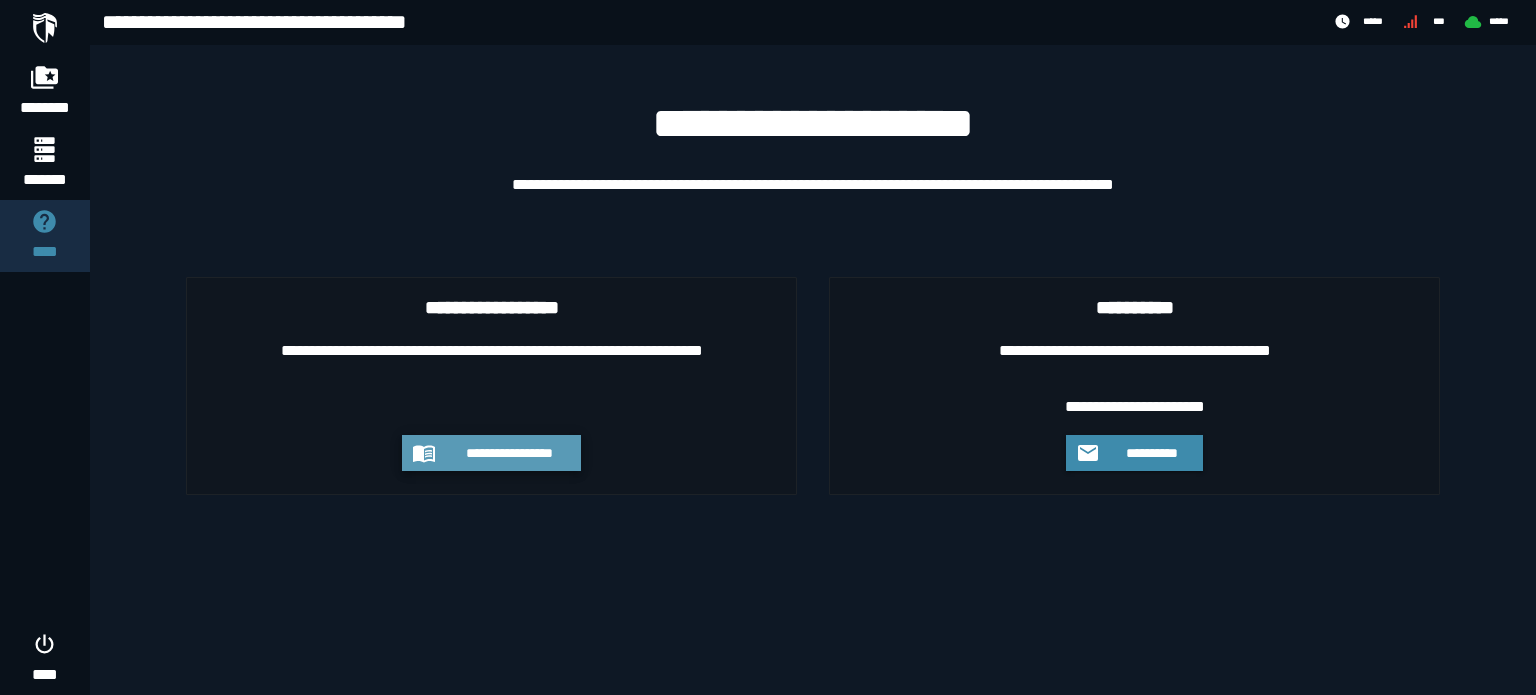 click on "**********" at bounding box center (510, 453) 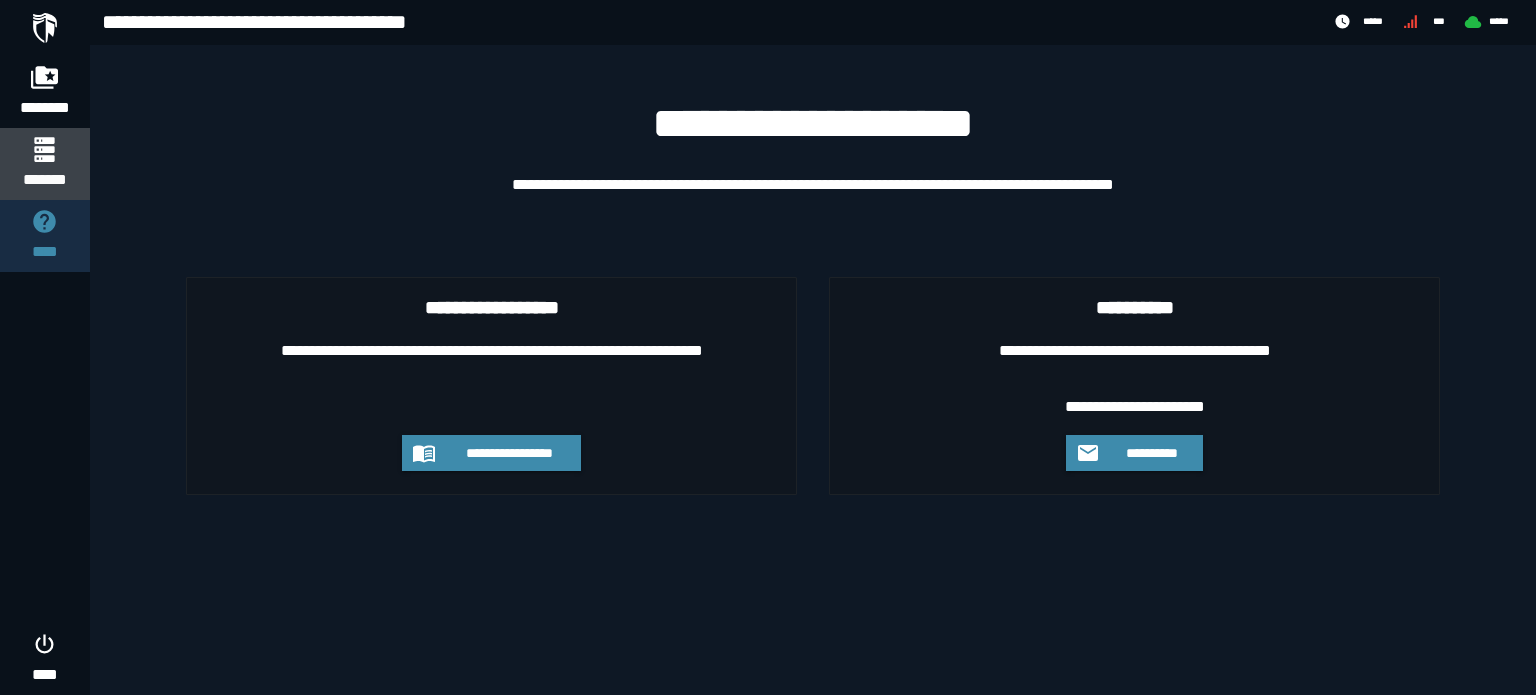 click 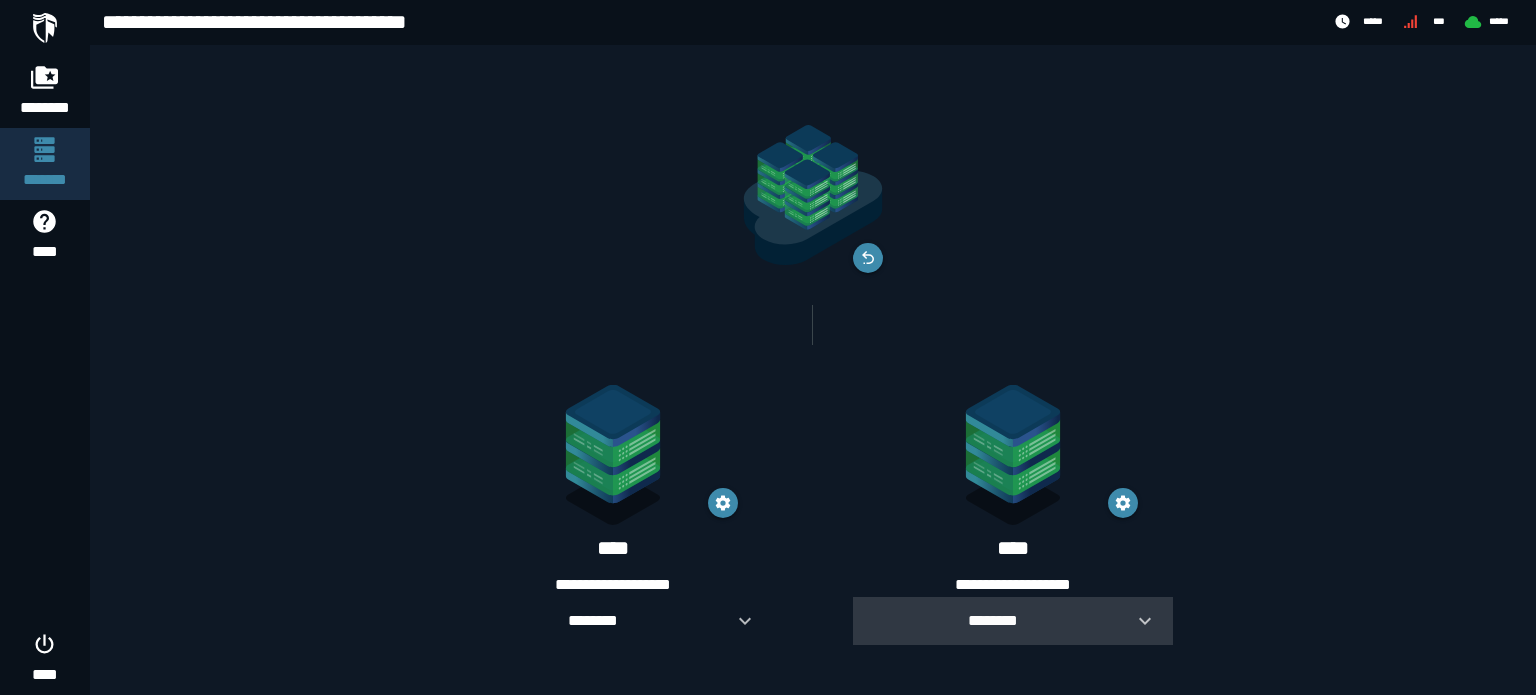 click 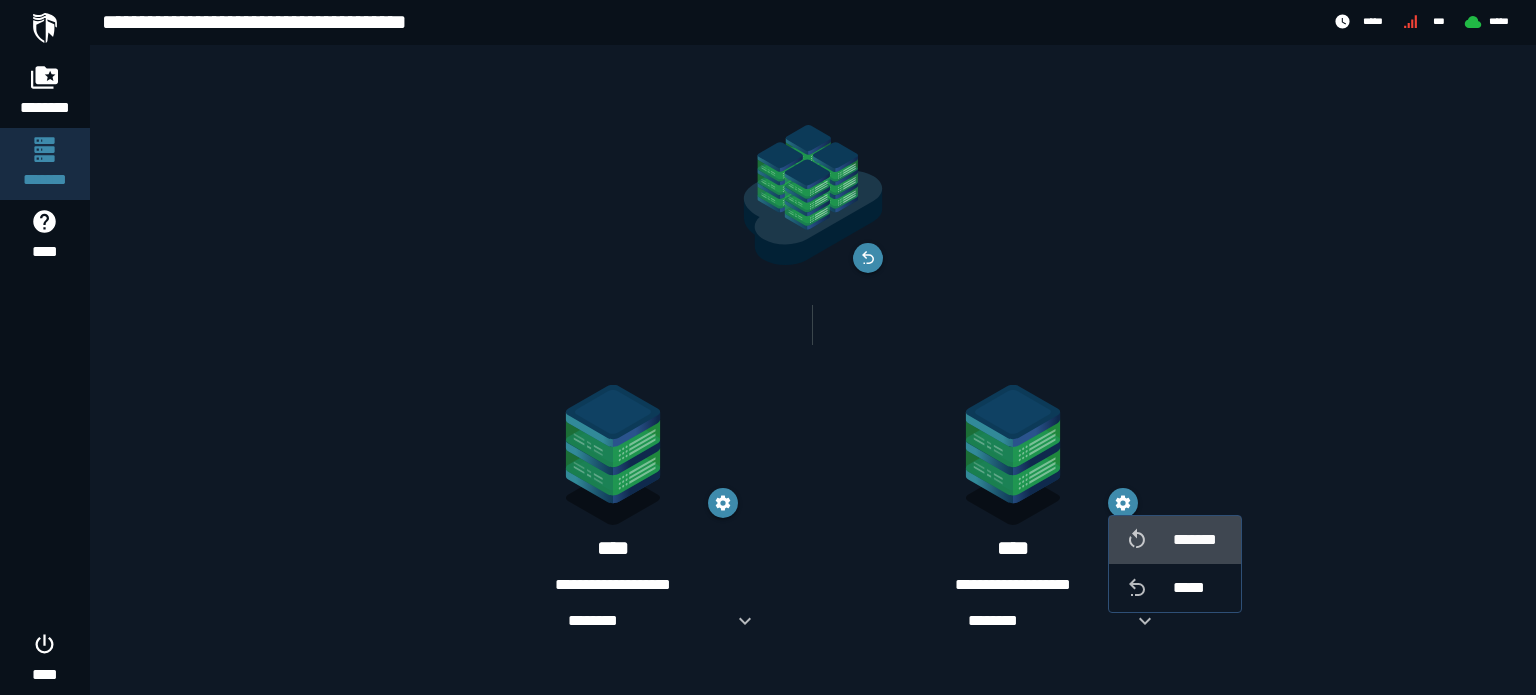 click on "*******" at bounding box center (1199, 540) 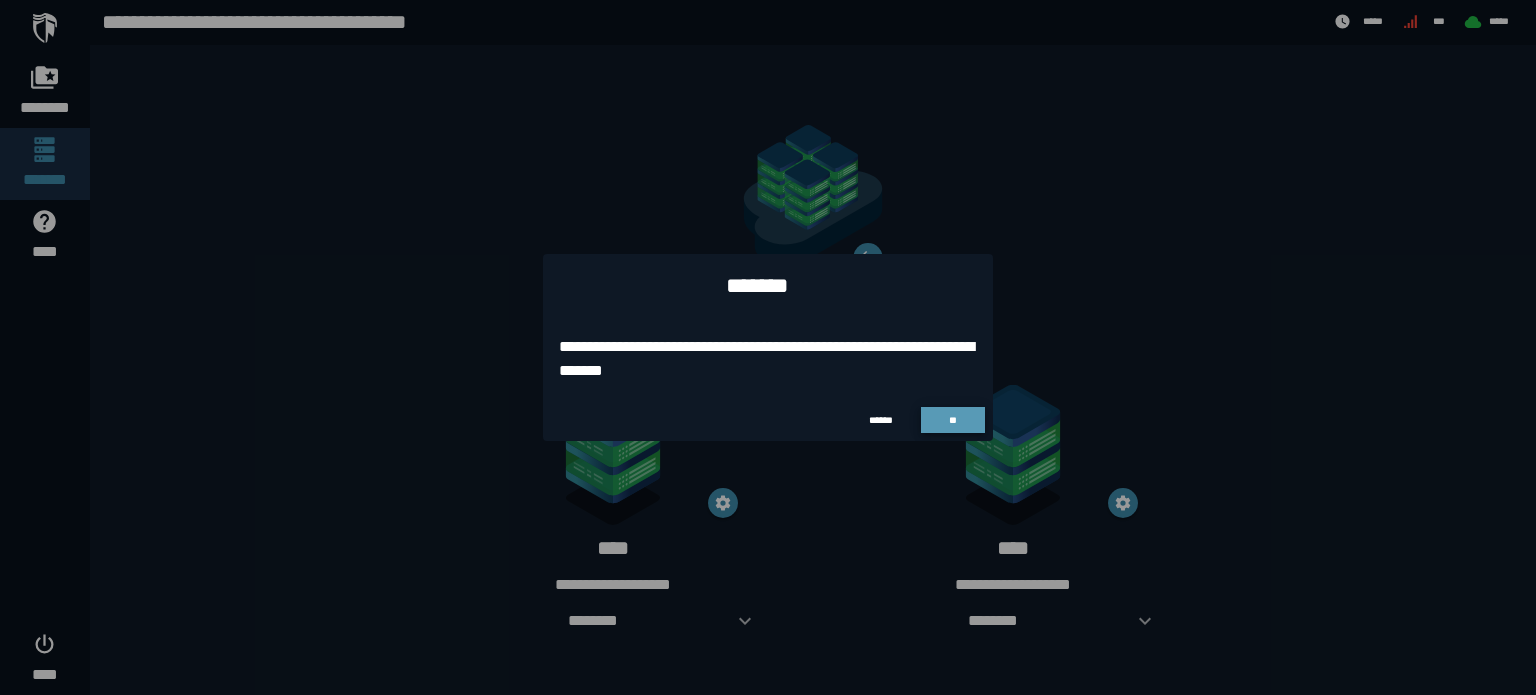 click on "**" at bounding box center [953, 420] 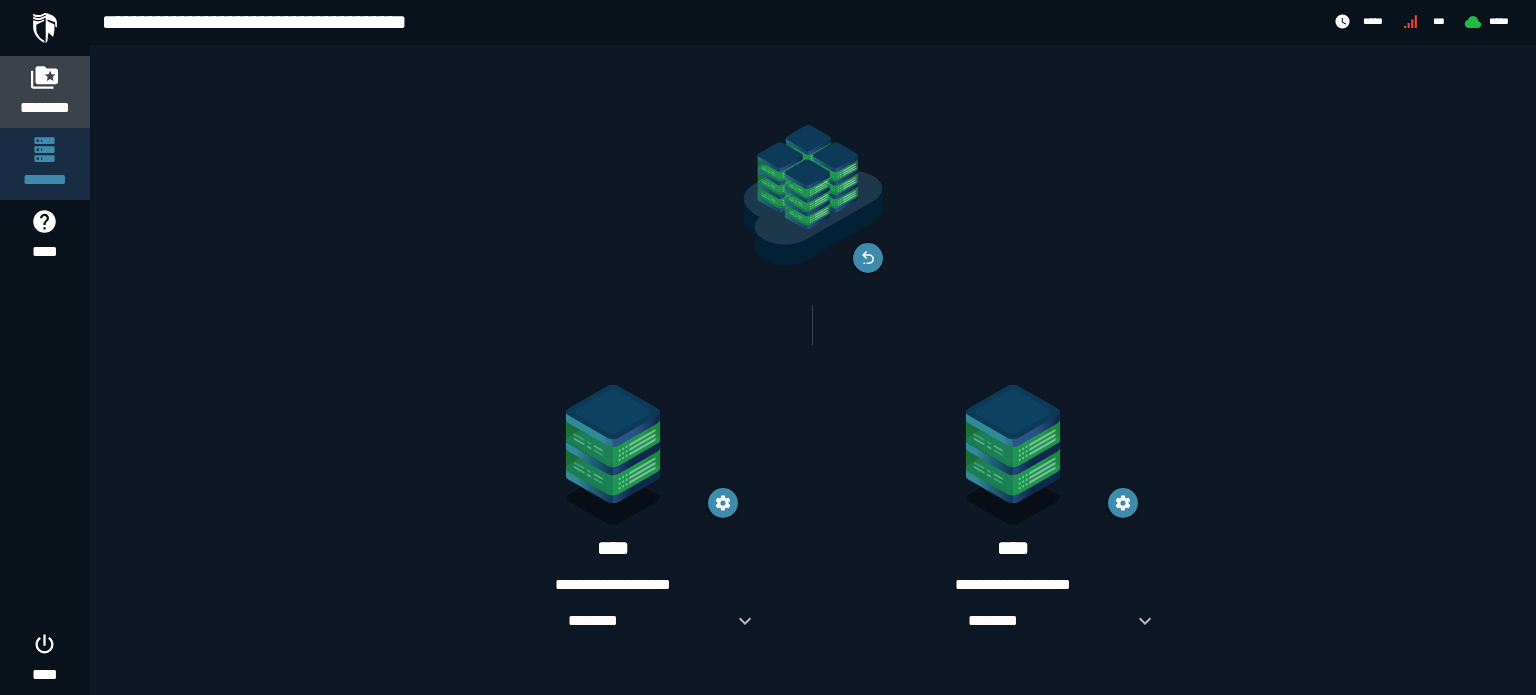 click 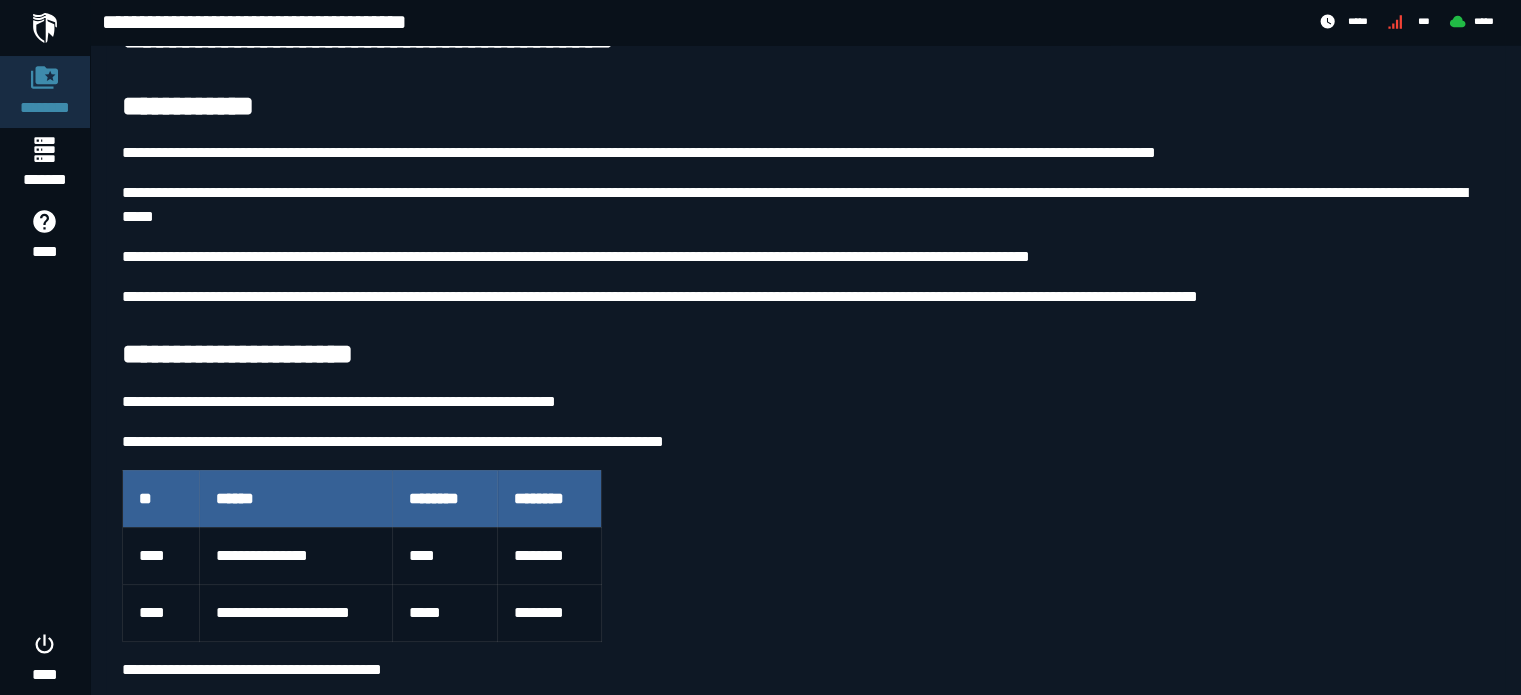 scroll, scrollTop: 149, scrollLeft: 0, axis: vertical 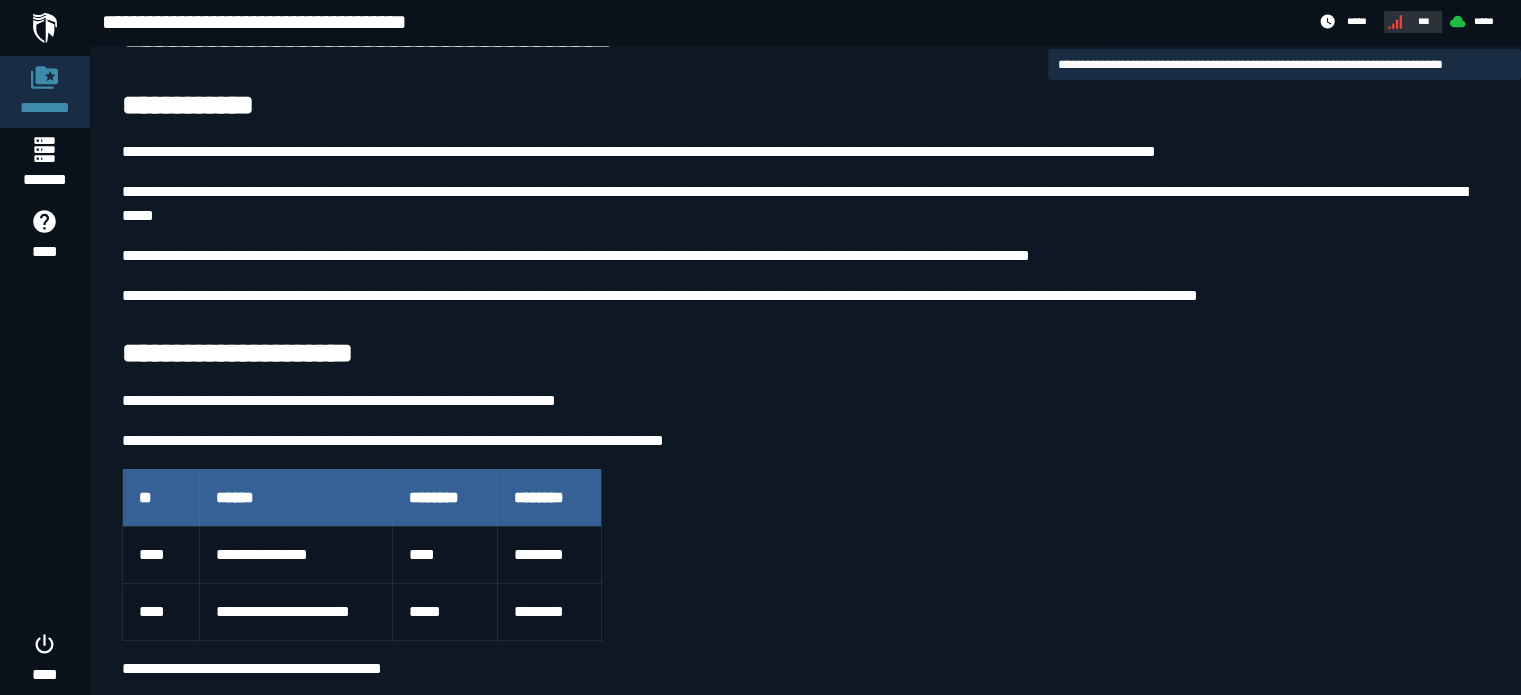 click on "***" at bounding box center (1424, 21) 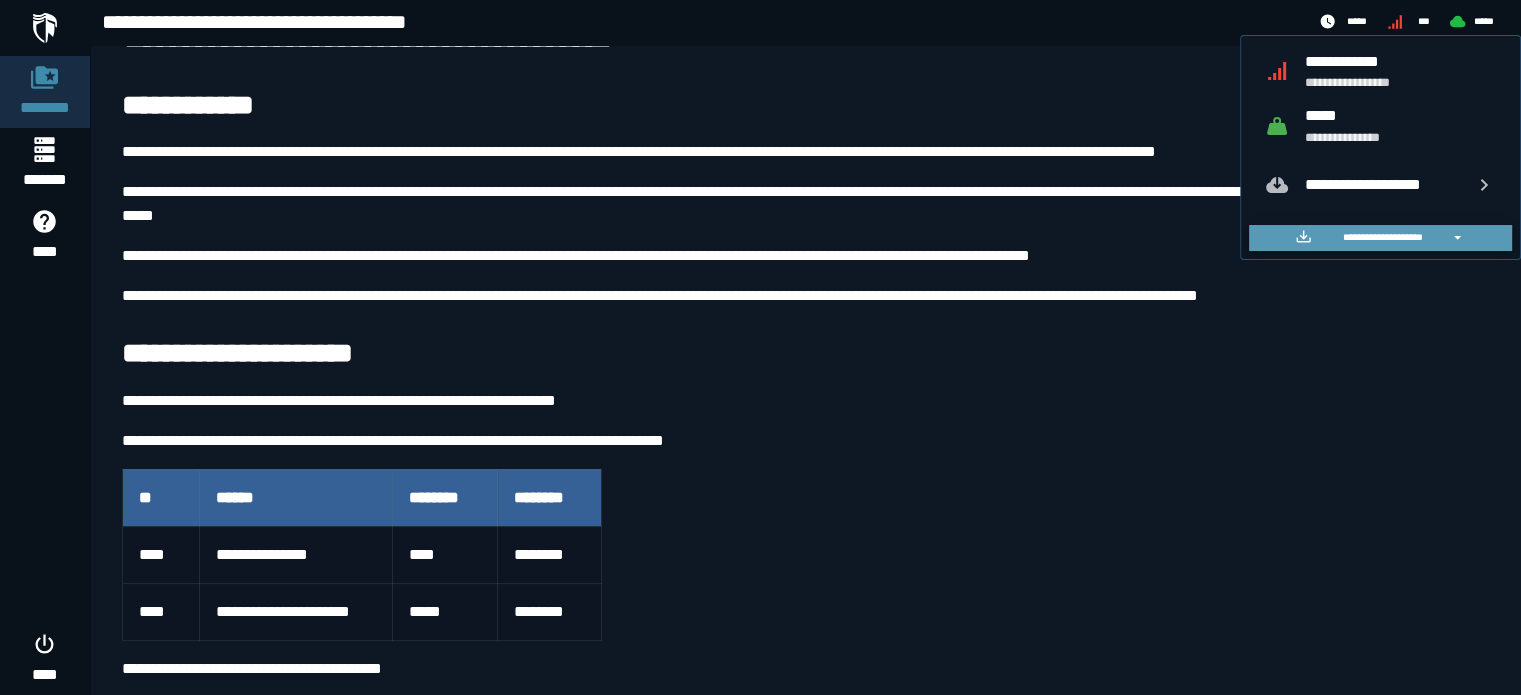 click on "**********" at bounding box center [1382, 237] 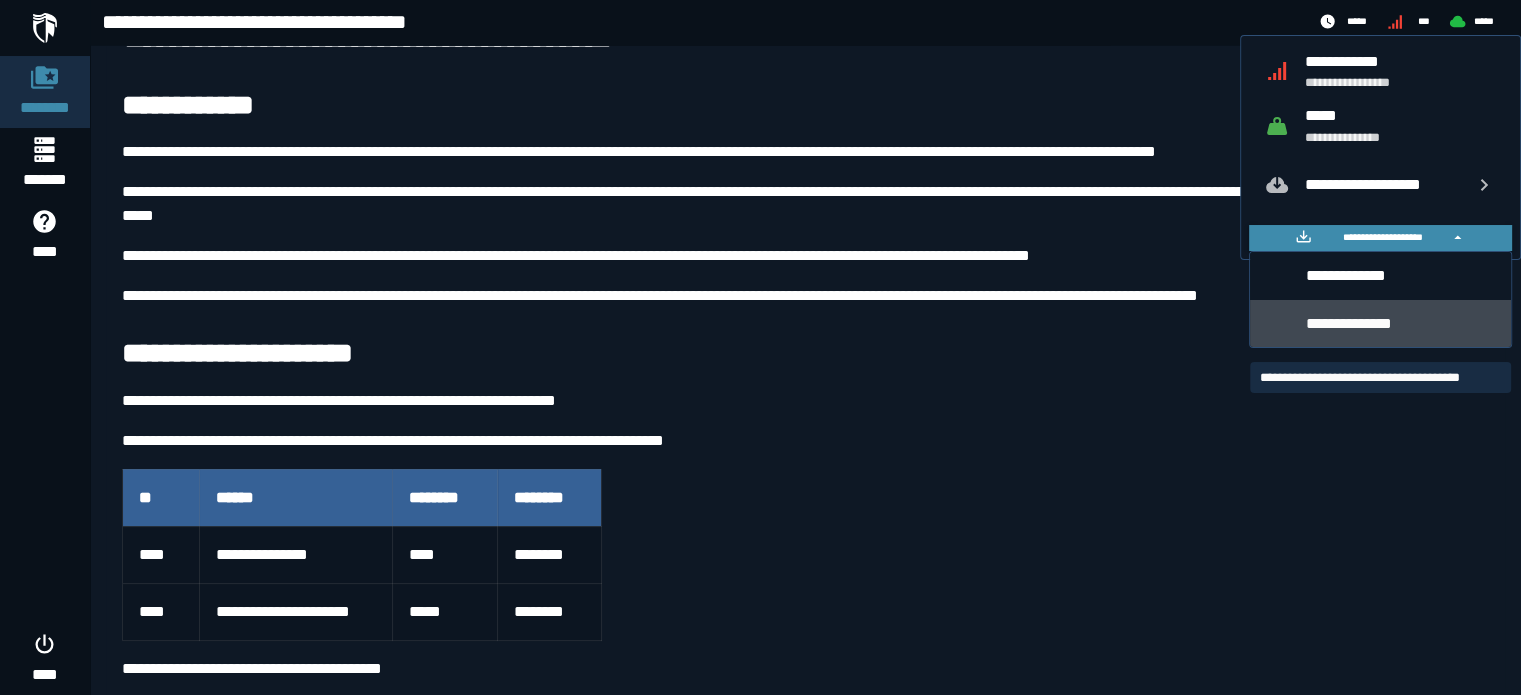 click on "**********" at bounding box center [1401, 323] 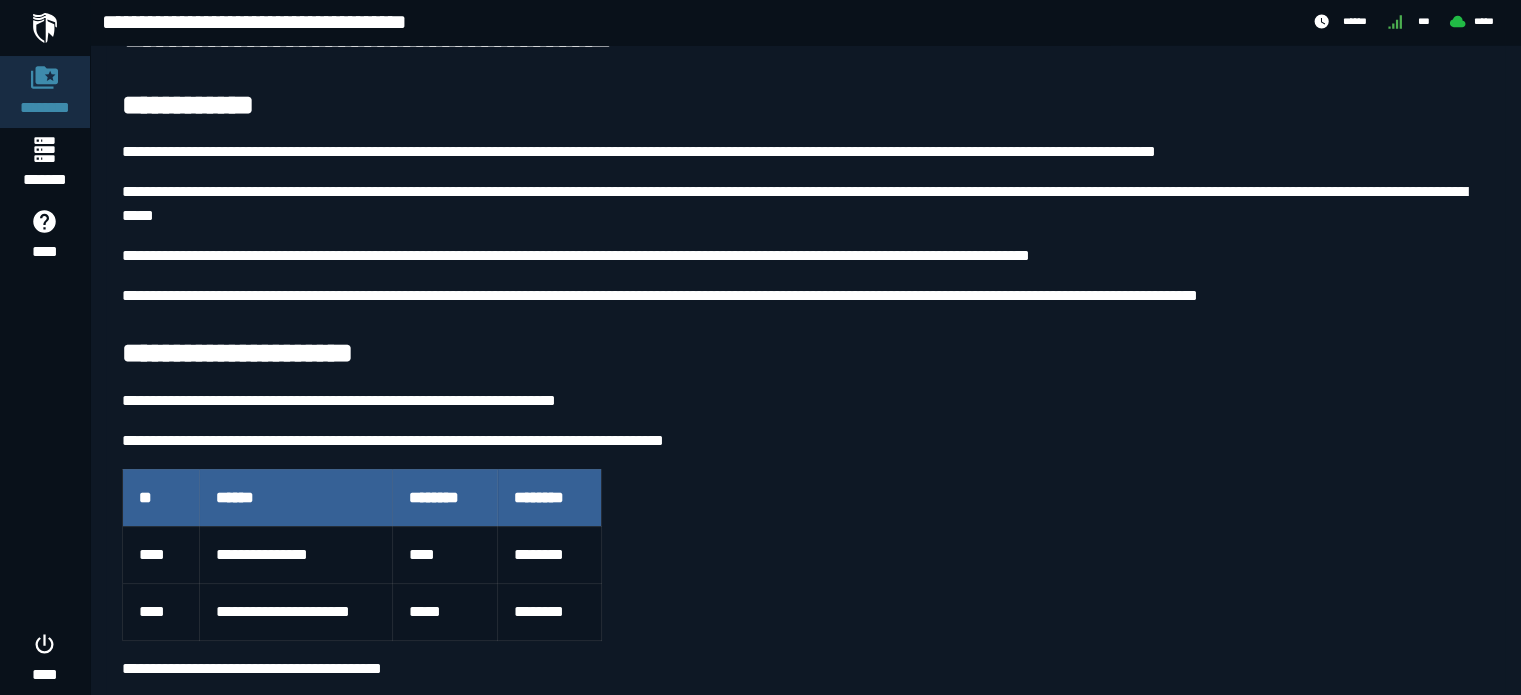 click on "**********" at bounding box center (805, 348) 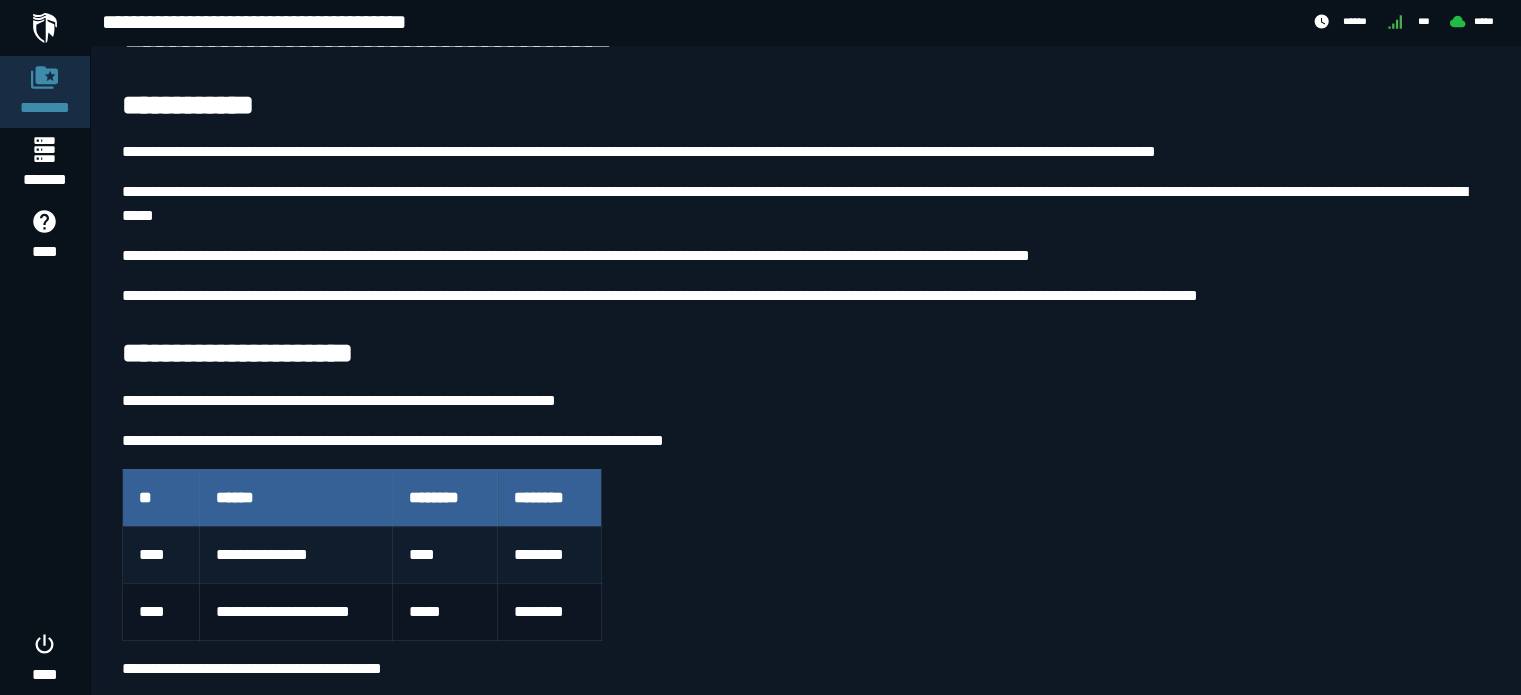 click on "**********" at bounding box center (296, 555) 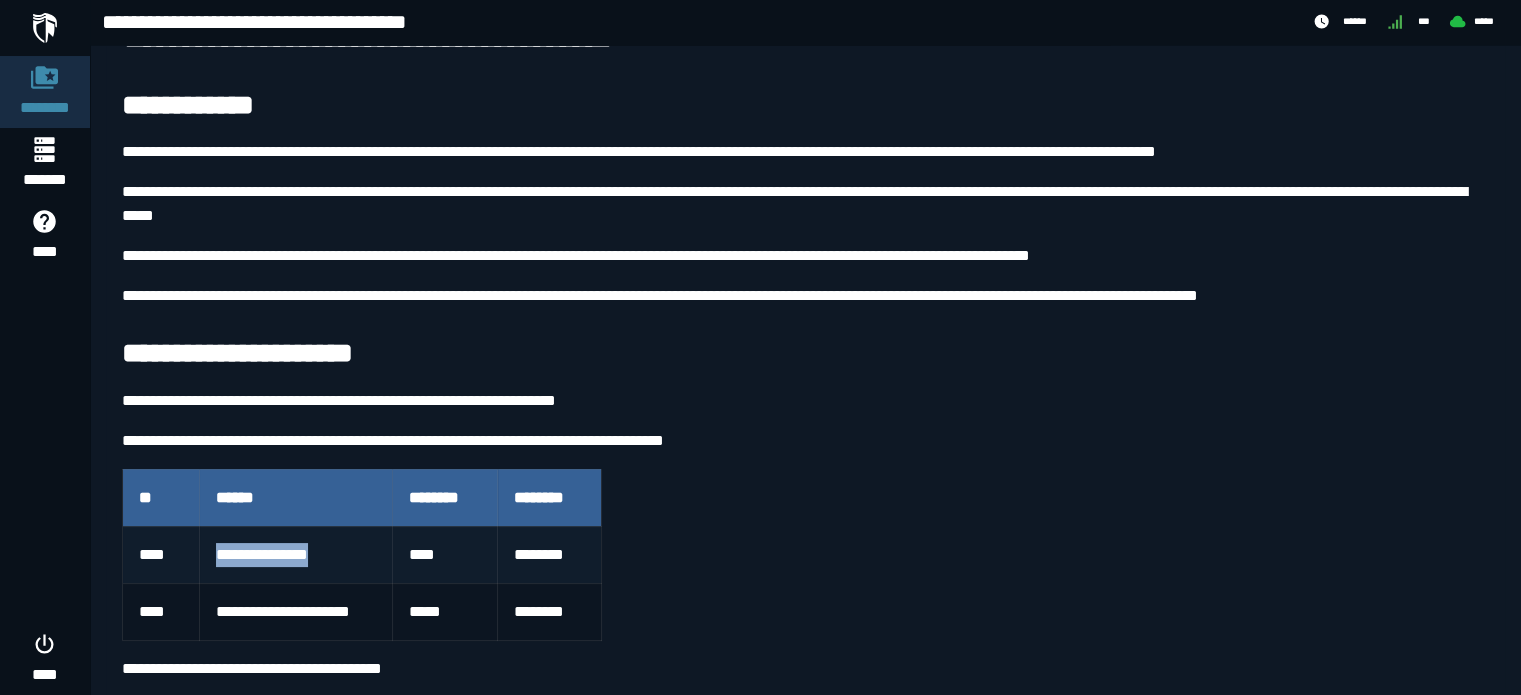 drag, startPoint x: 345, startPoint y: 552, endPoint x: 208, endPoint y: 553, distance: 137.00365 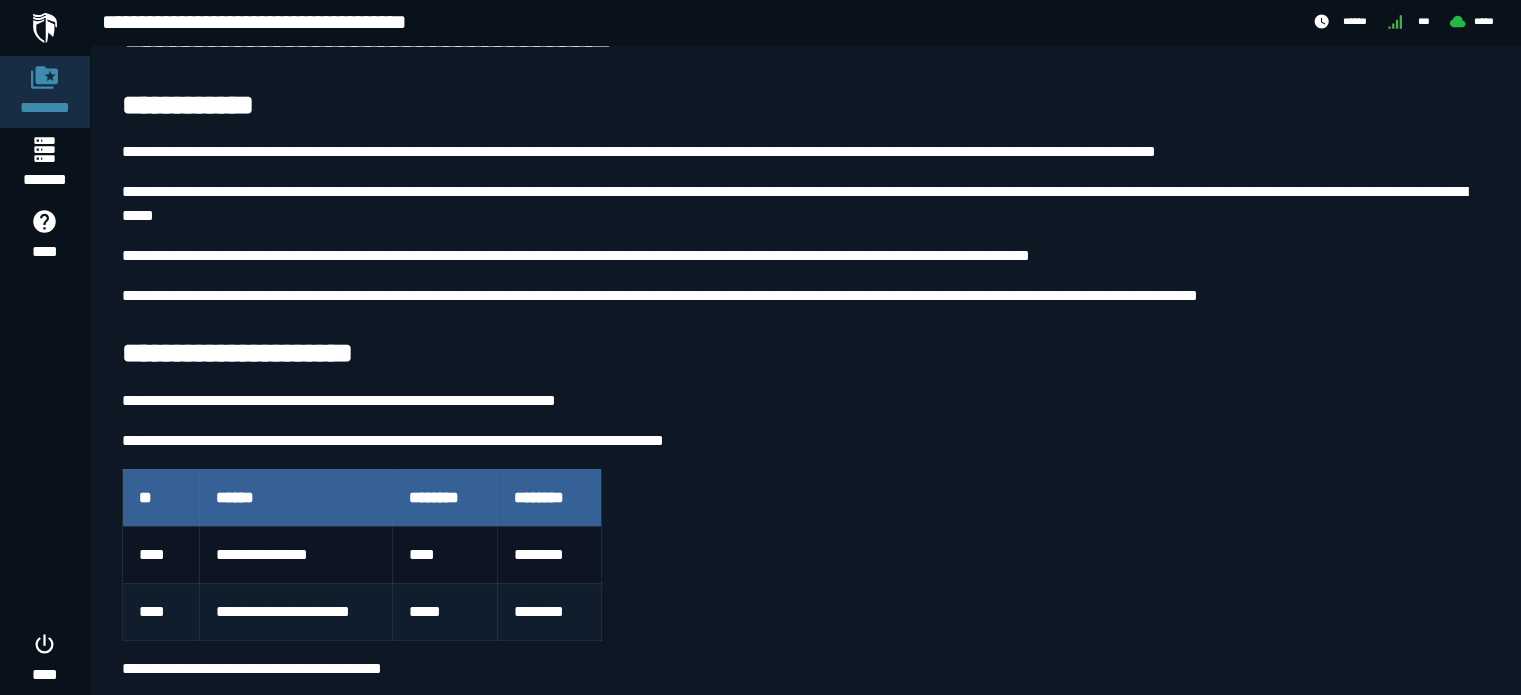 click on "*****" at bounding box center (444, 611) 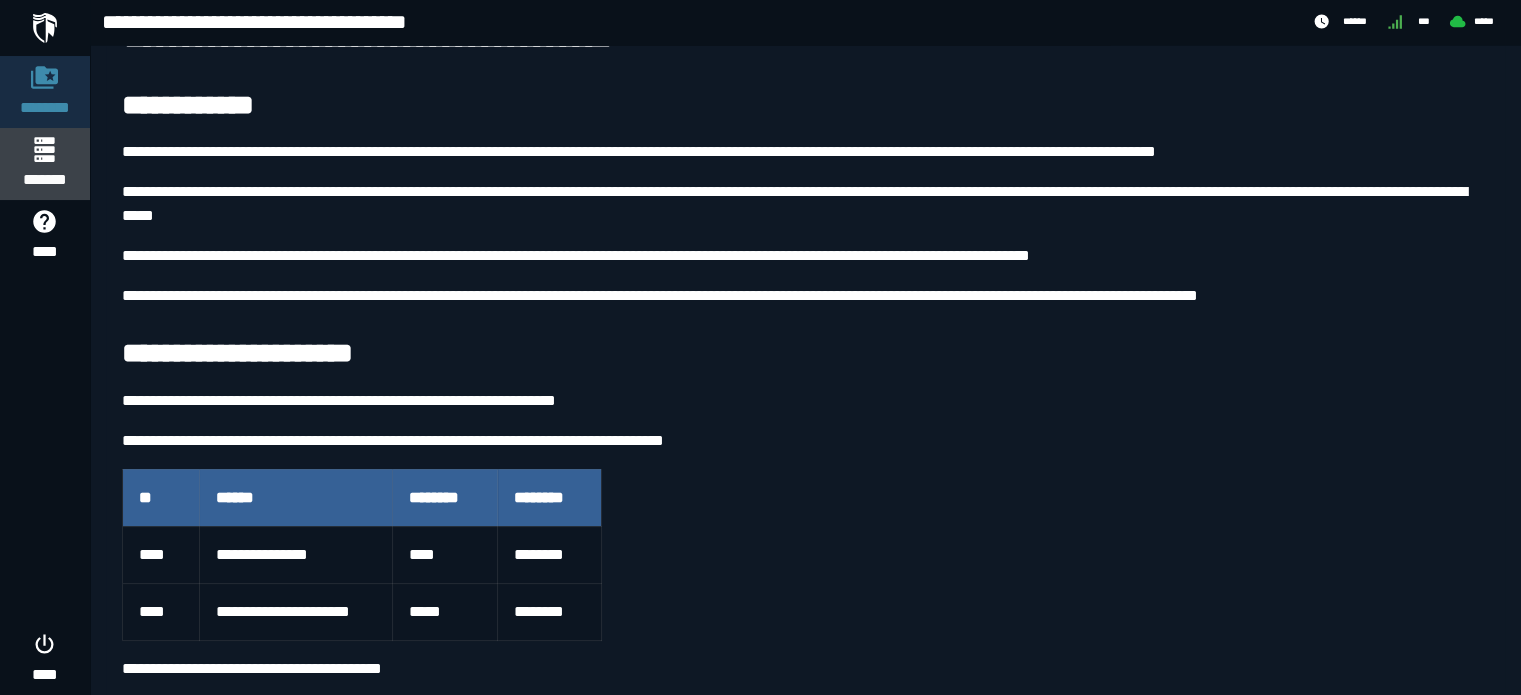 click on "*******" at bounding box center [44, 180] 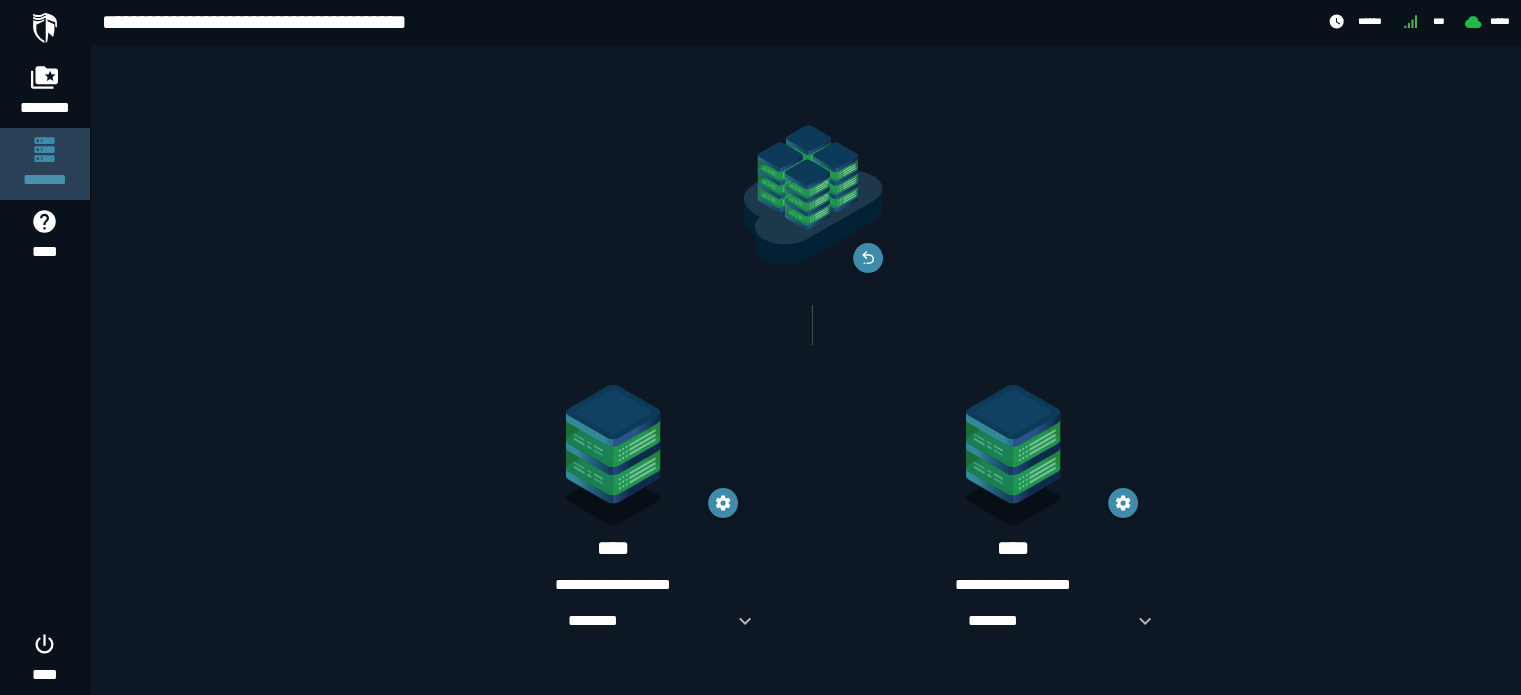 scroll, scrollTop: 0, scrollLeft: 0, axis: both 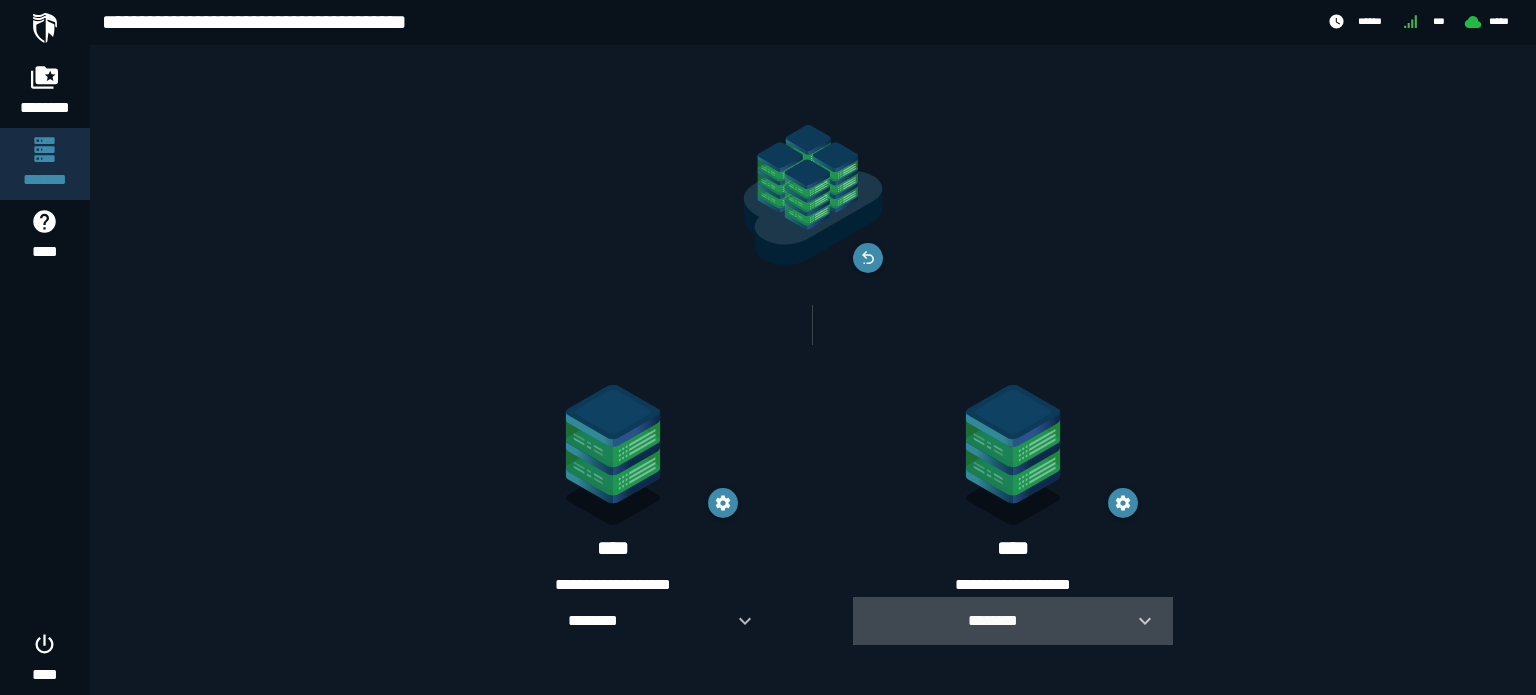 click 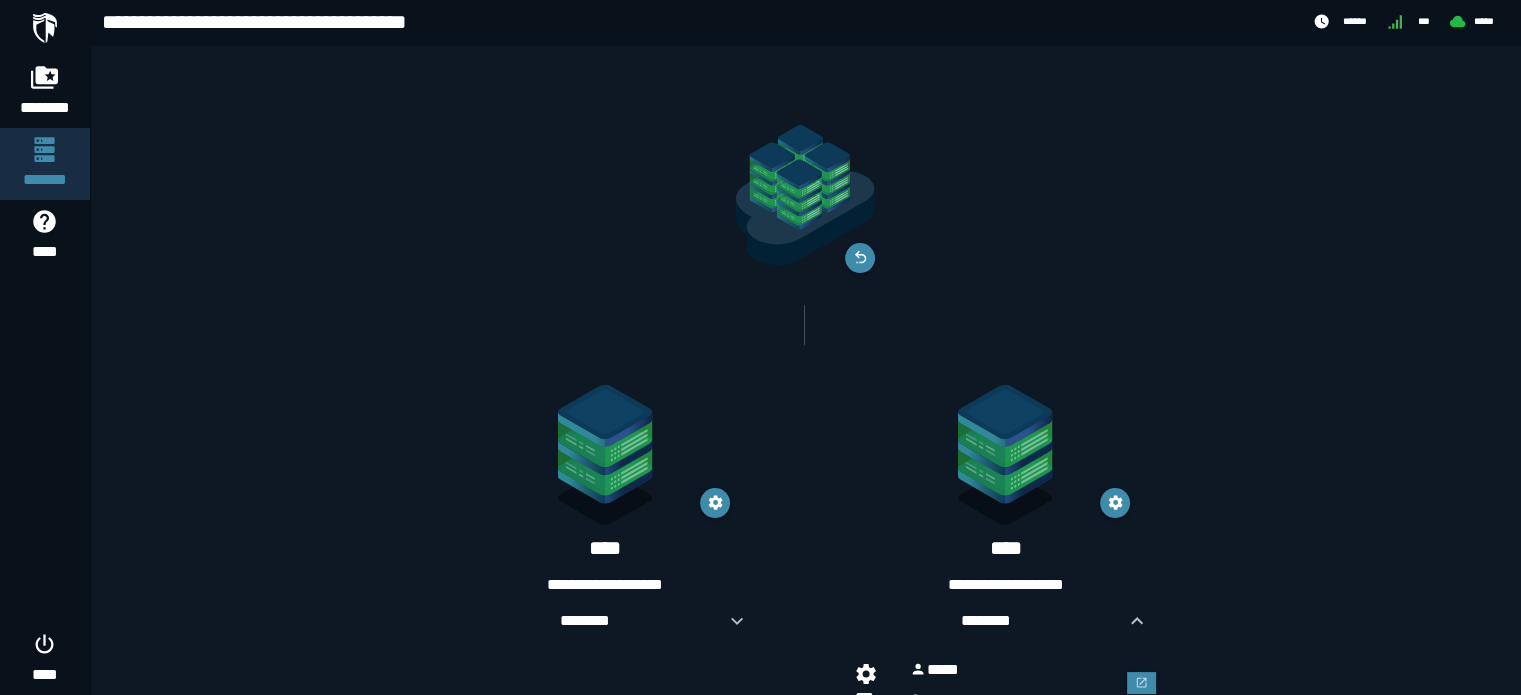 scroll, scrollTop: 76, scrollLeft: 0, axis: vertical 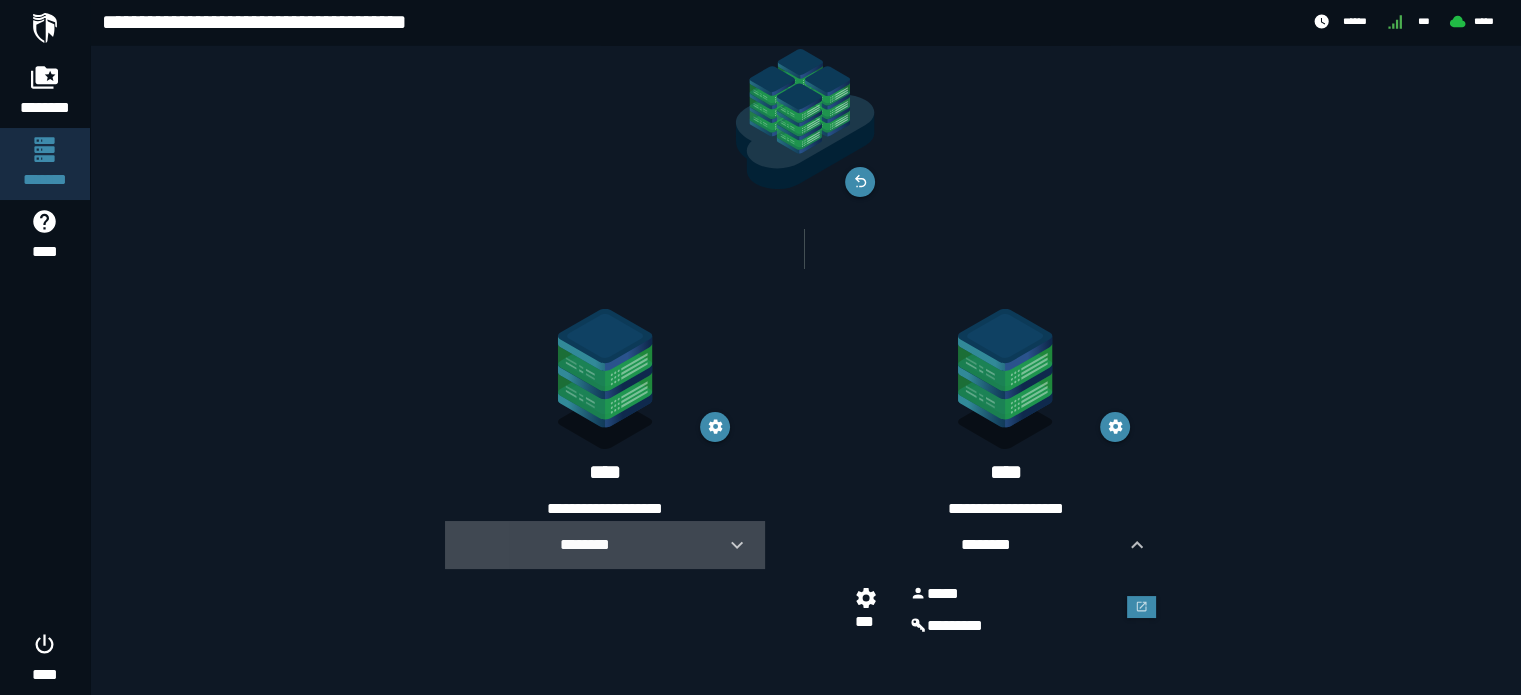 click 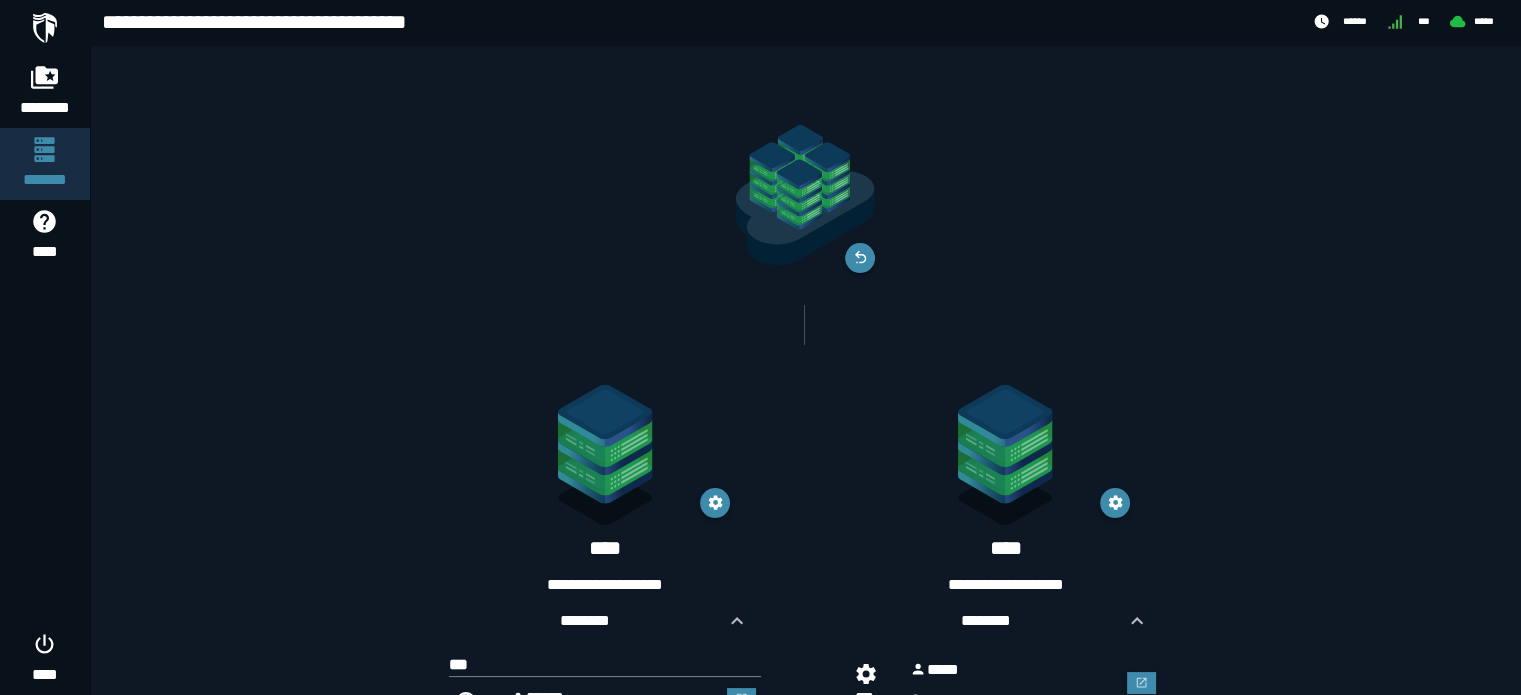 scroll, scrollTop: 104, scrollLeft: 0, axis: vertical 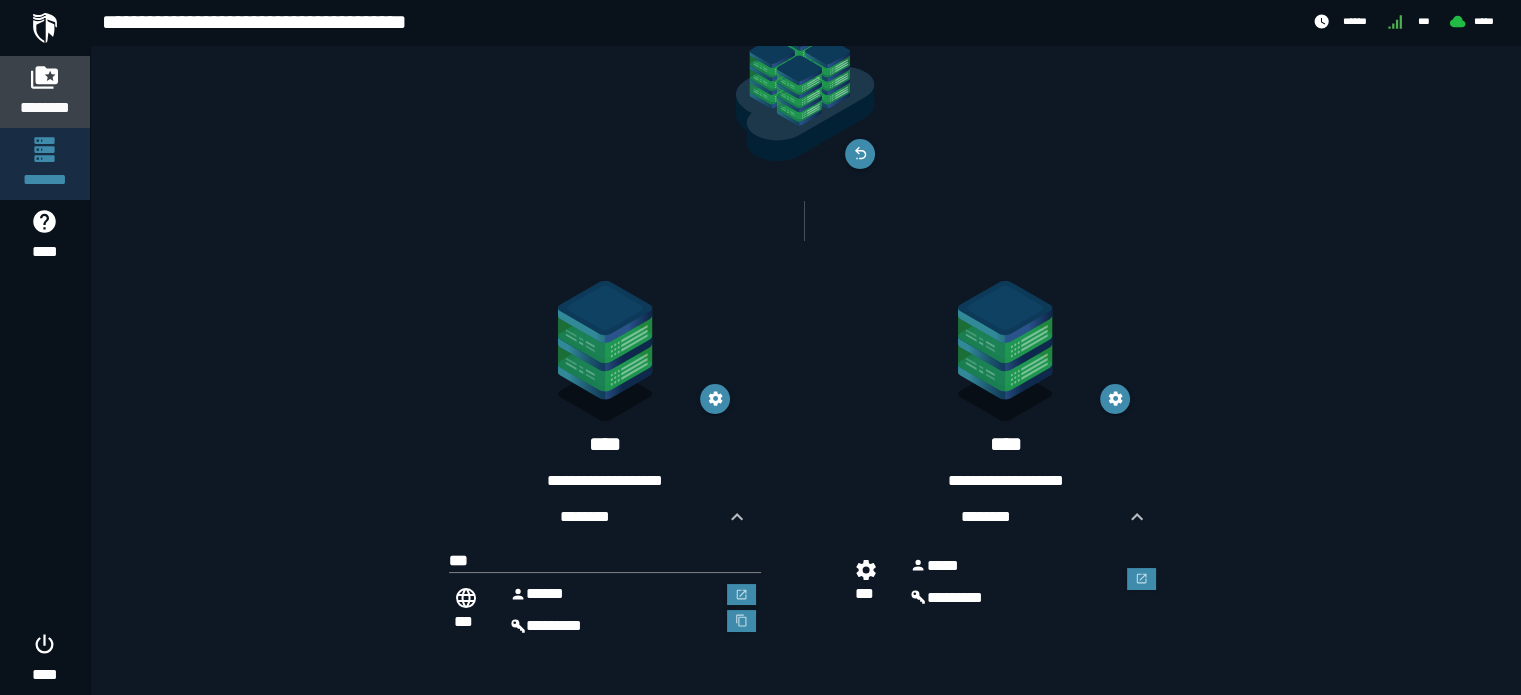 click 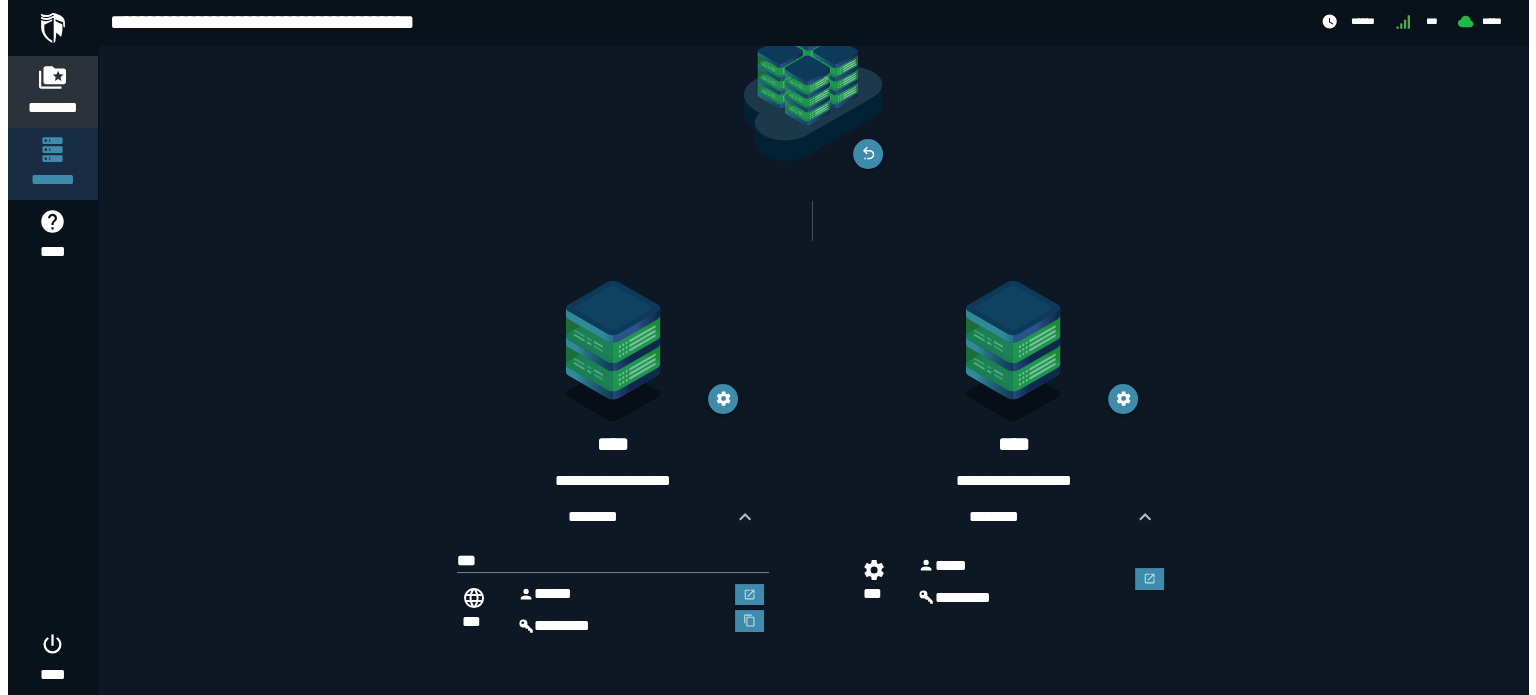 scroll, scrollTop: 0, scrollLeft: 0, axis: both 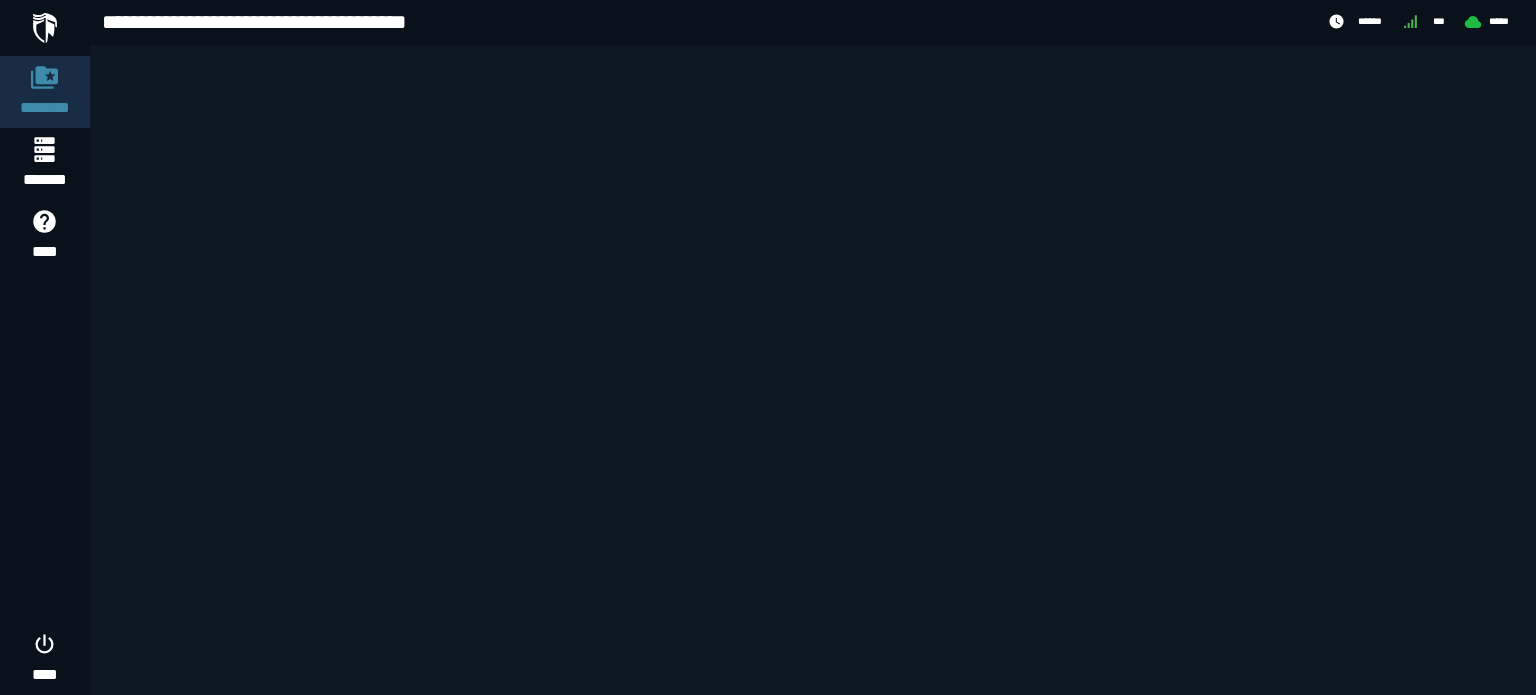 click at bounding box center [45, 28] 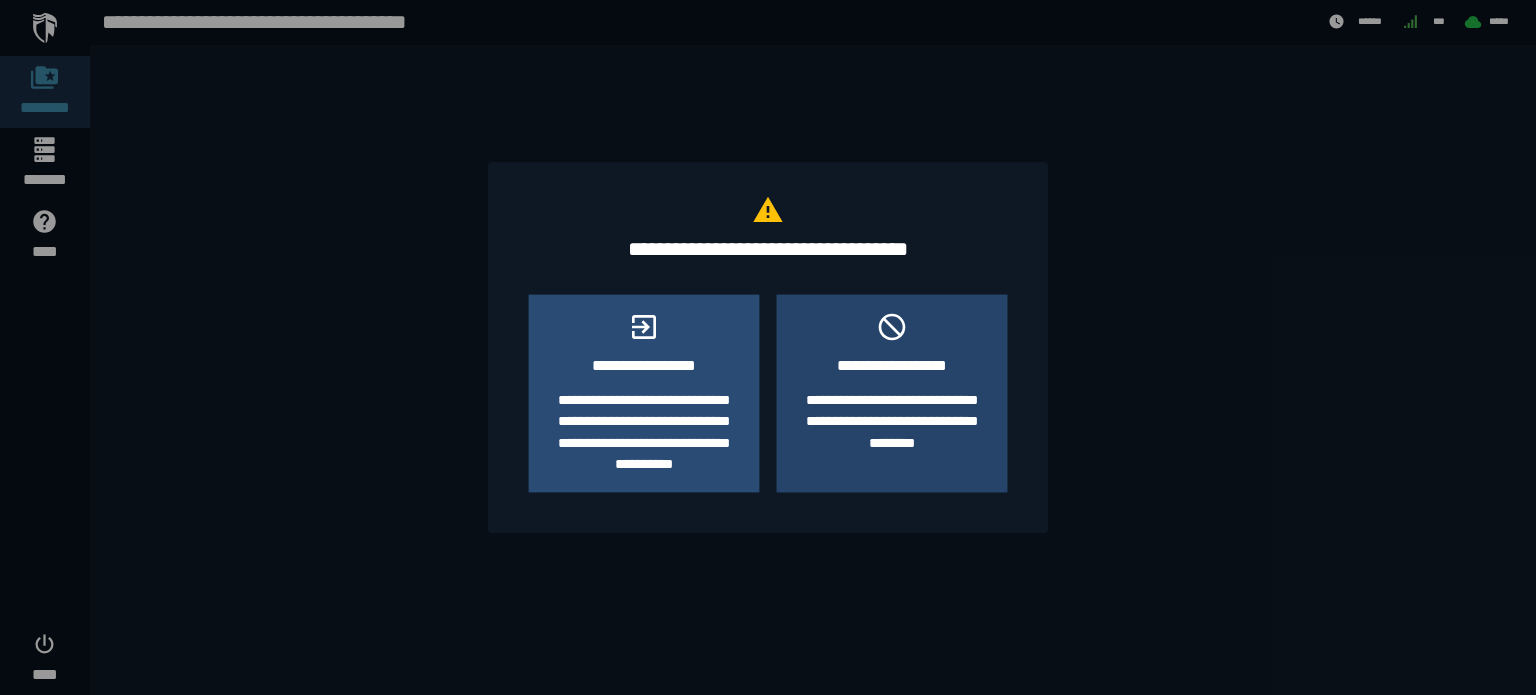 click on "**********" 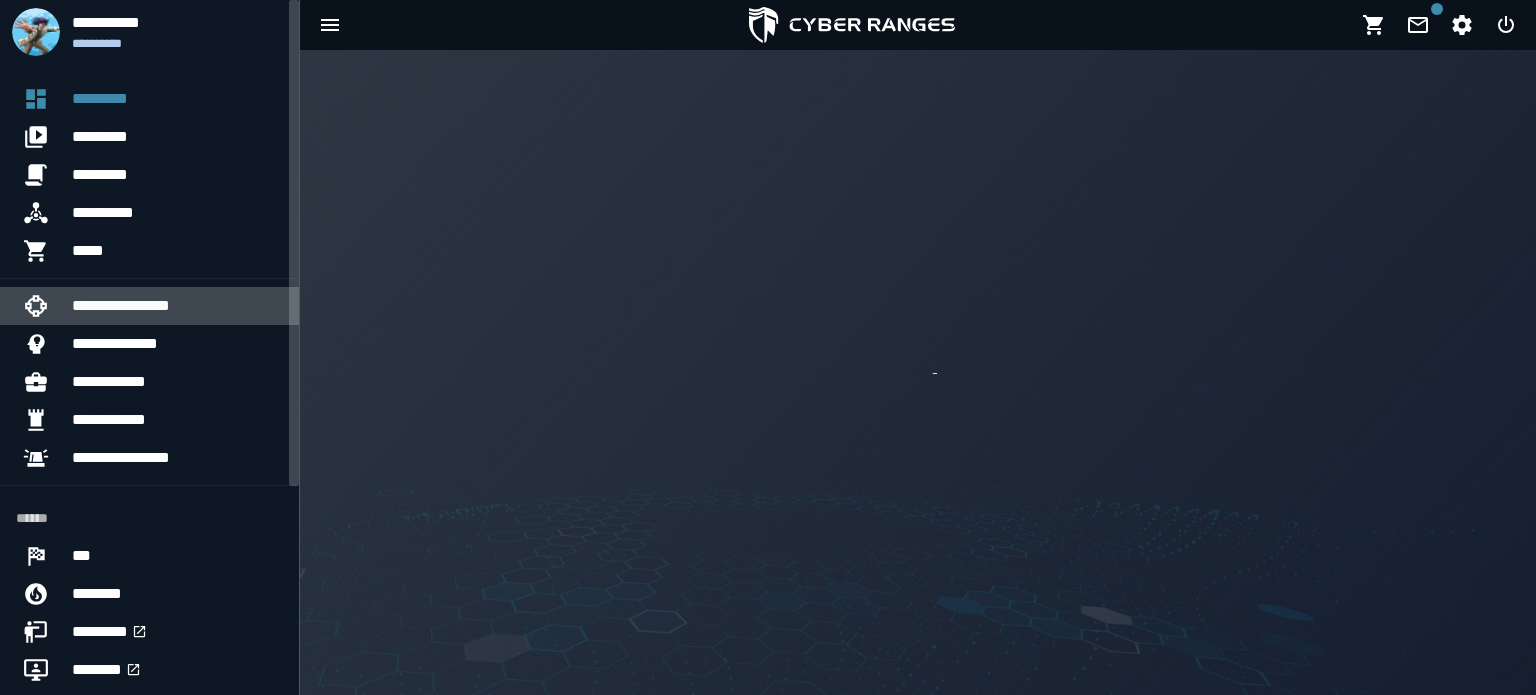 click on "**********" at bounding box center [177, 306] 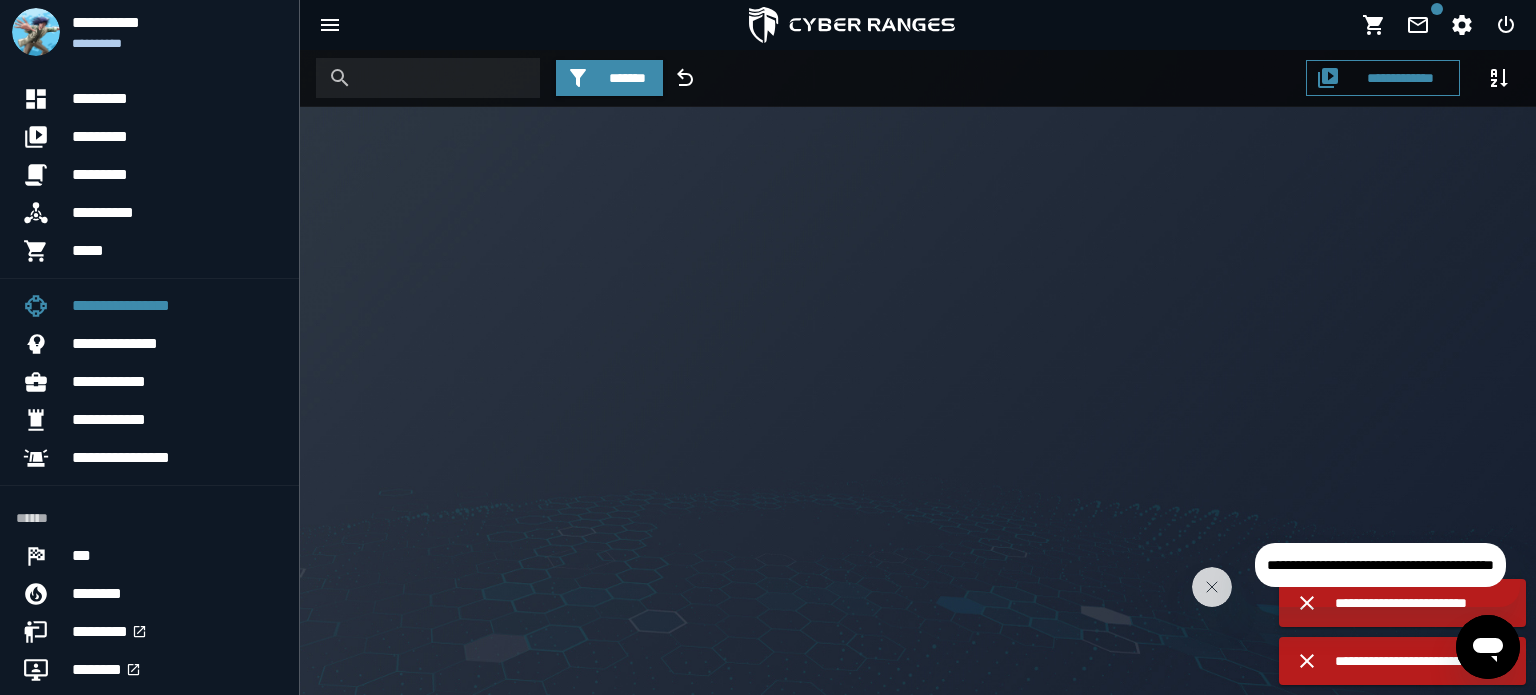 click on "**********" at bounding box center (1422, 661) 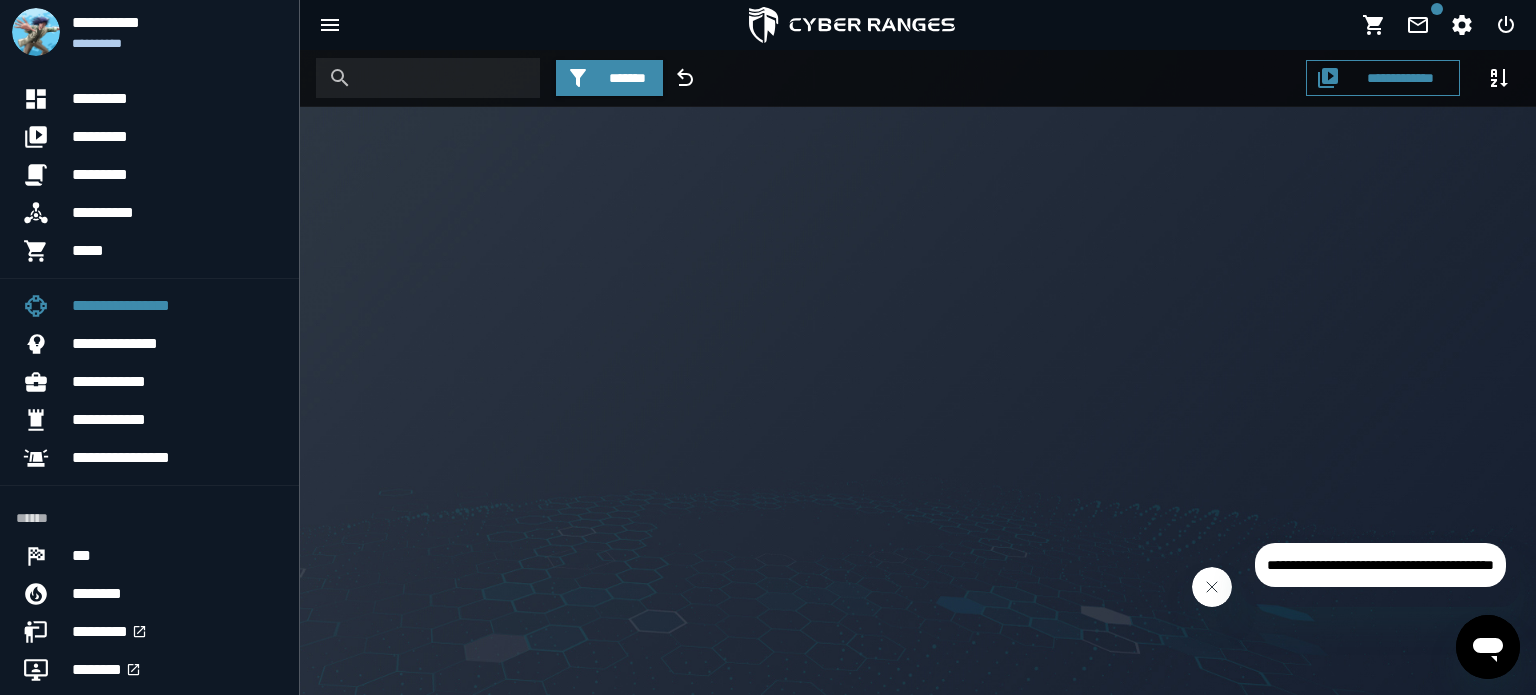 click 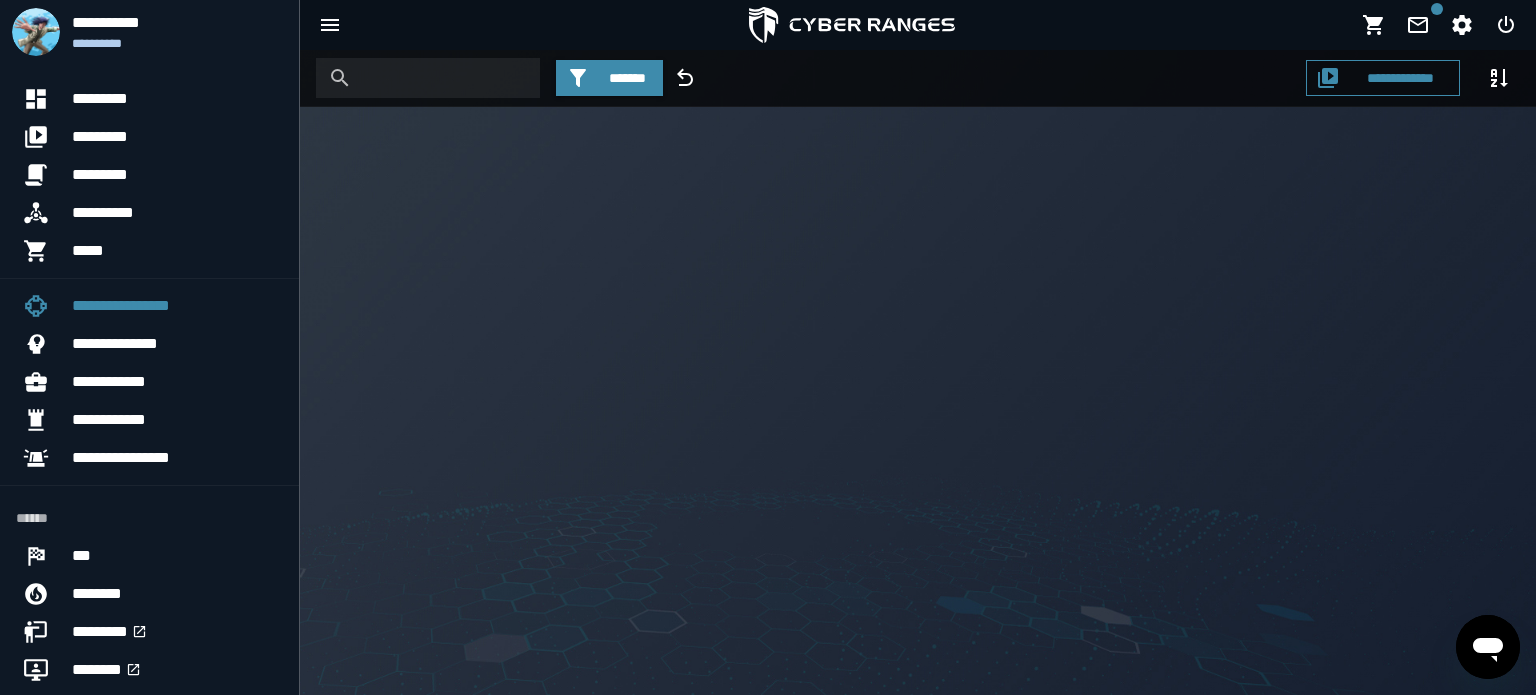 click on "**********" at bounding box center [918, 372] 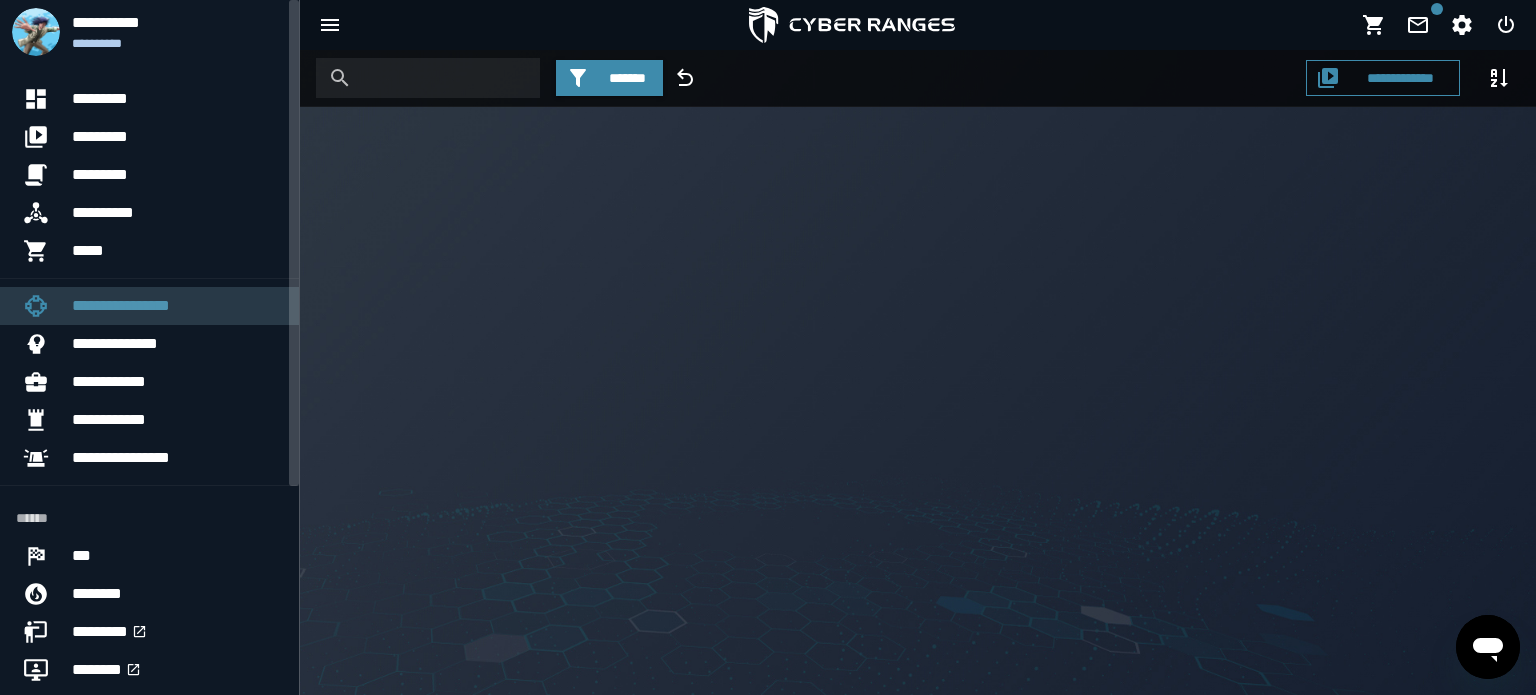 click on "**********" at bounding box center [177, 306] 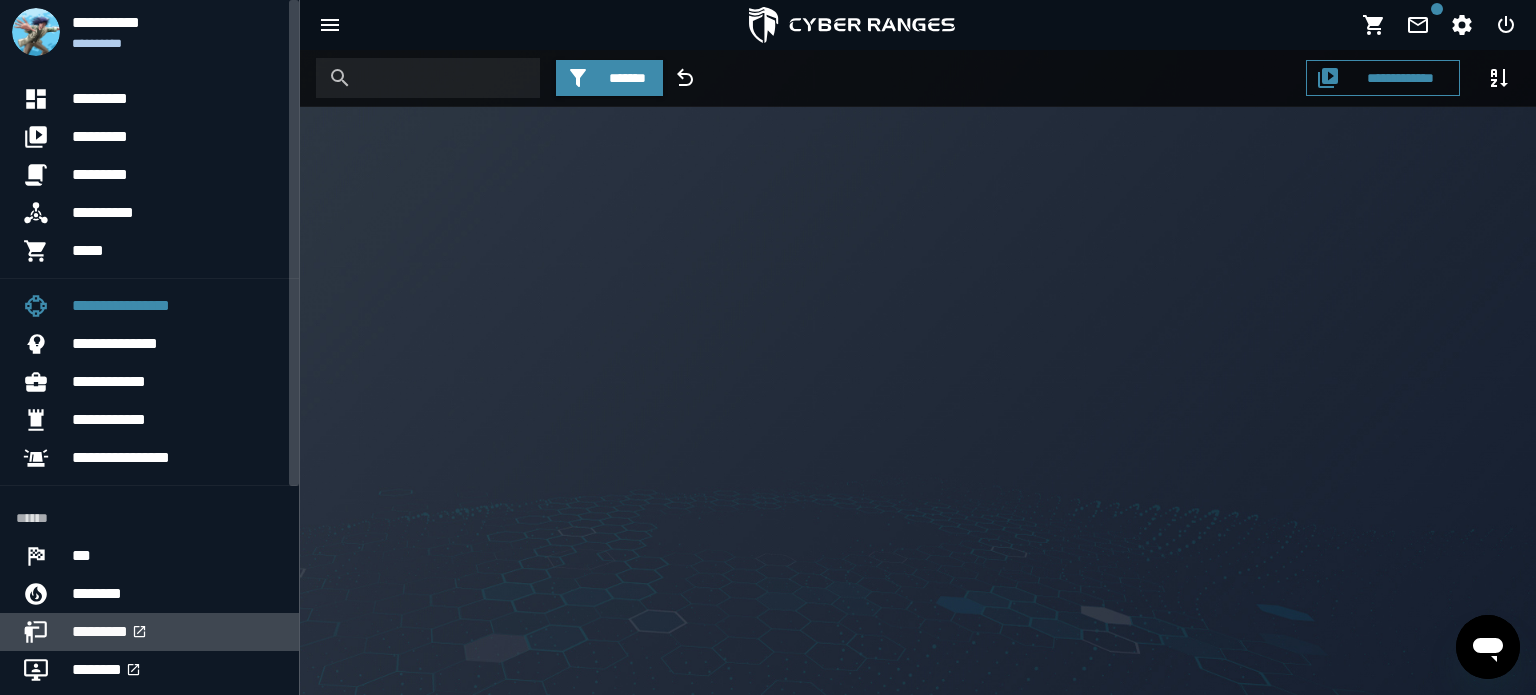 click on "*********" at bounding box center [177, 632] 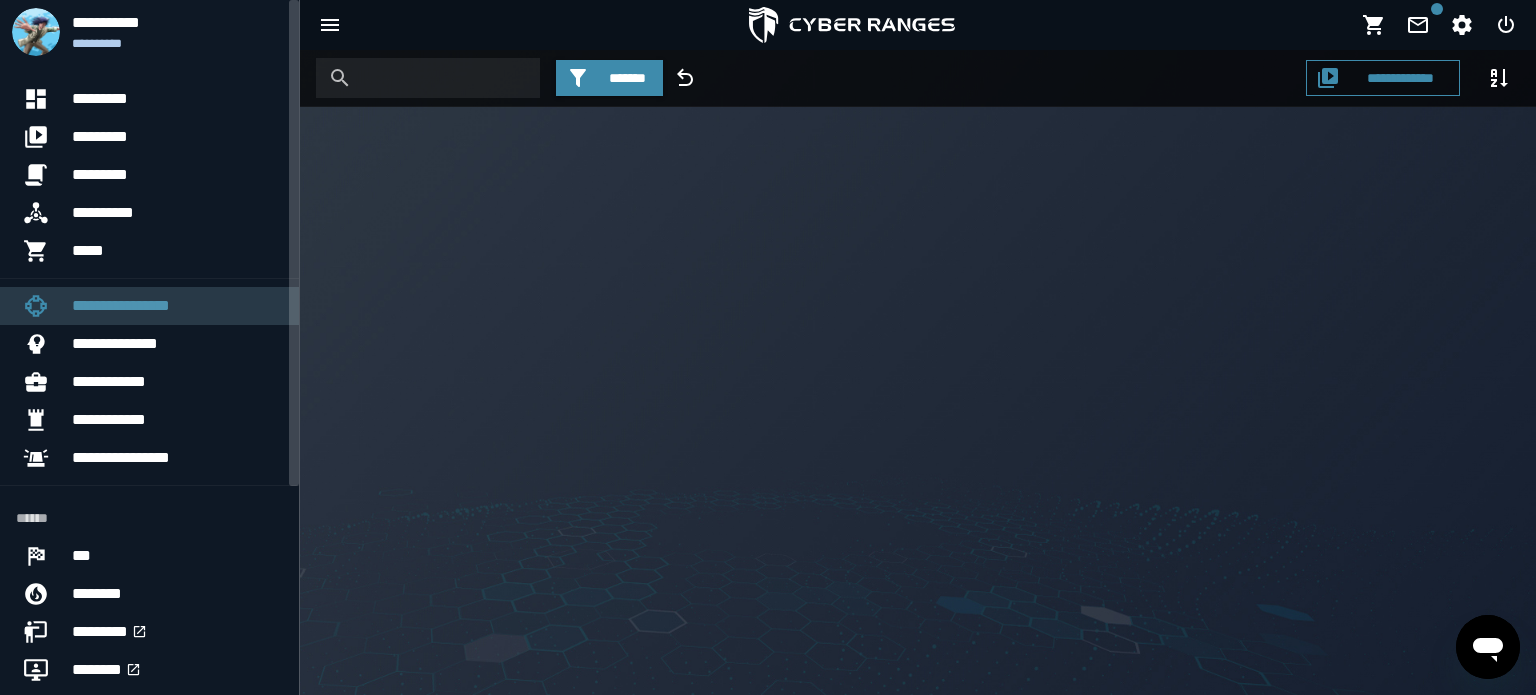 click on "**********" at bounding box center [177, 306] 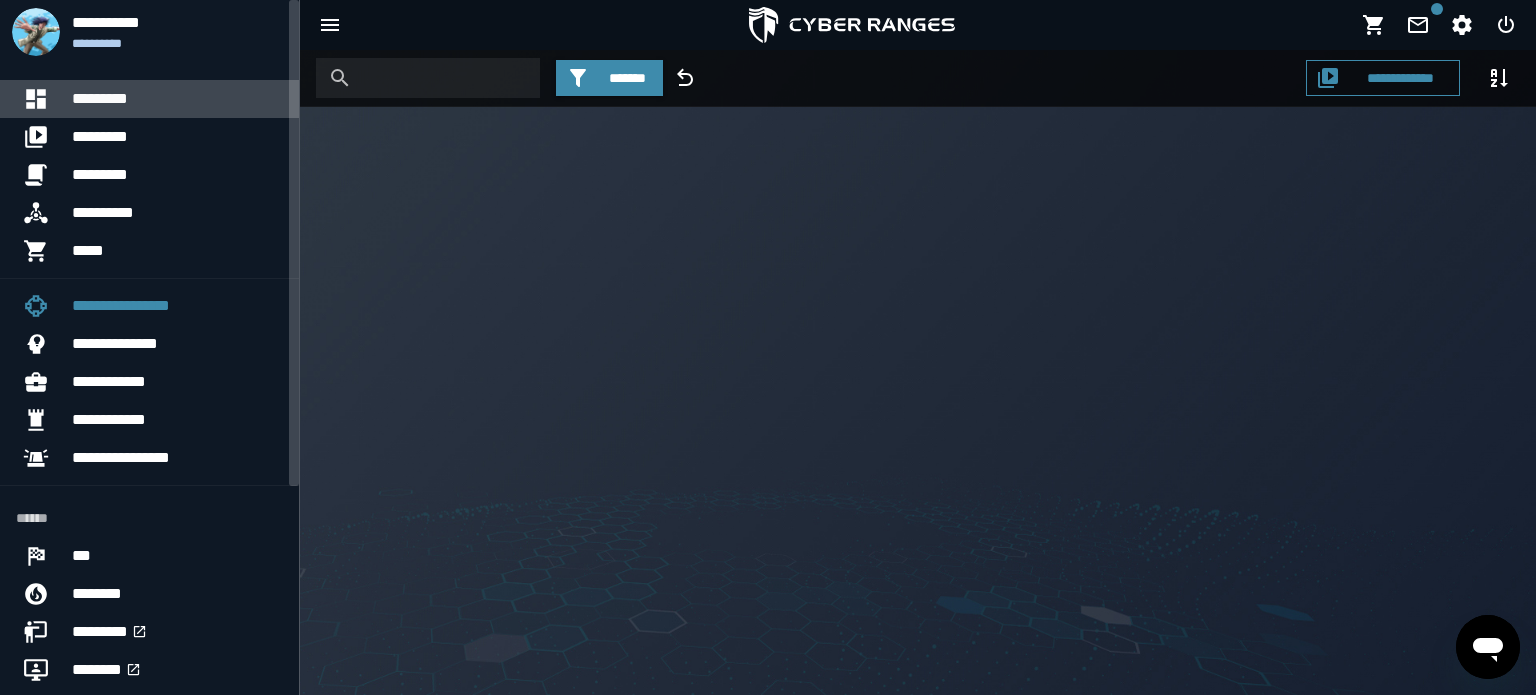 click on "*********" at bounding box center [177, 99] 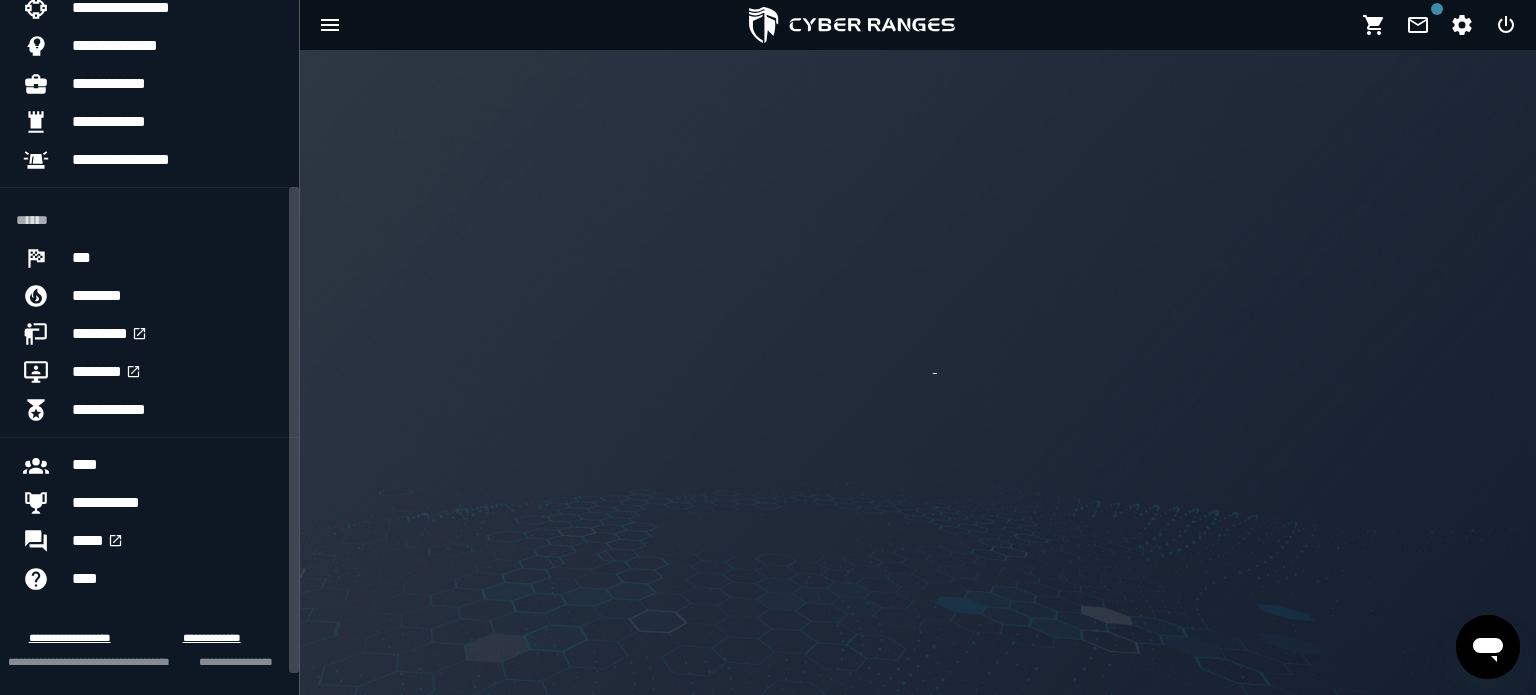scroll, scrollTop: 0, scrollLeft: 0, axis: both 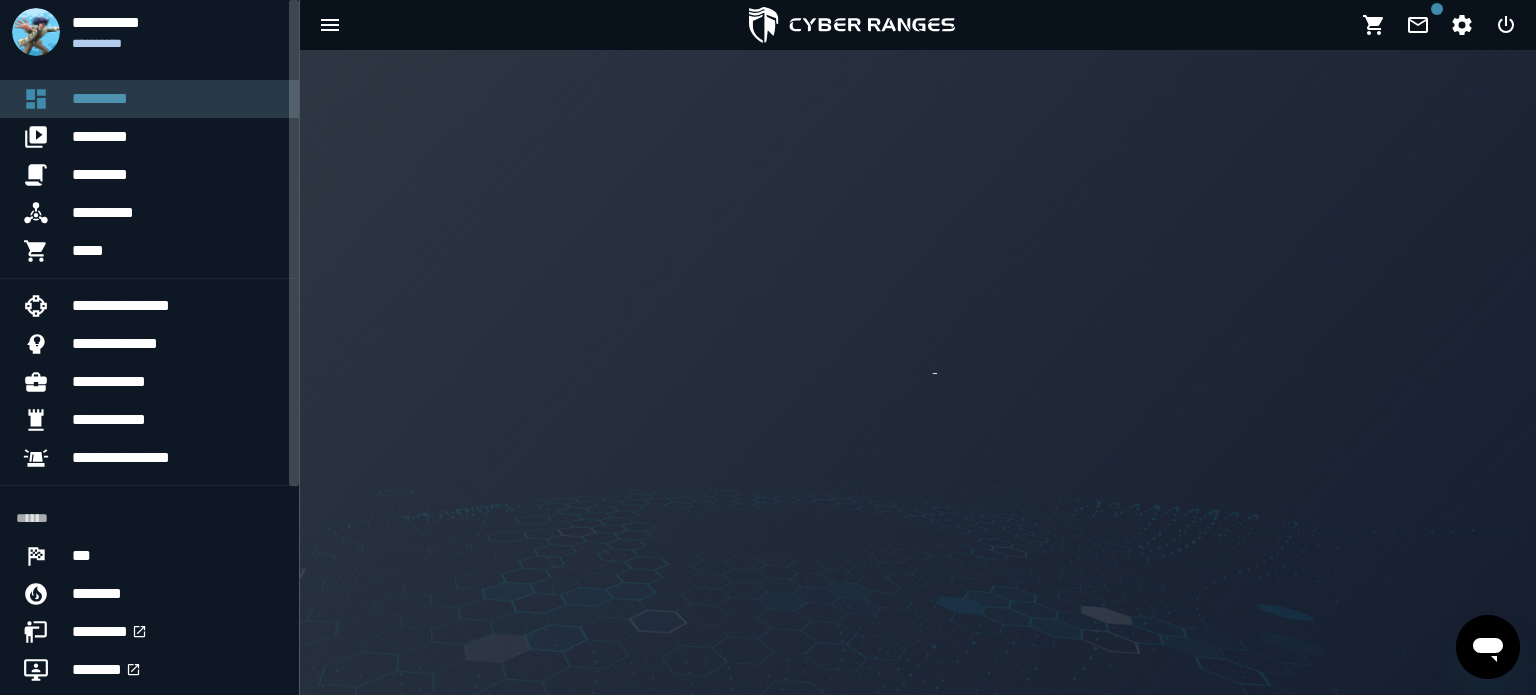 click on "*********" at bounding box center [177, 99] 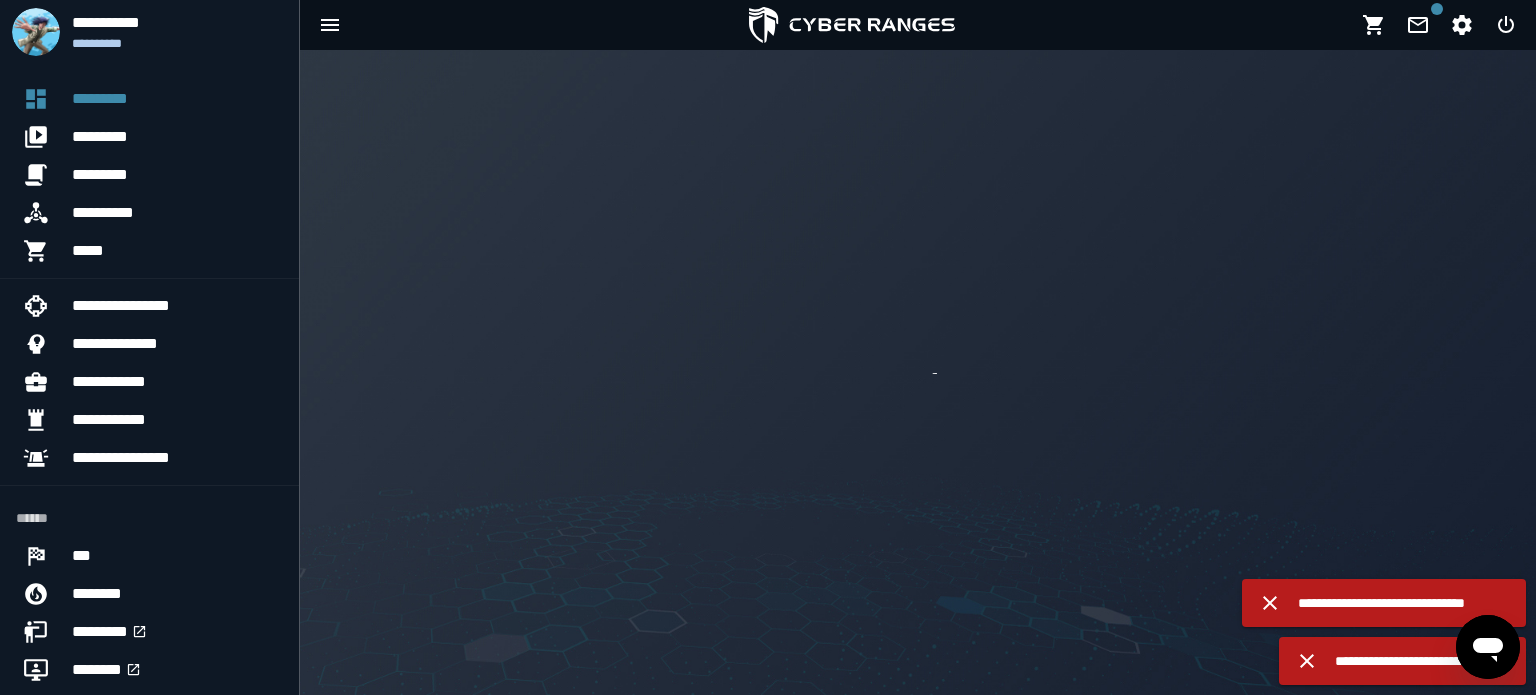 click on "**********" at bounding box center (1404, 603) 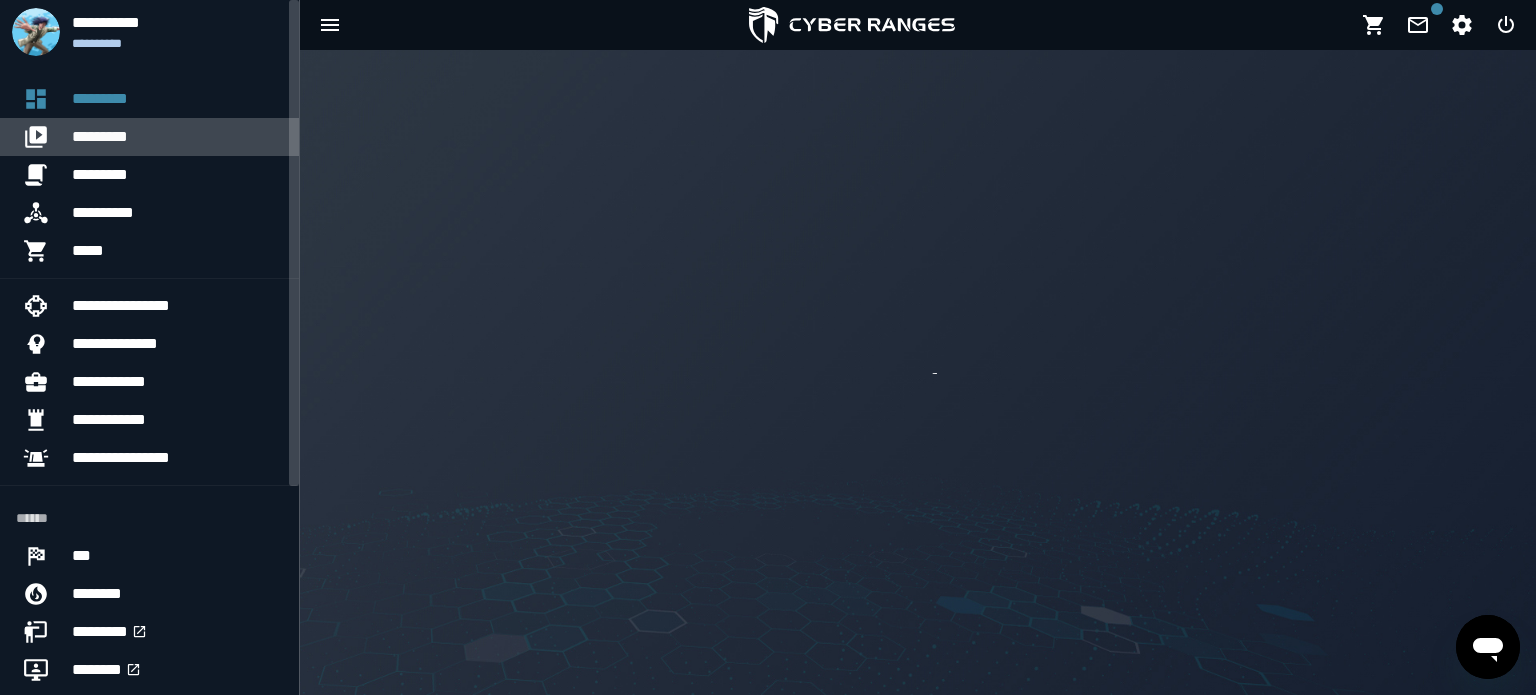 click on "*********" at bounding box center [177, 137] 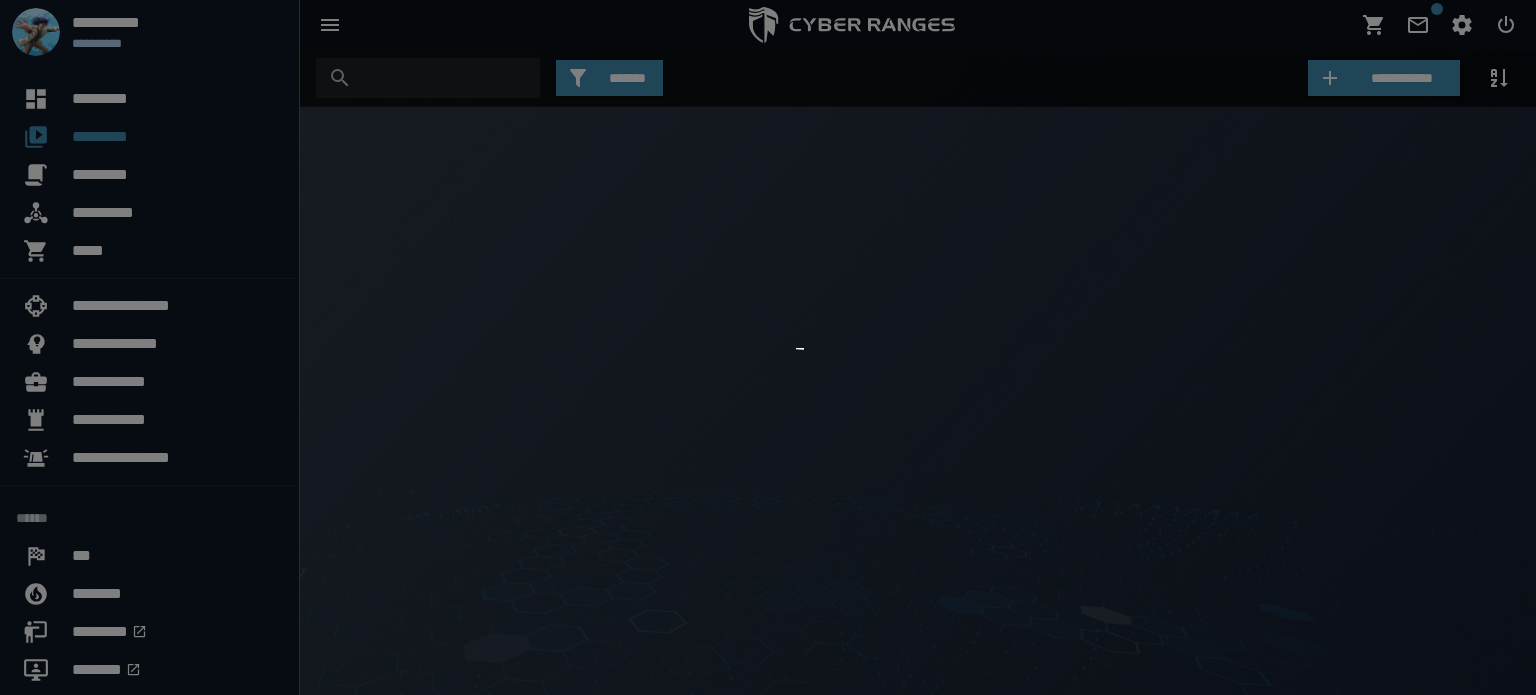 click at bounding box center (768, 347) 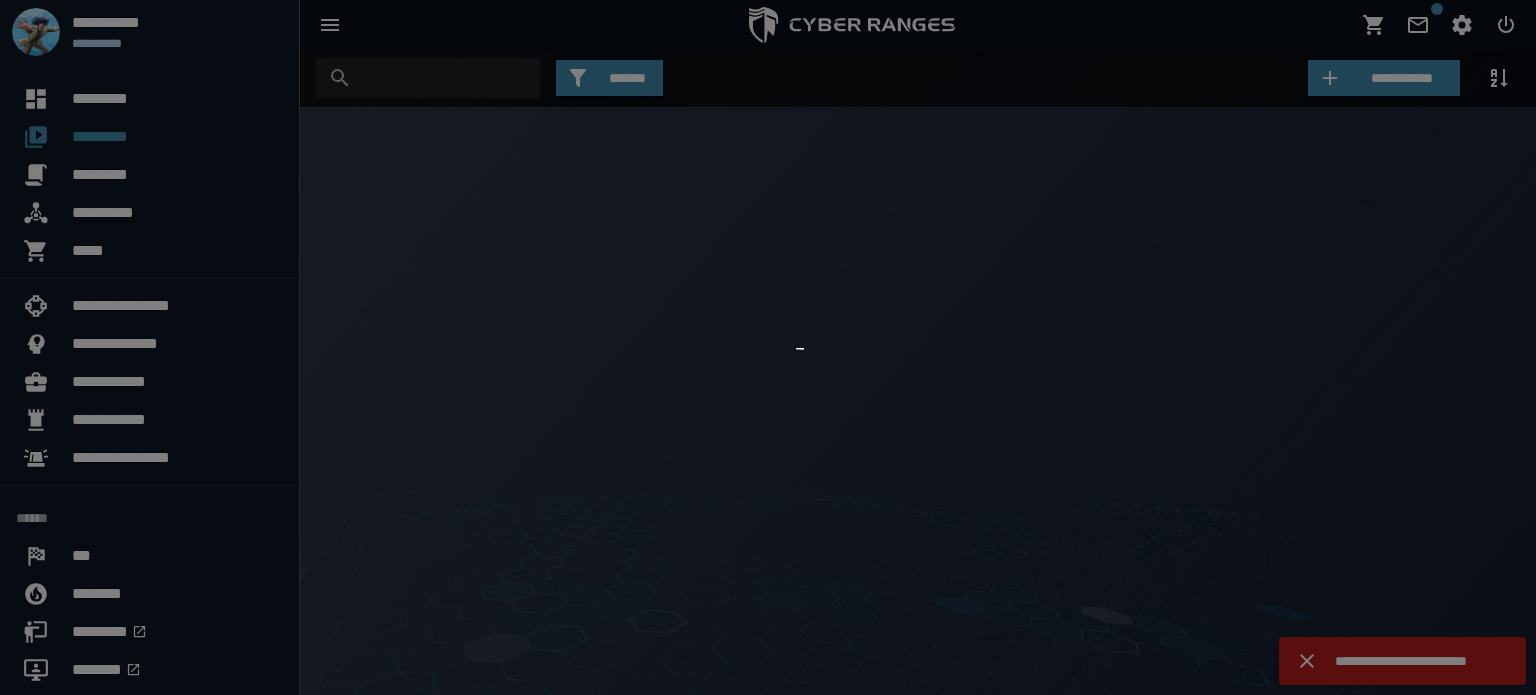 click at bounding box center (768, 347) 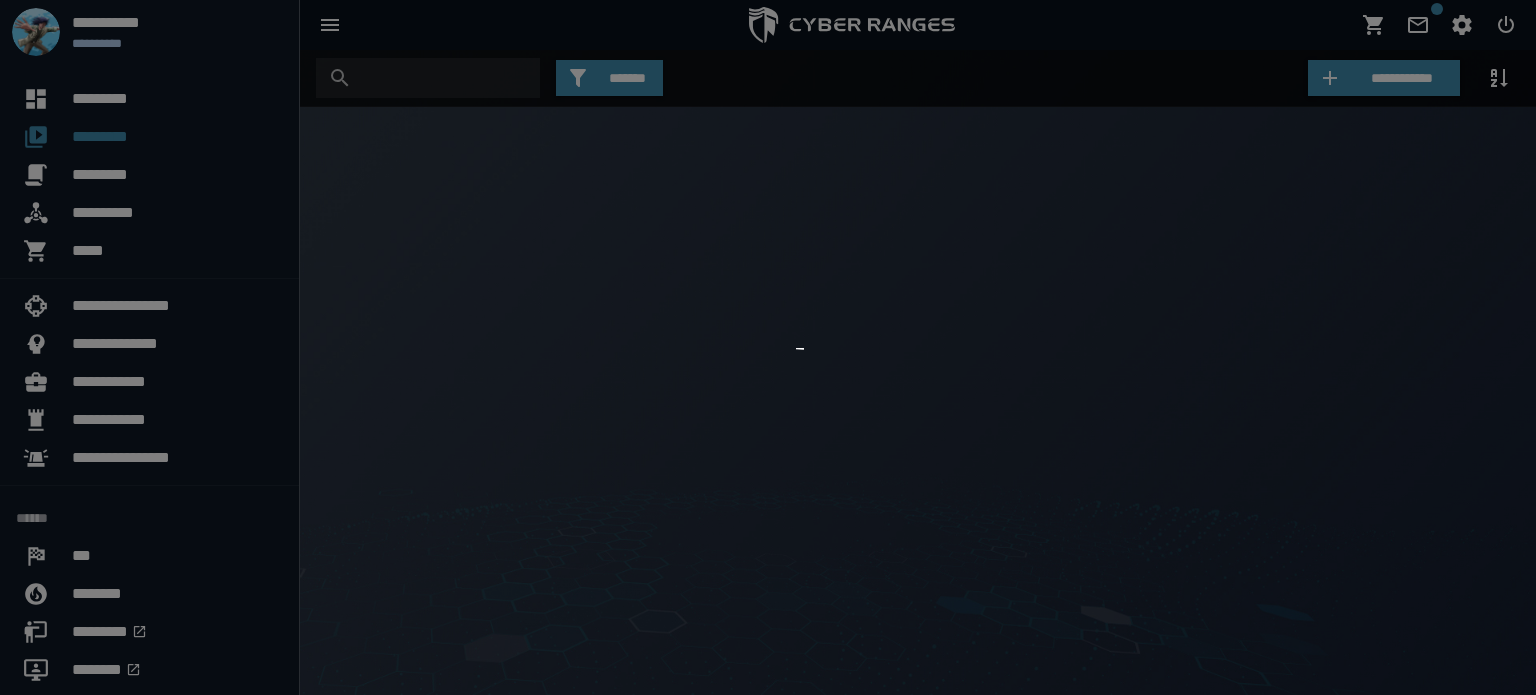 click at bounding box center [768, 347] 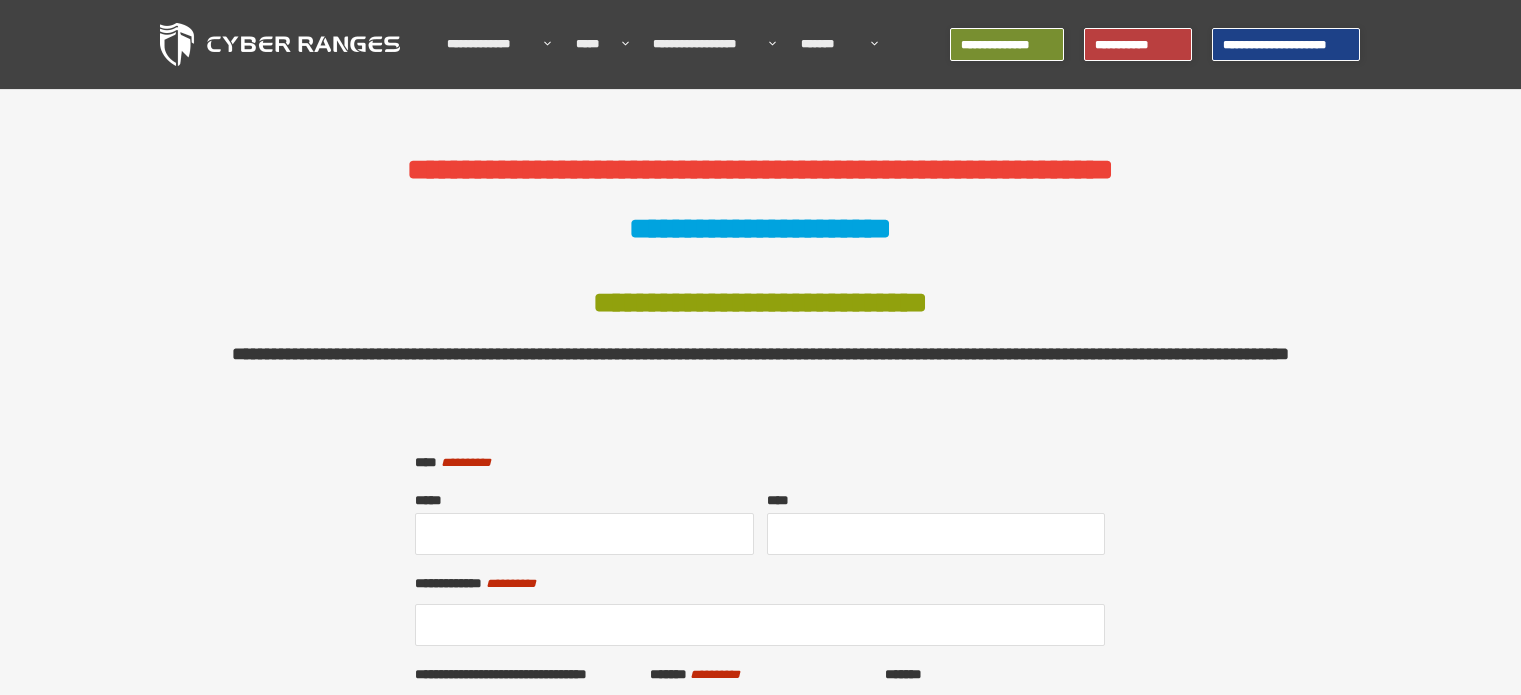 scroll, scrollTop: 0, scrollLeft: 0, axis: both 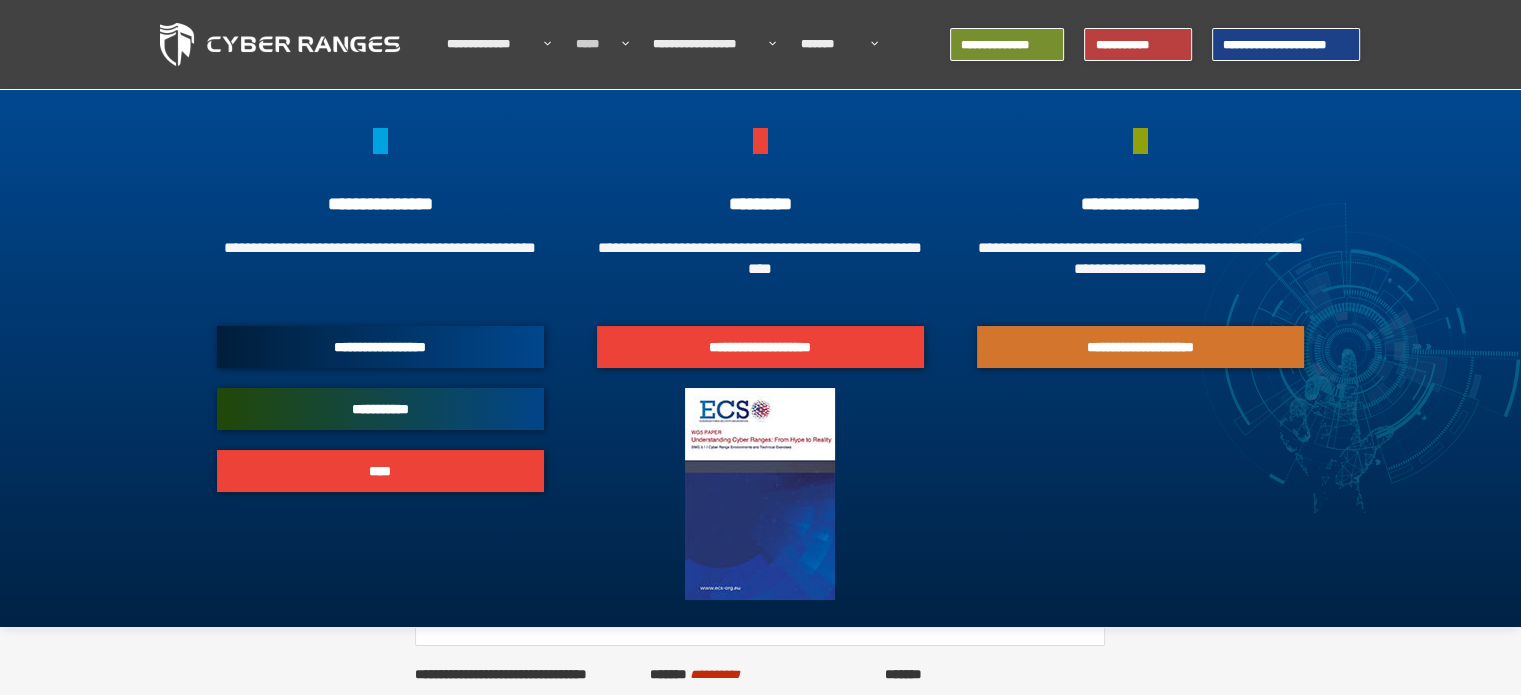 click on "*****" at bounding box center [594, 44] 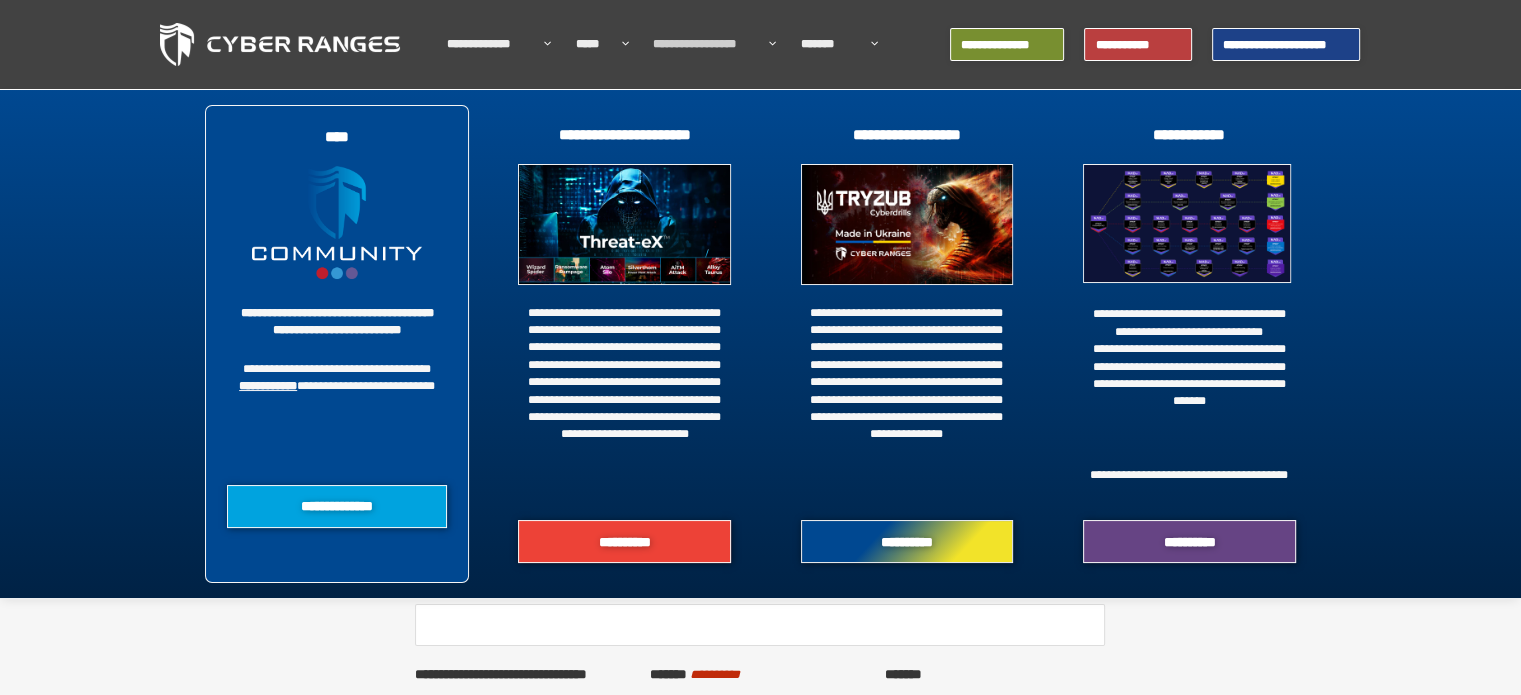 click on "**********" at bounding box center (706, 44) 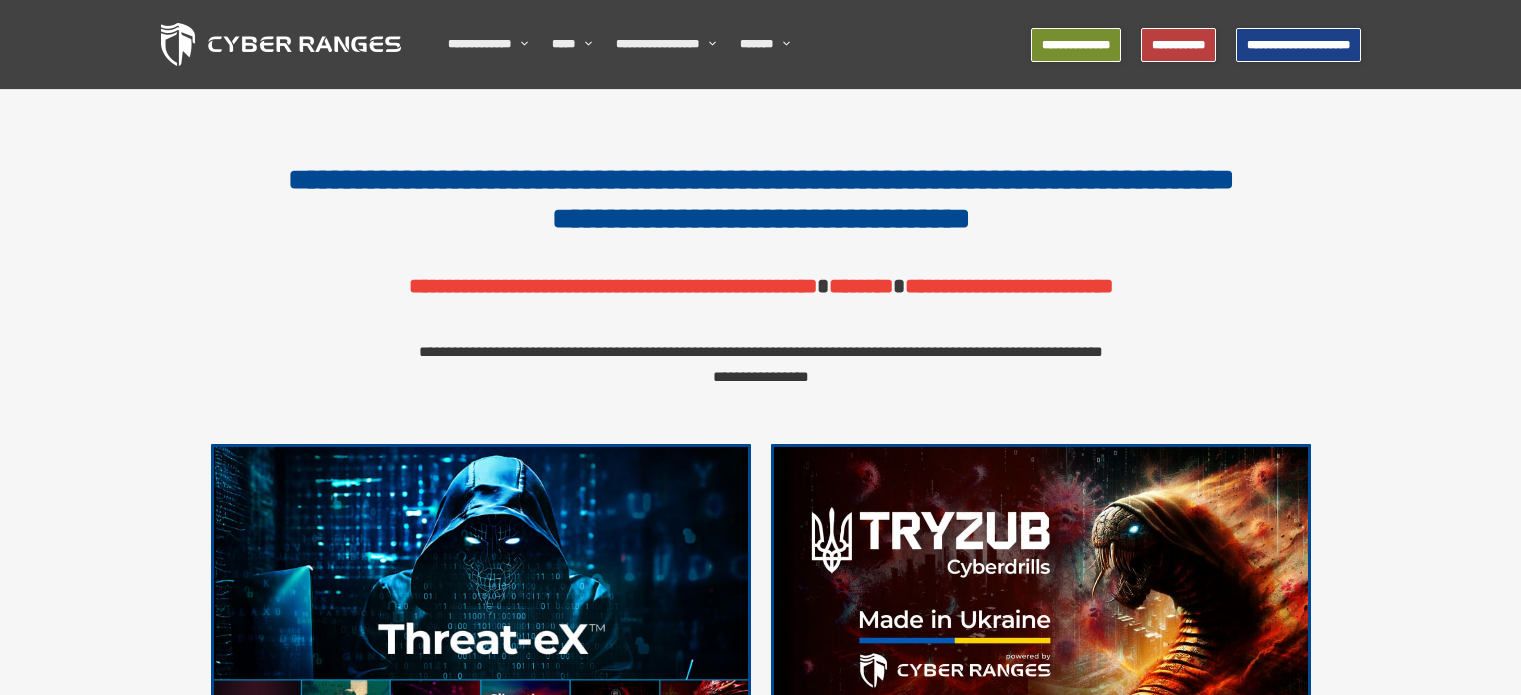 scroll, scrollTop: 0, scrollLeft: 0, axis: both 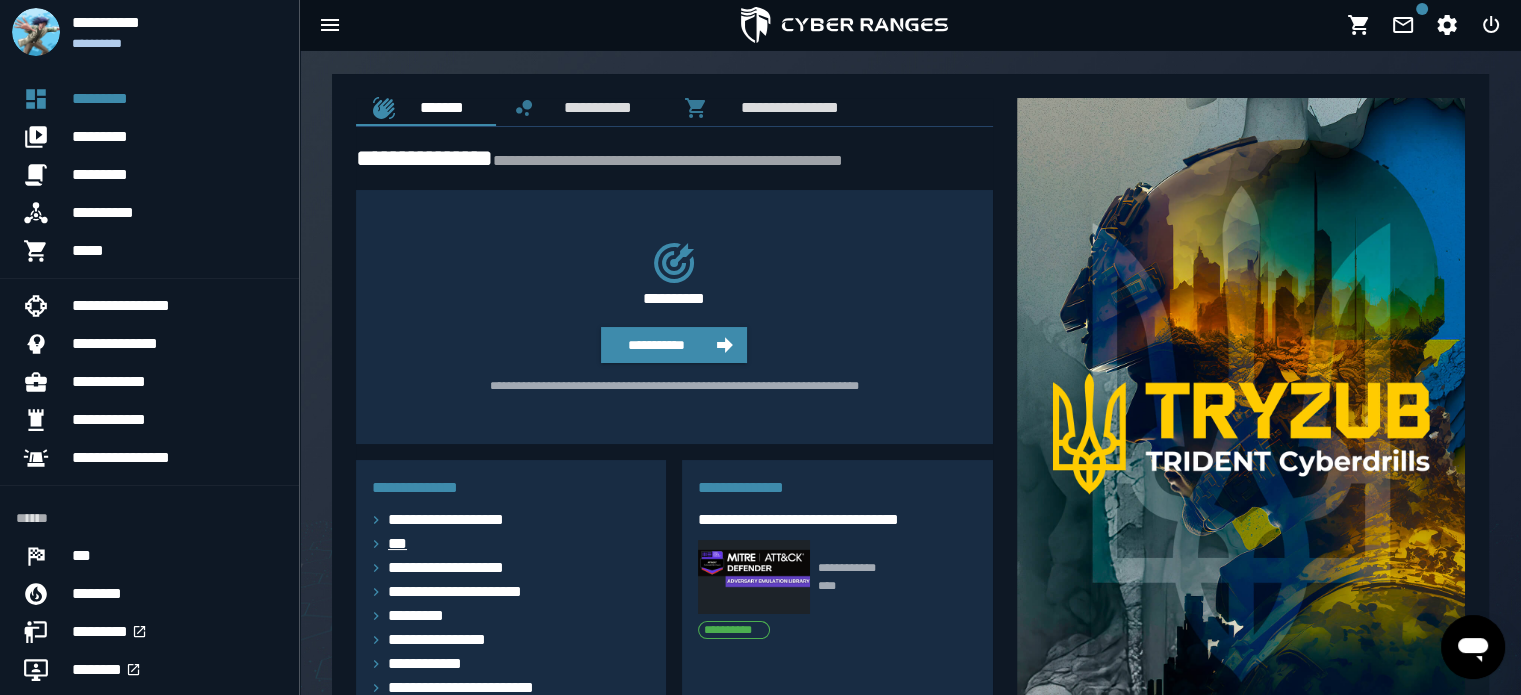 click on "***" at bounding box center (403, 544) 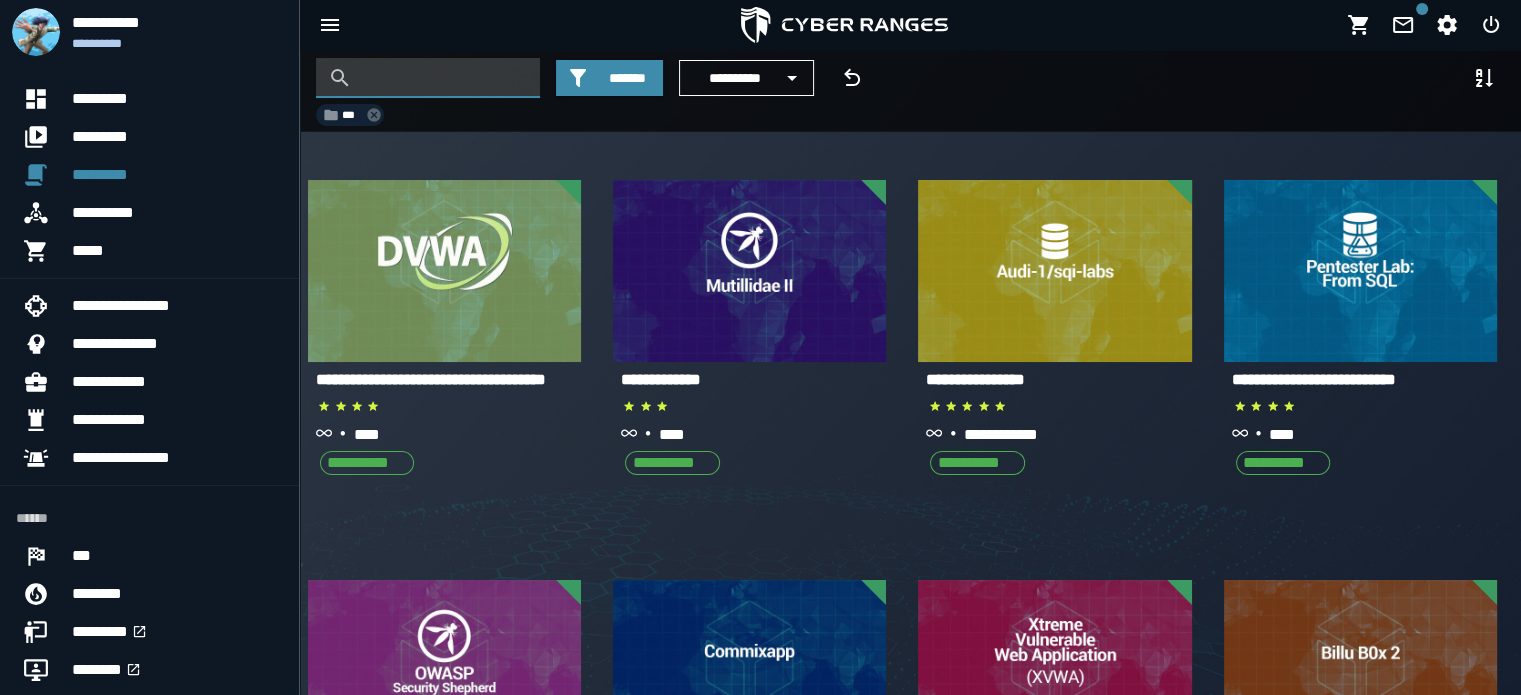 click 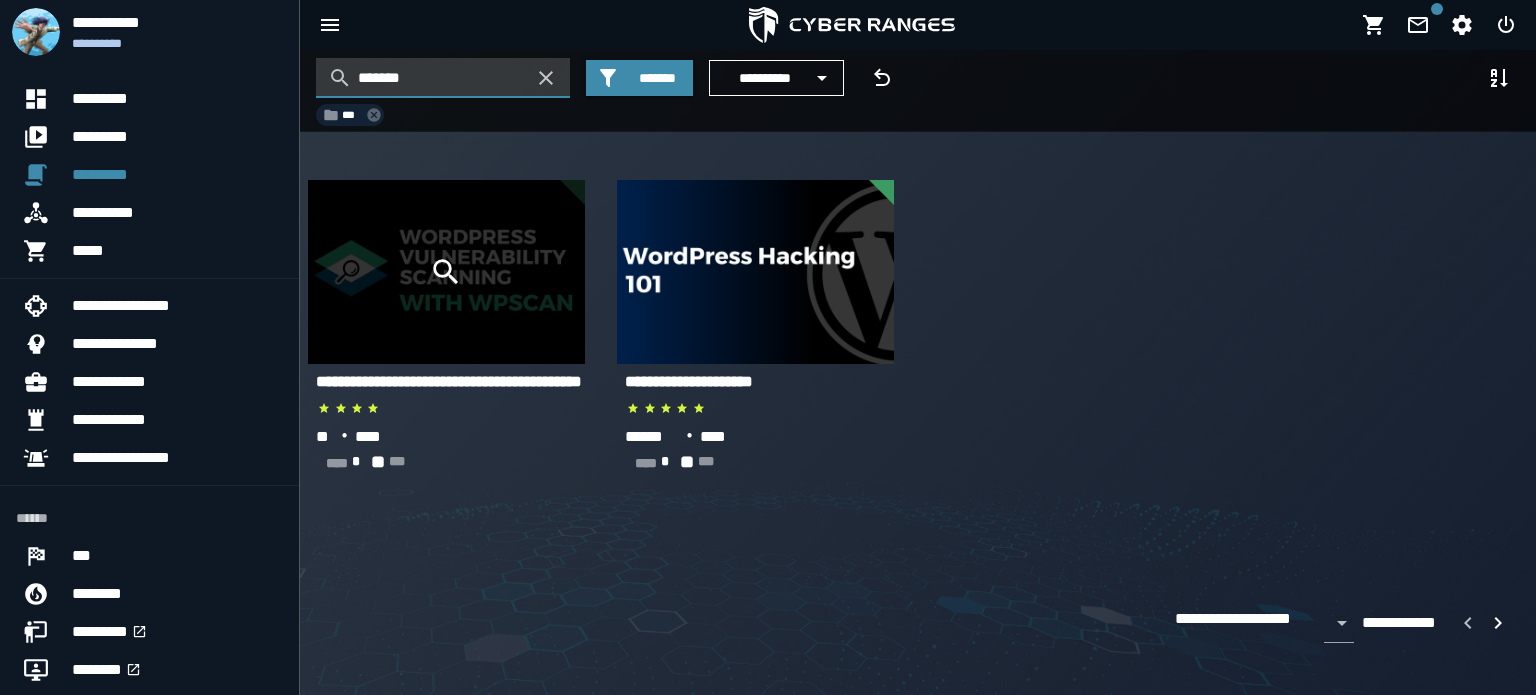 type on "*******" 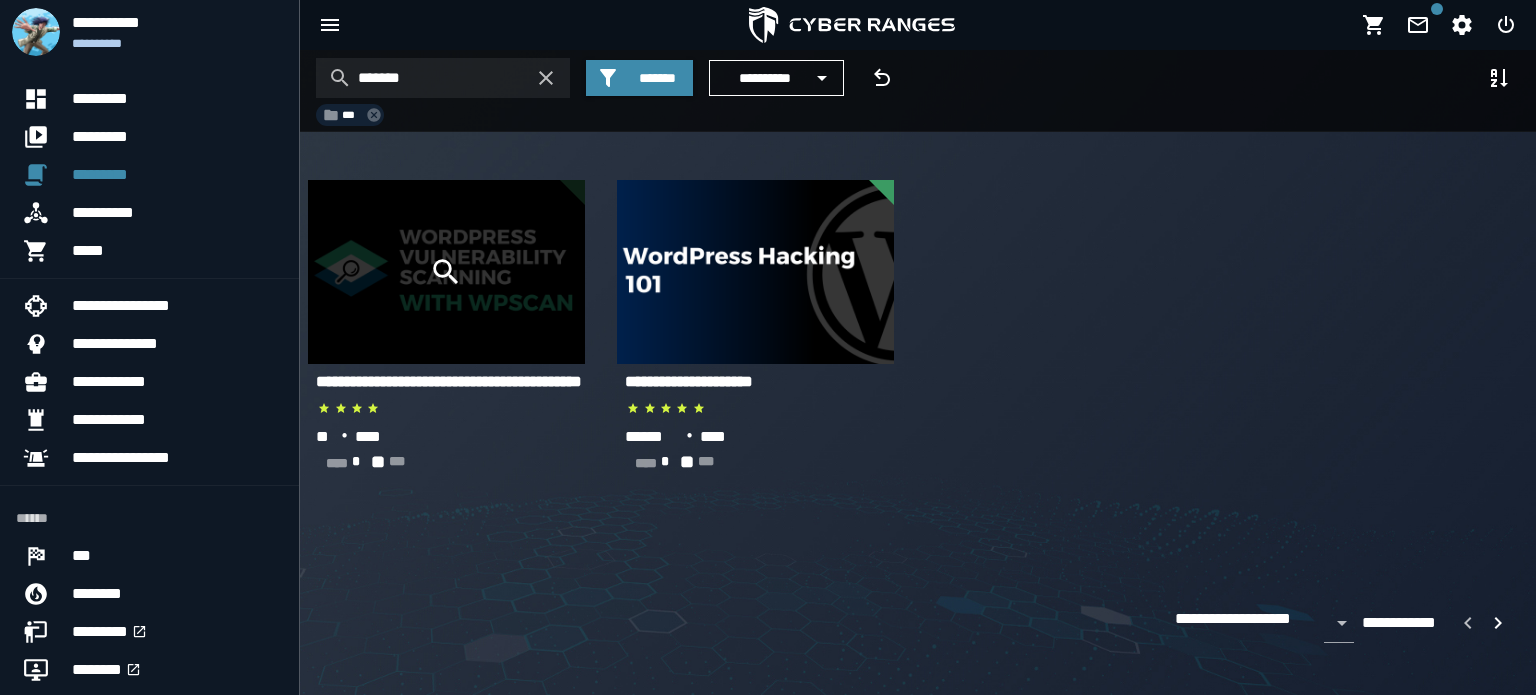 click 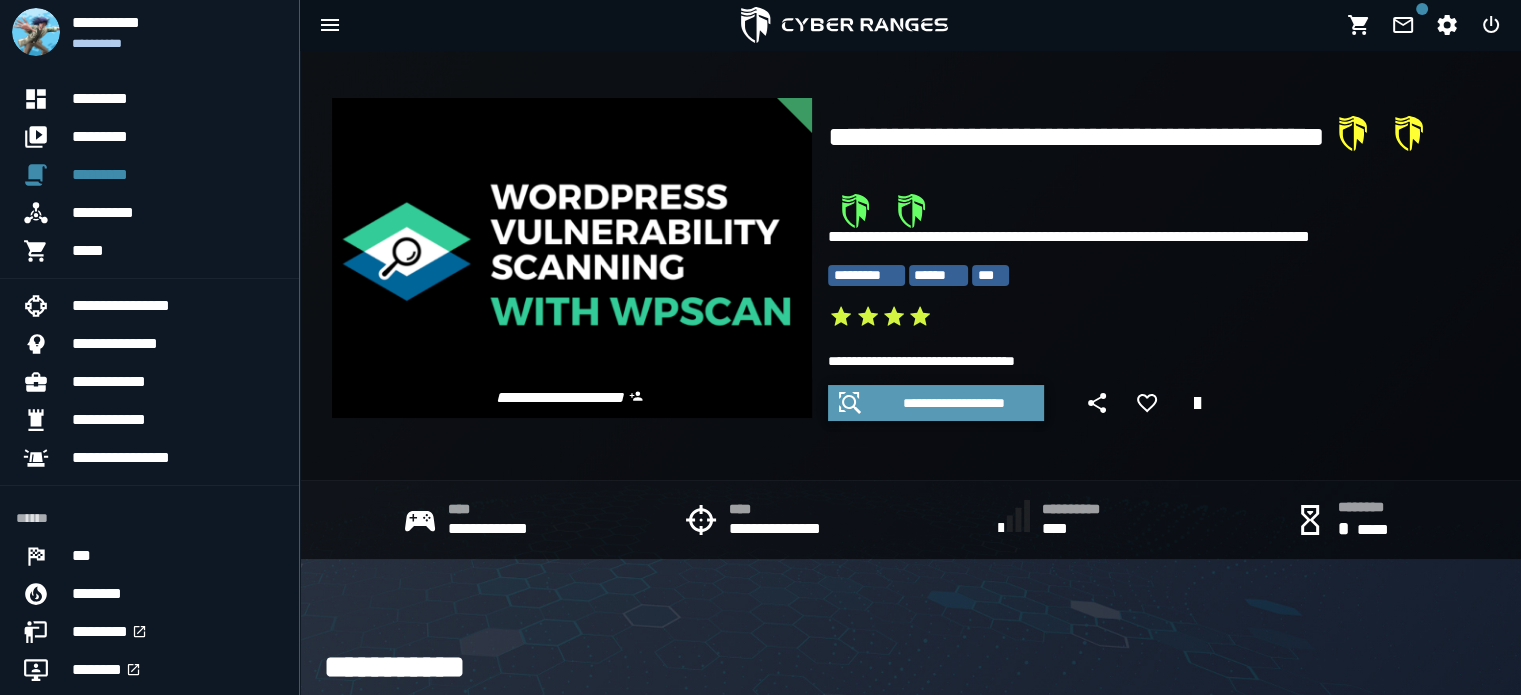 click on "**********" at bounding box center (954, 403) 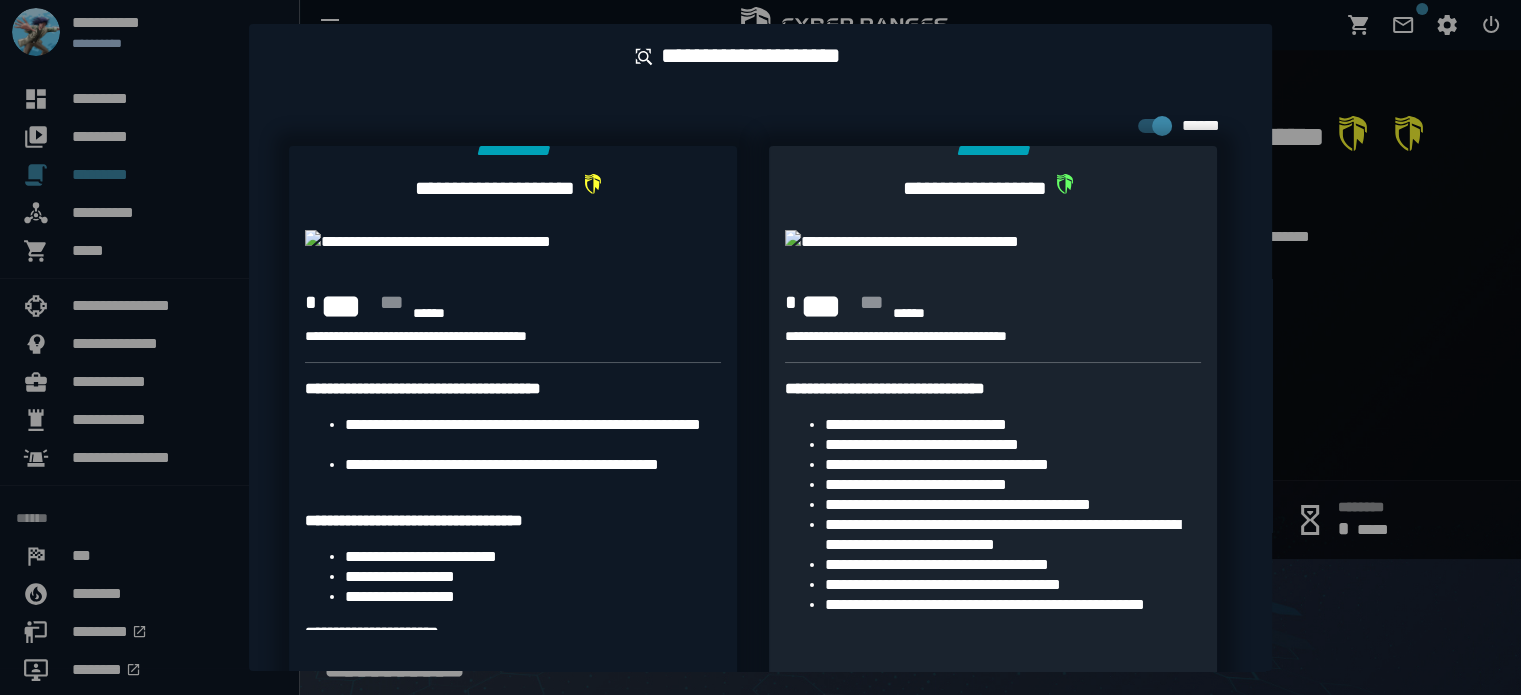 scroll, scrollTop: 12, scrollLeft: 0, axis: vertical 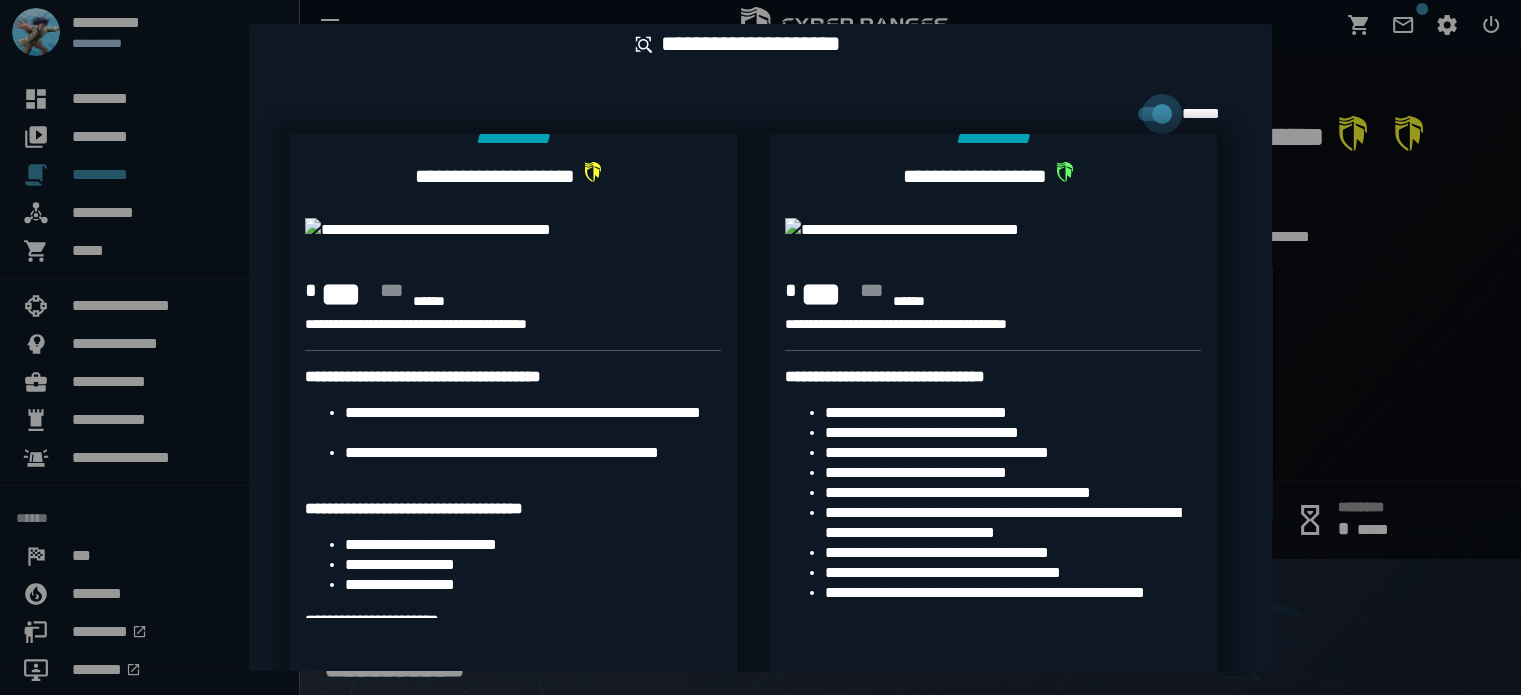 click at bounding box center (760, 347) 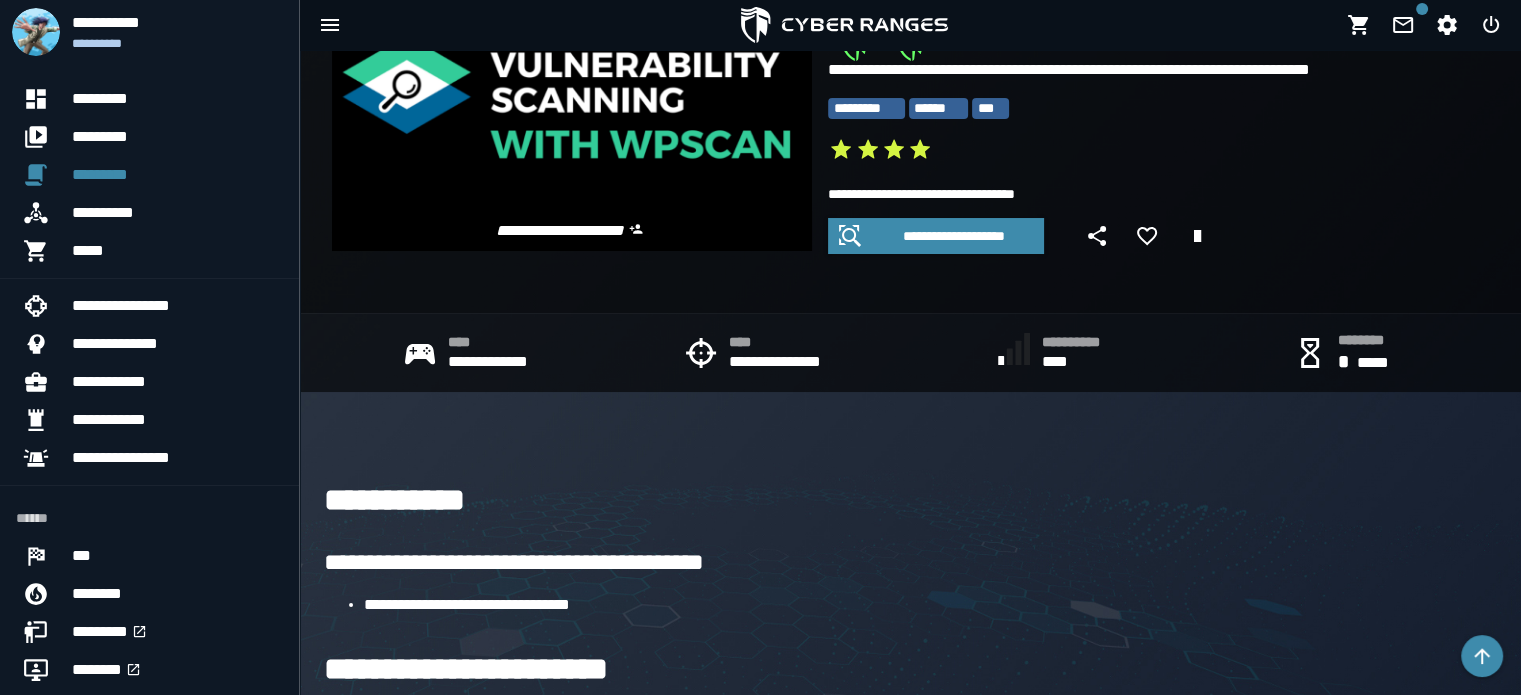 scroll, scrollTop: 0, scrollLeft: 0, axis: both 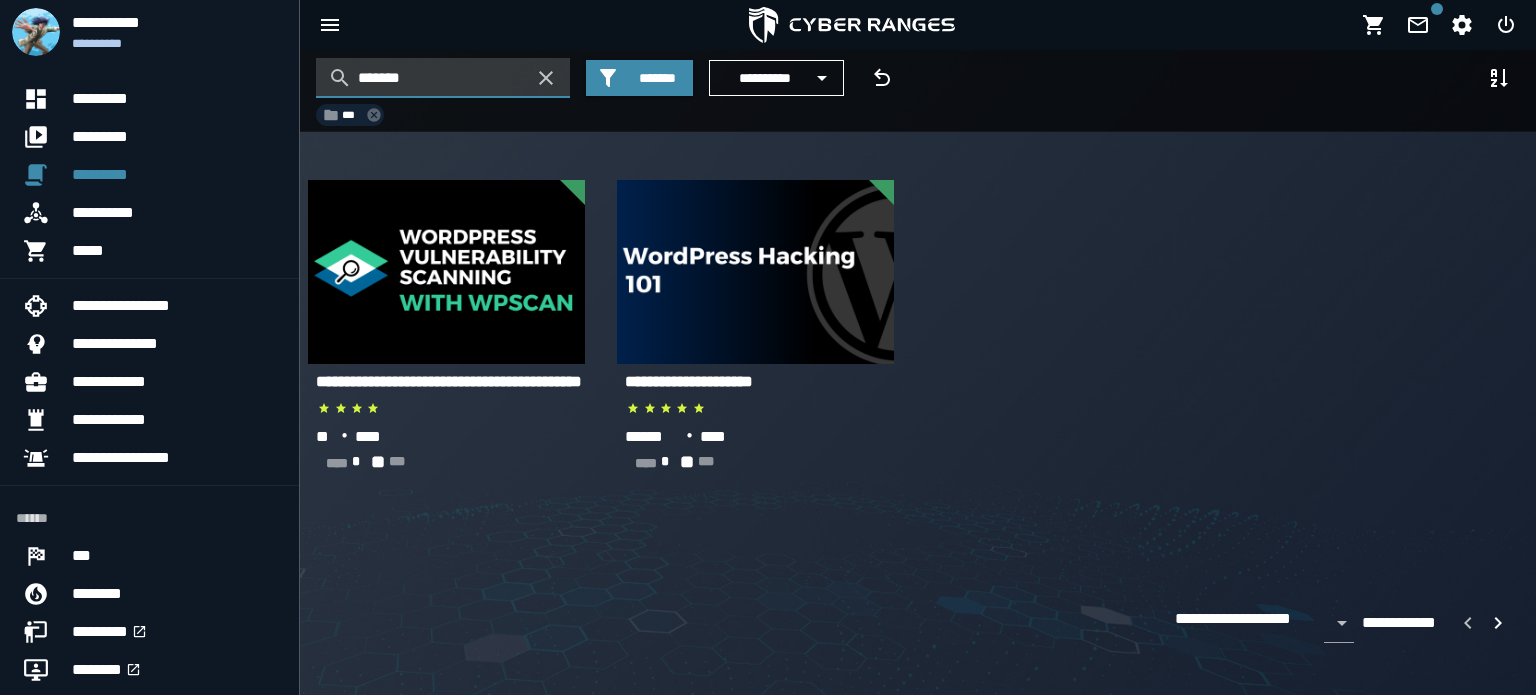 click on "*******" at bounding box center (443, 78) 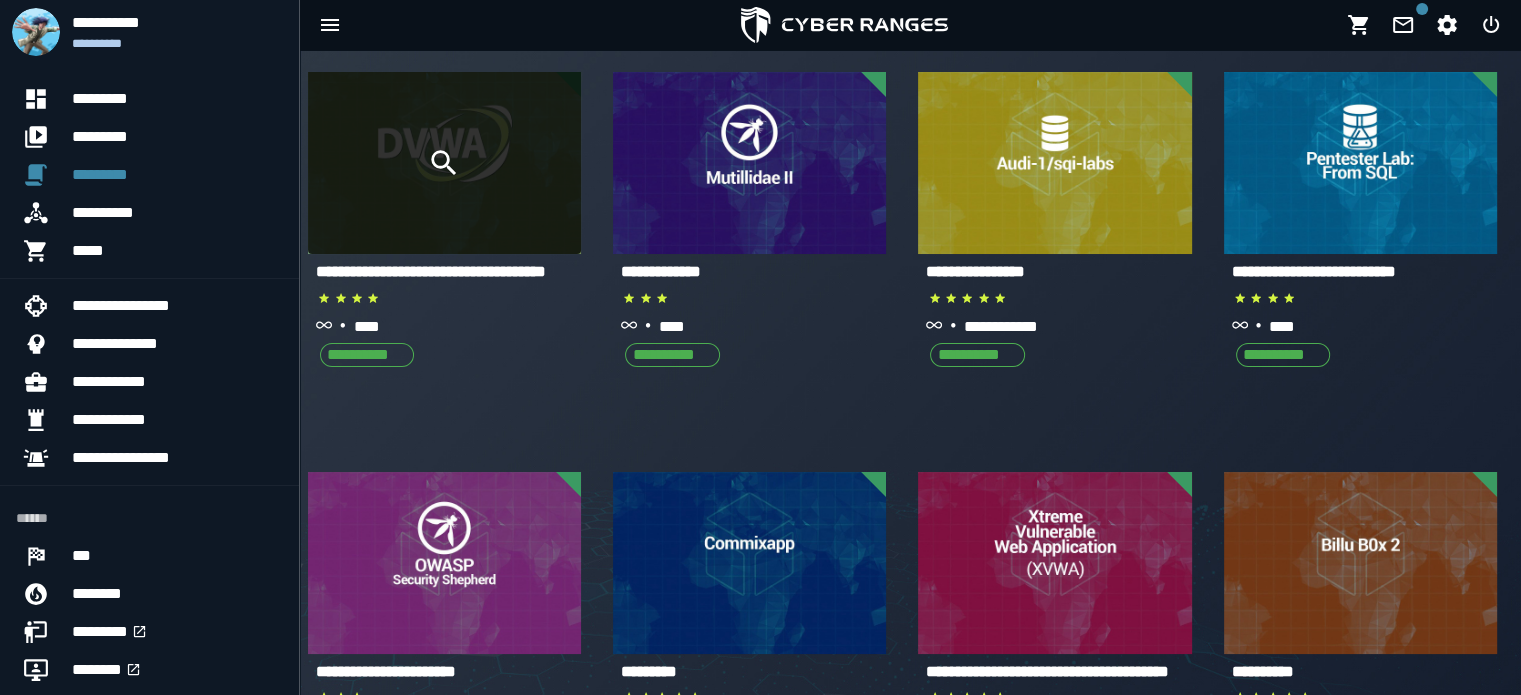 scroll, scrollTop: 118, scrollLeft: 0, axis: vertical 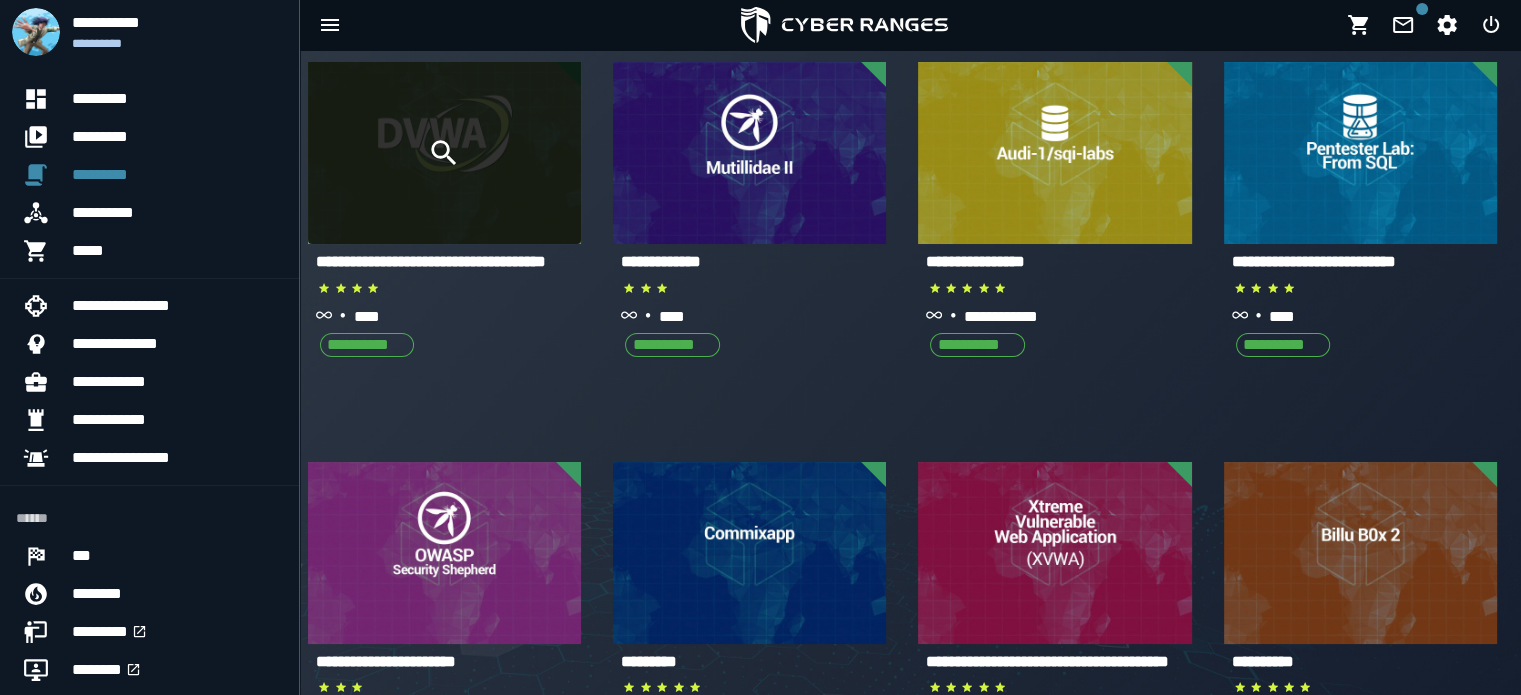 click 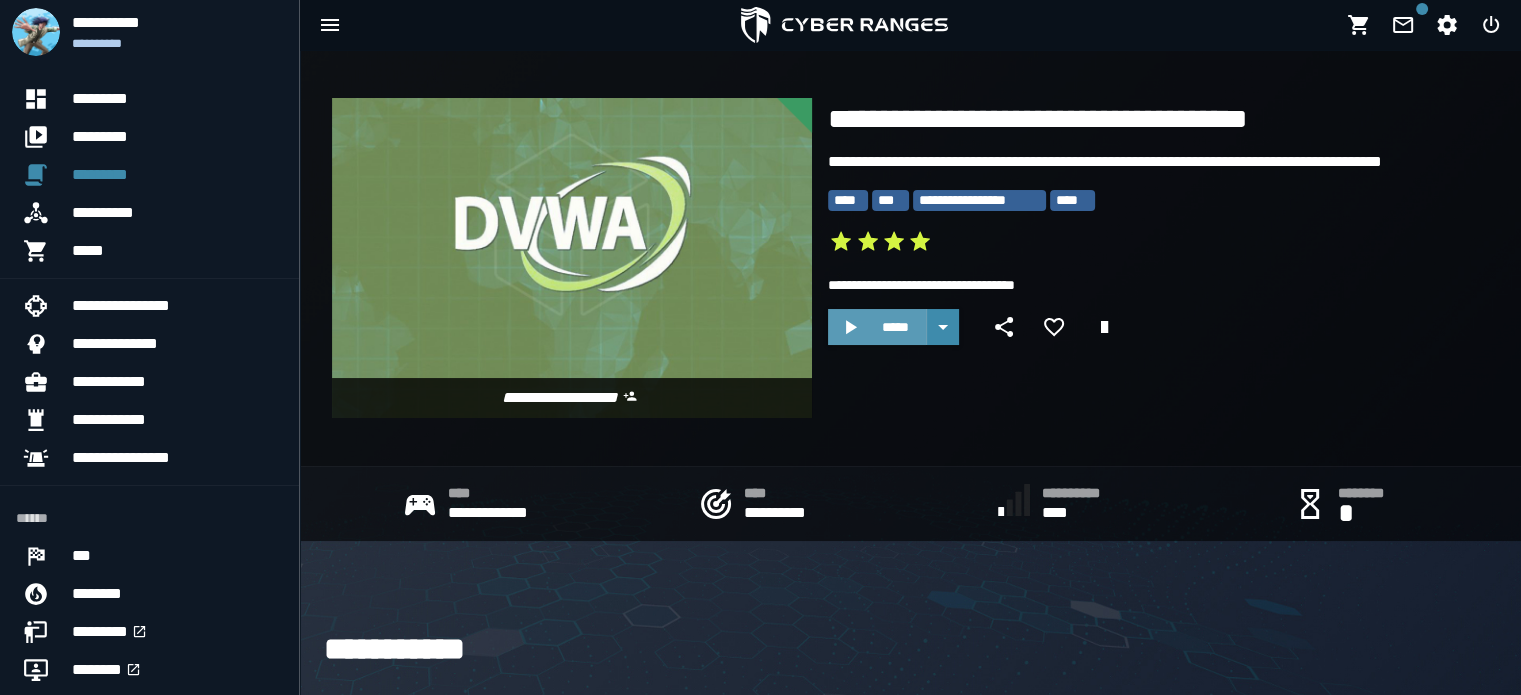 click on "*****" at bounding box center [895, 327] 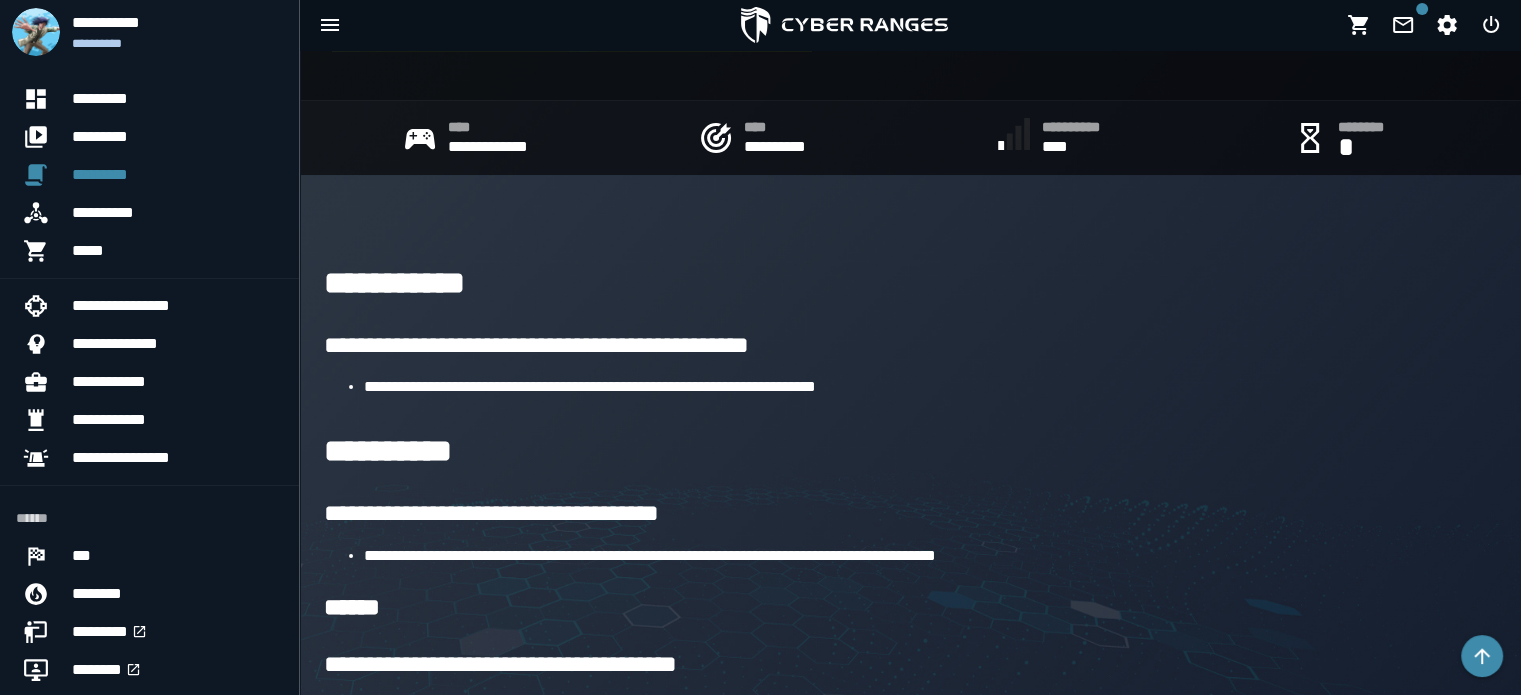 scroll, scrollTop: 367, scrollLeft: 0, axis: vertical 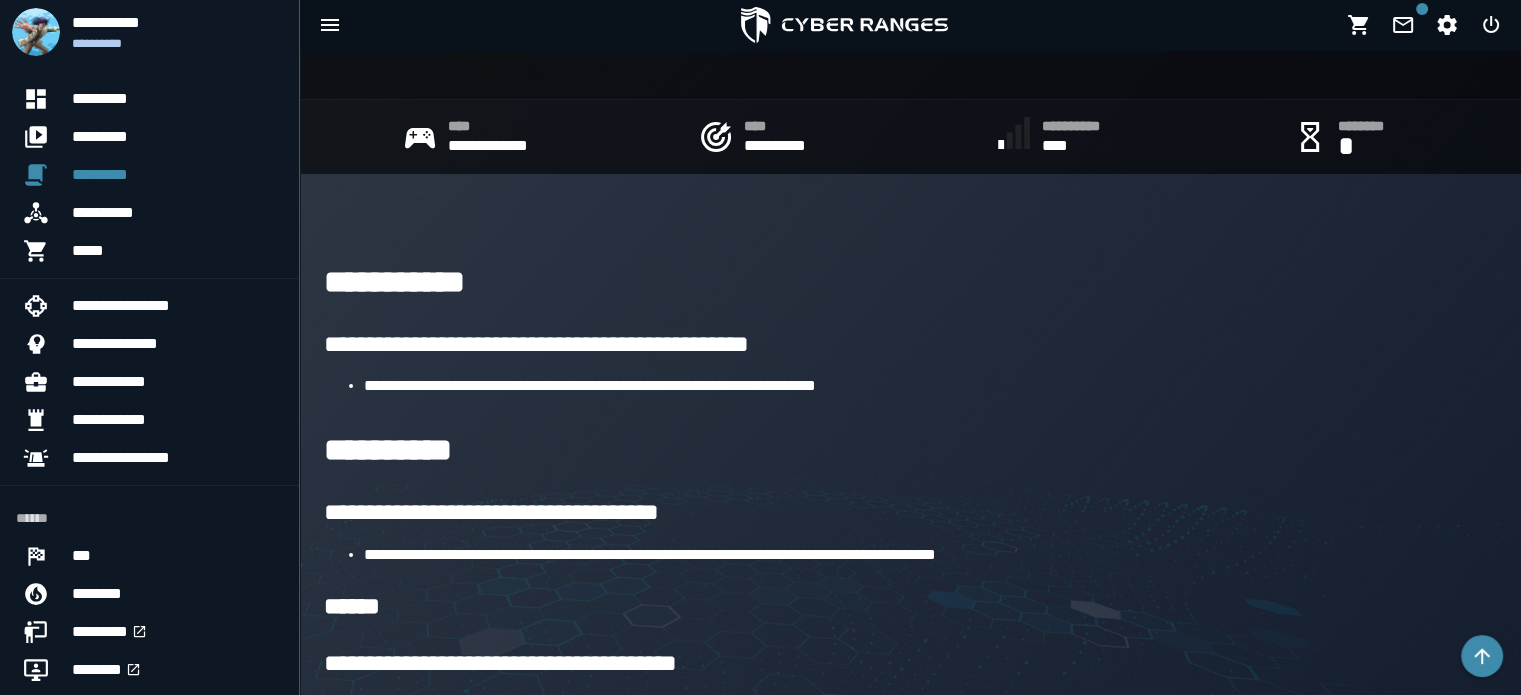 click on "******" at bounding box center [910, 607] 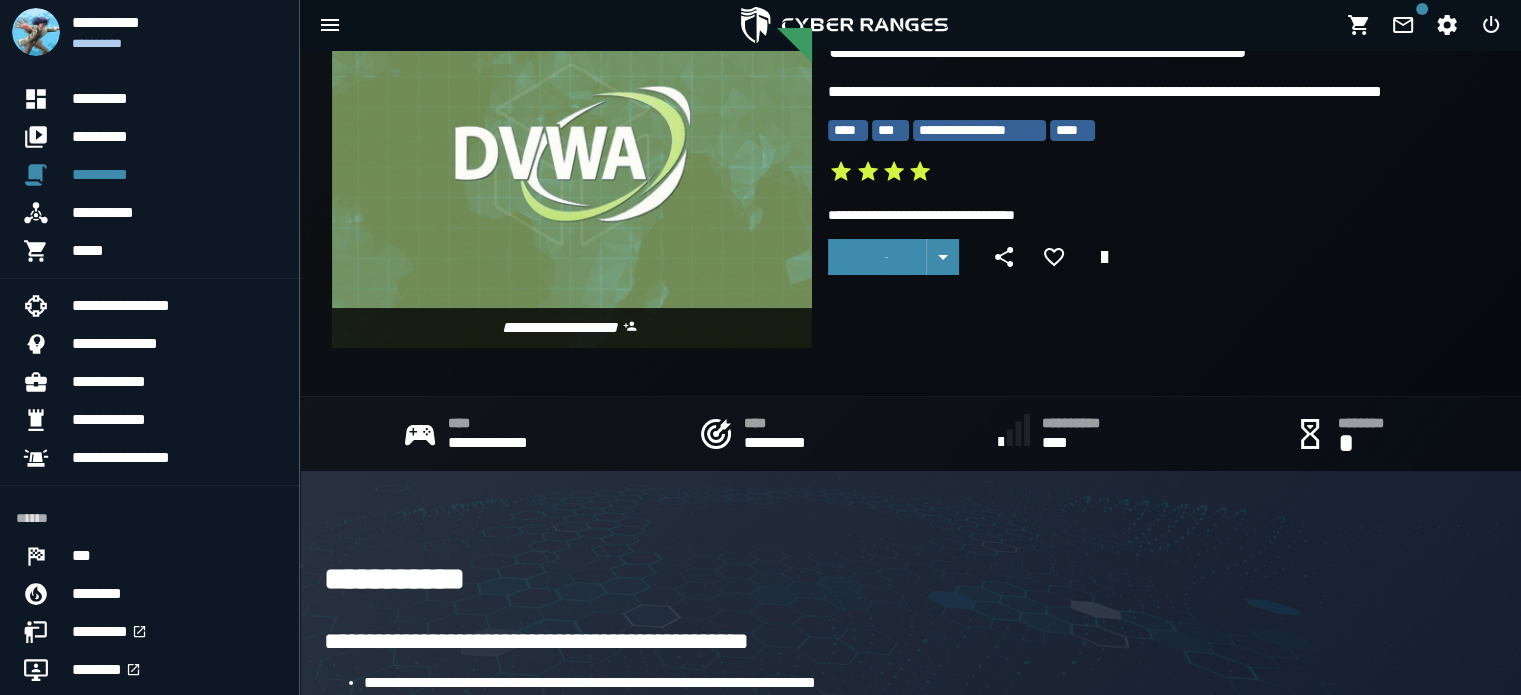 scroll, scrollTop: 64, scrollLeft: 0, axis: vertical 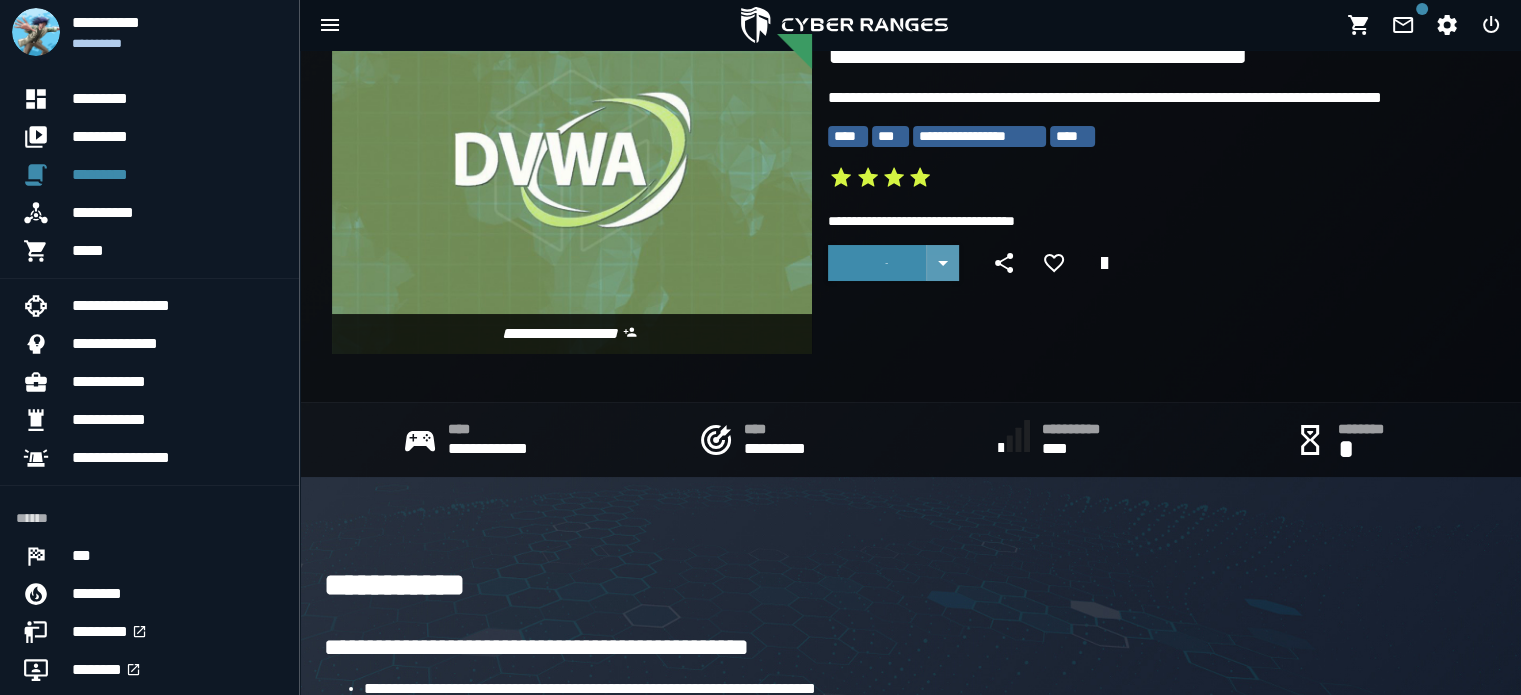 click 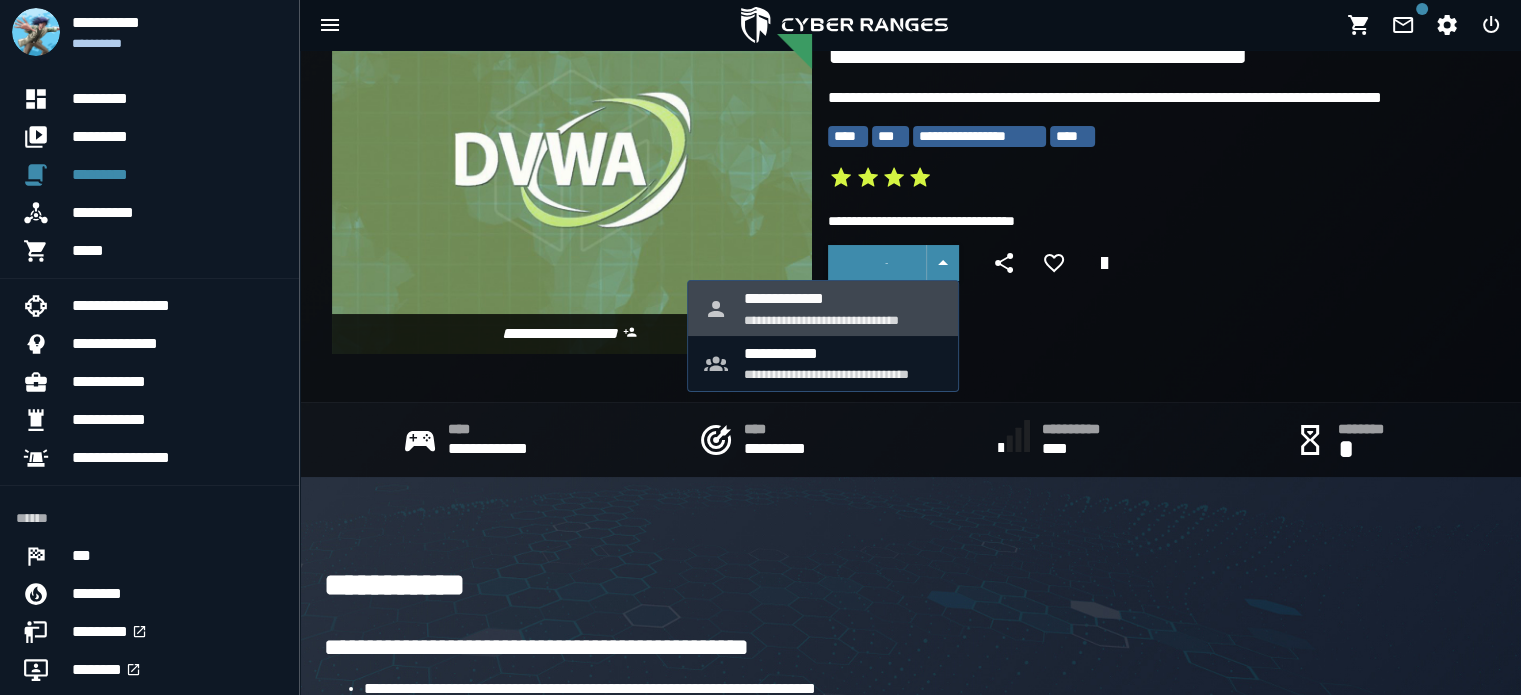 click on "**********" at bounding box center (843, 298) 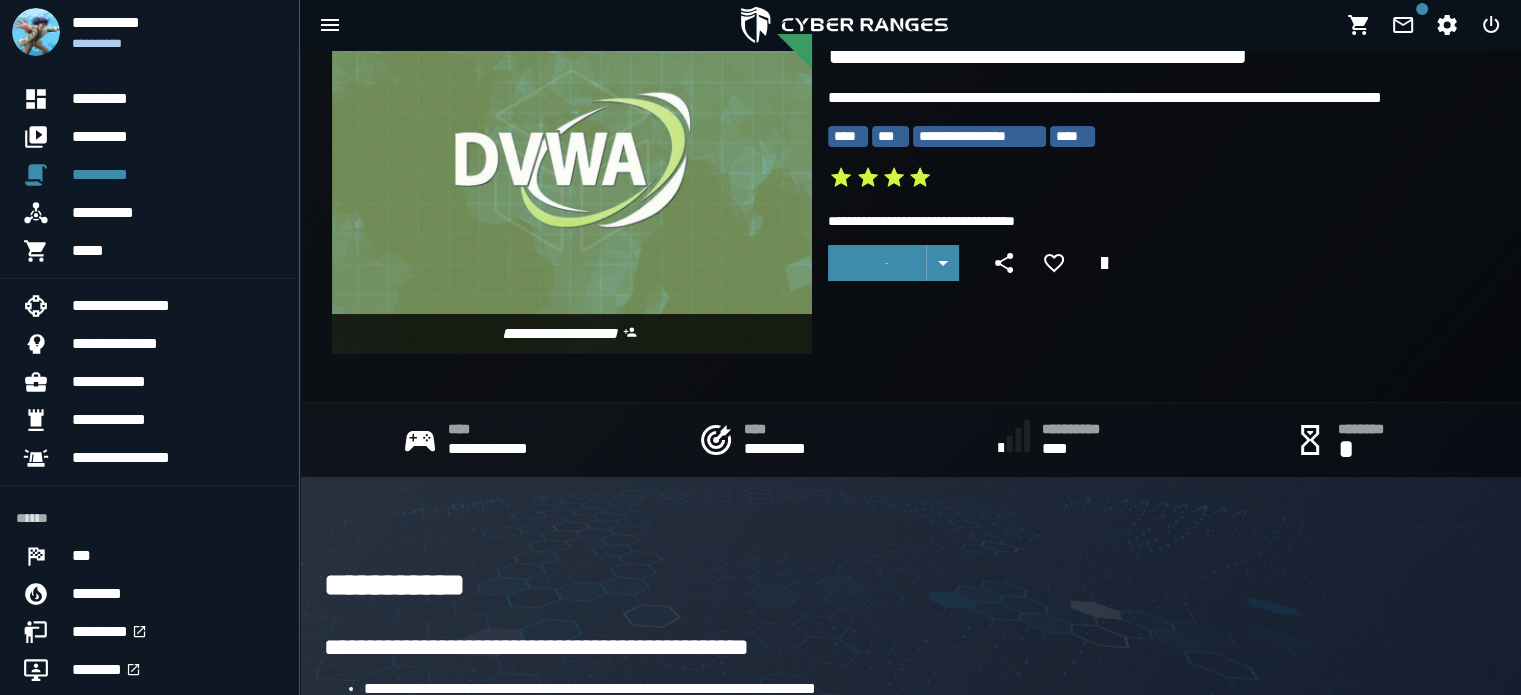 click on "**********" at bounding box center [1149, 186] 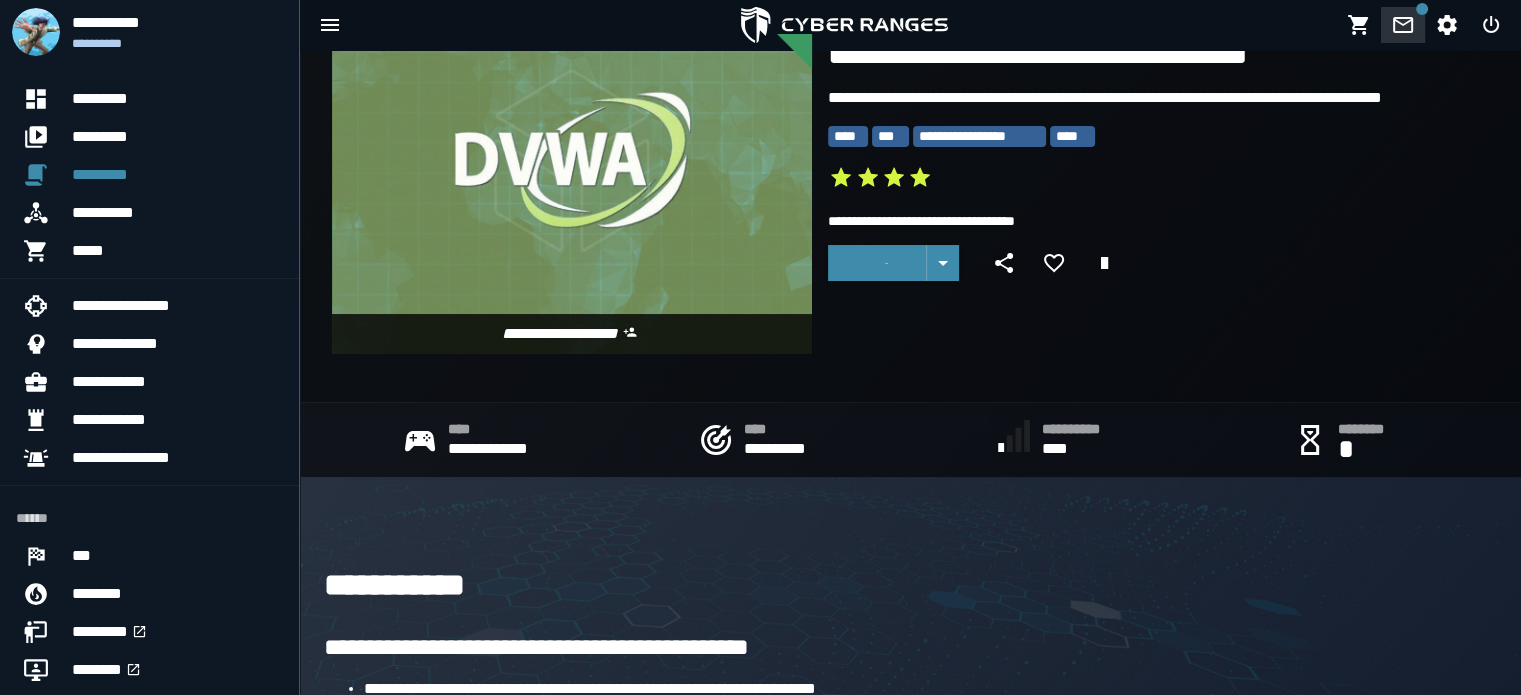 click 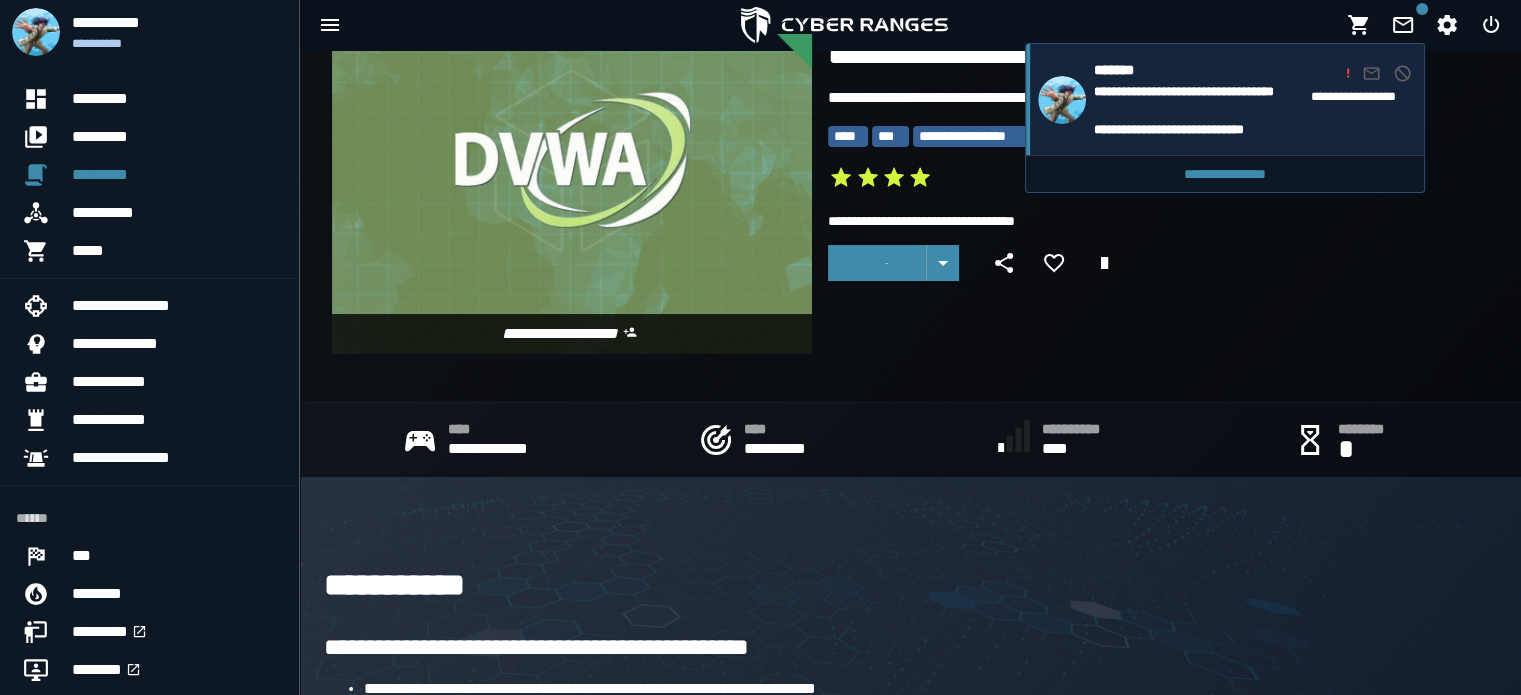 click on "**********" at bounding box center [1225, 99] 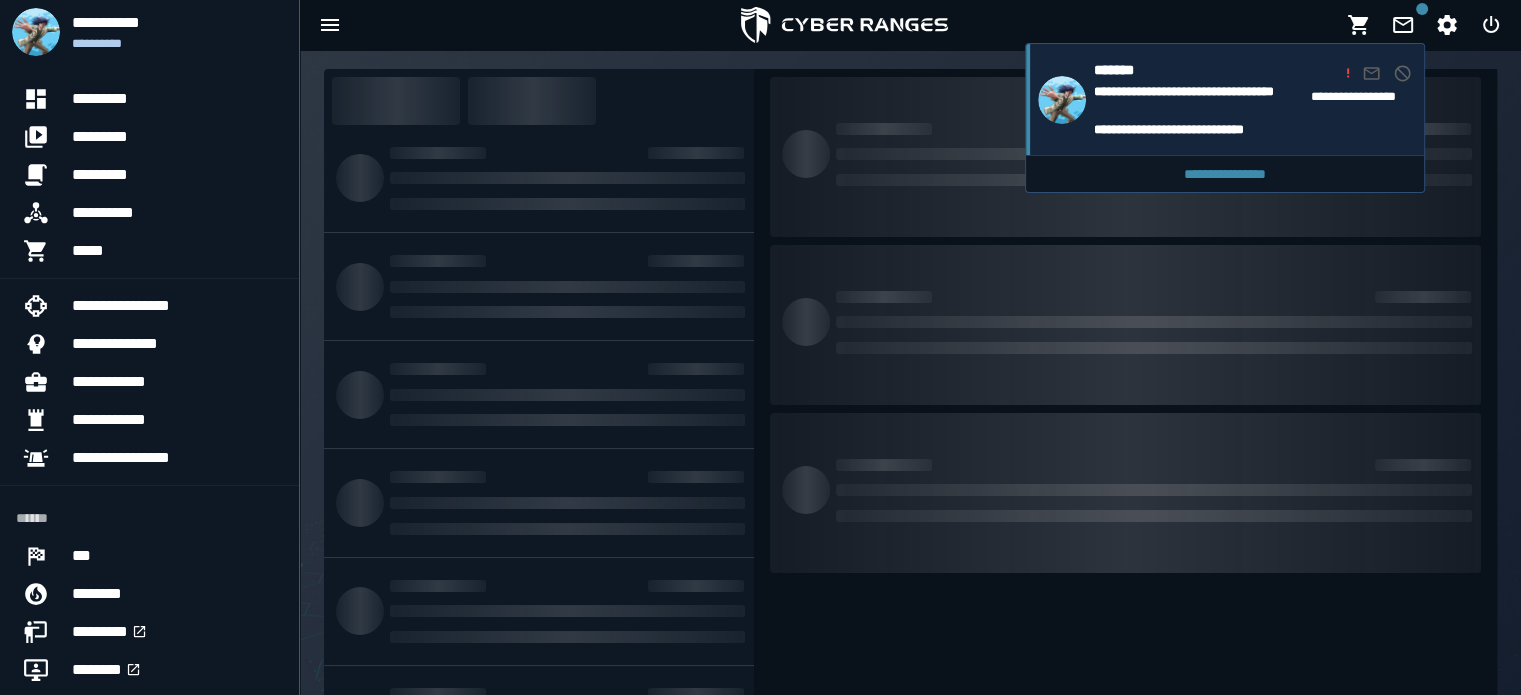 scroll, scrollTop: 0, scrollLeft: 0, axis: both 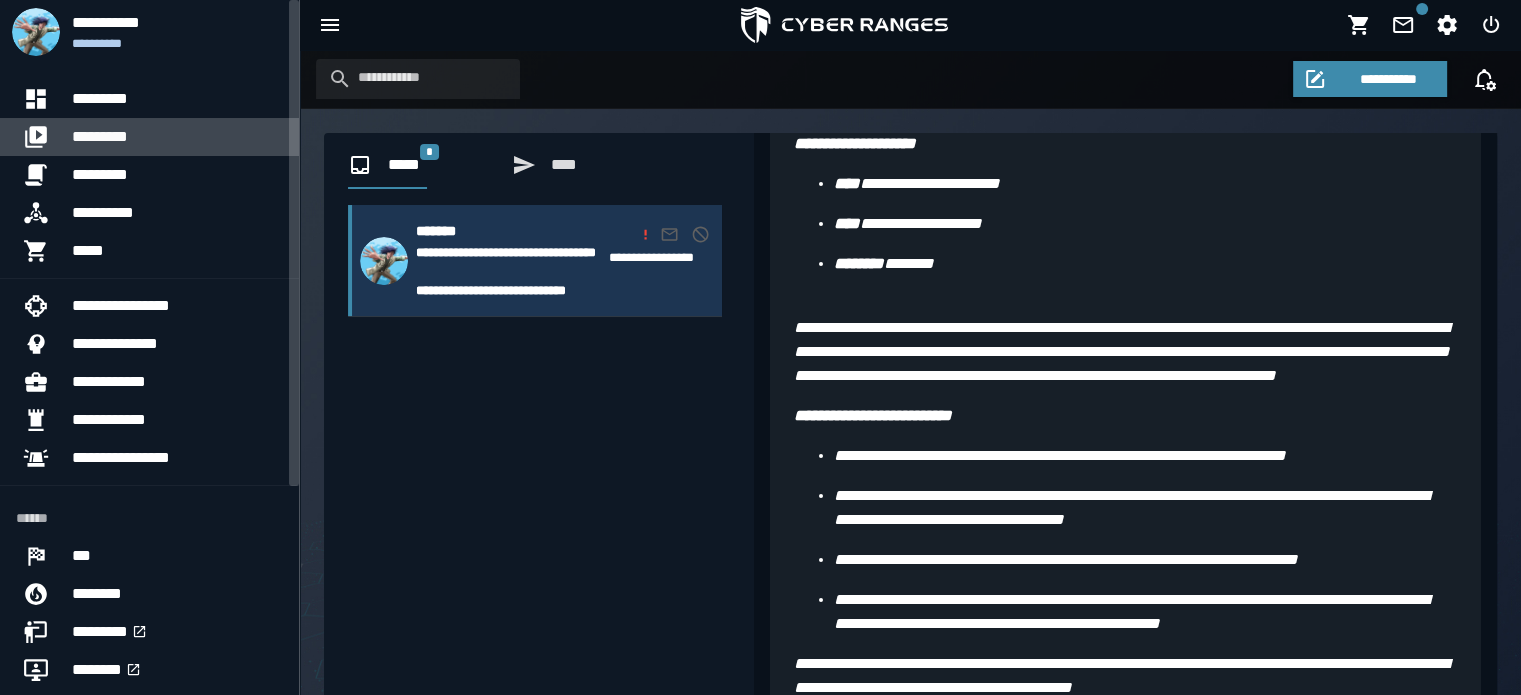 click on "*********" at bounding box center (177, 137) 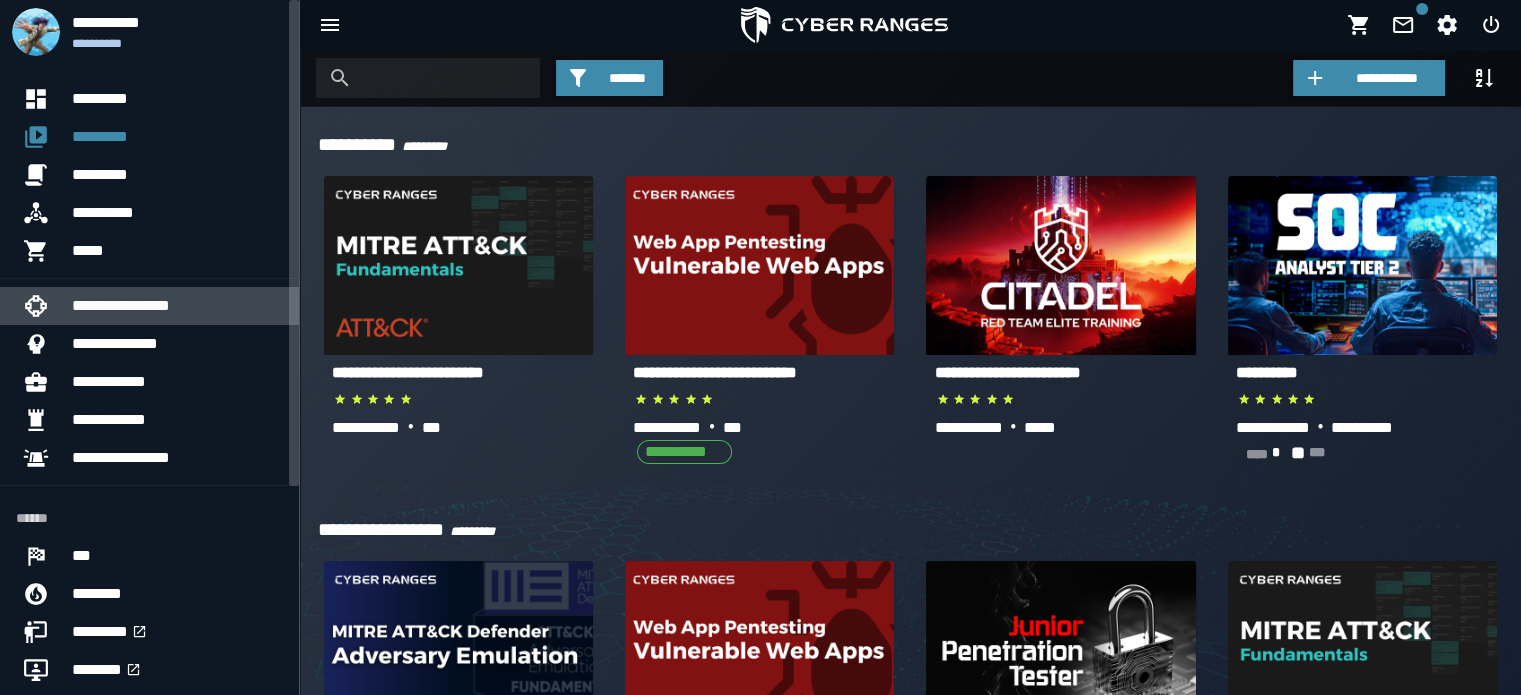 click on "**********" at bounding box center (177, 306) 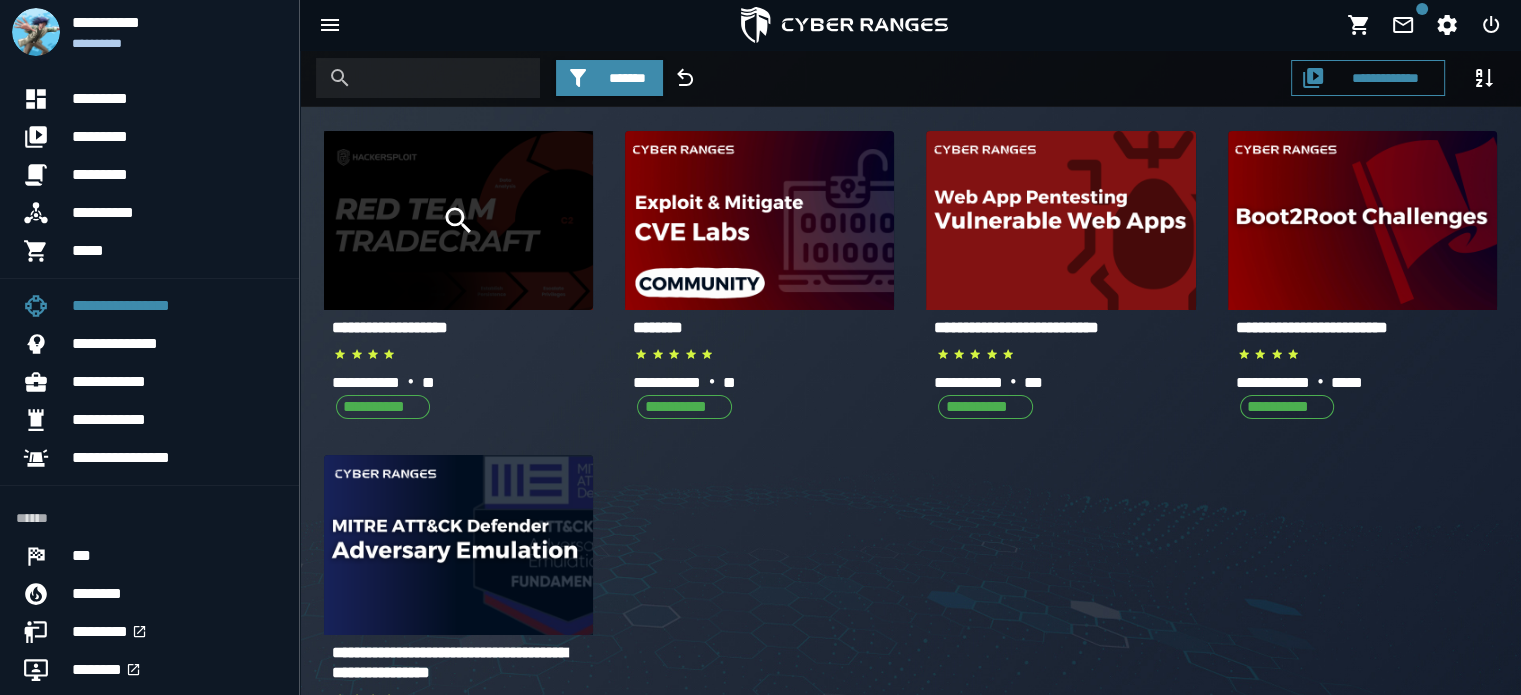 scroll, scrollTop: 0, scrollLeft: 0, axis: both 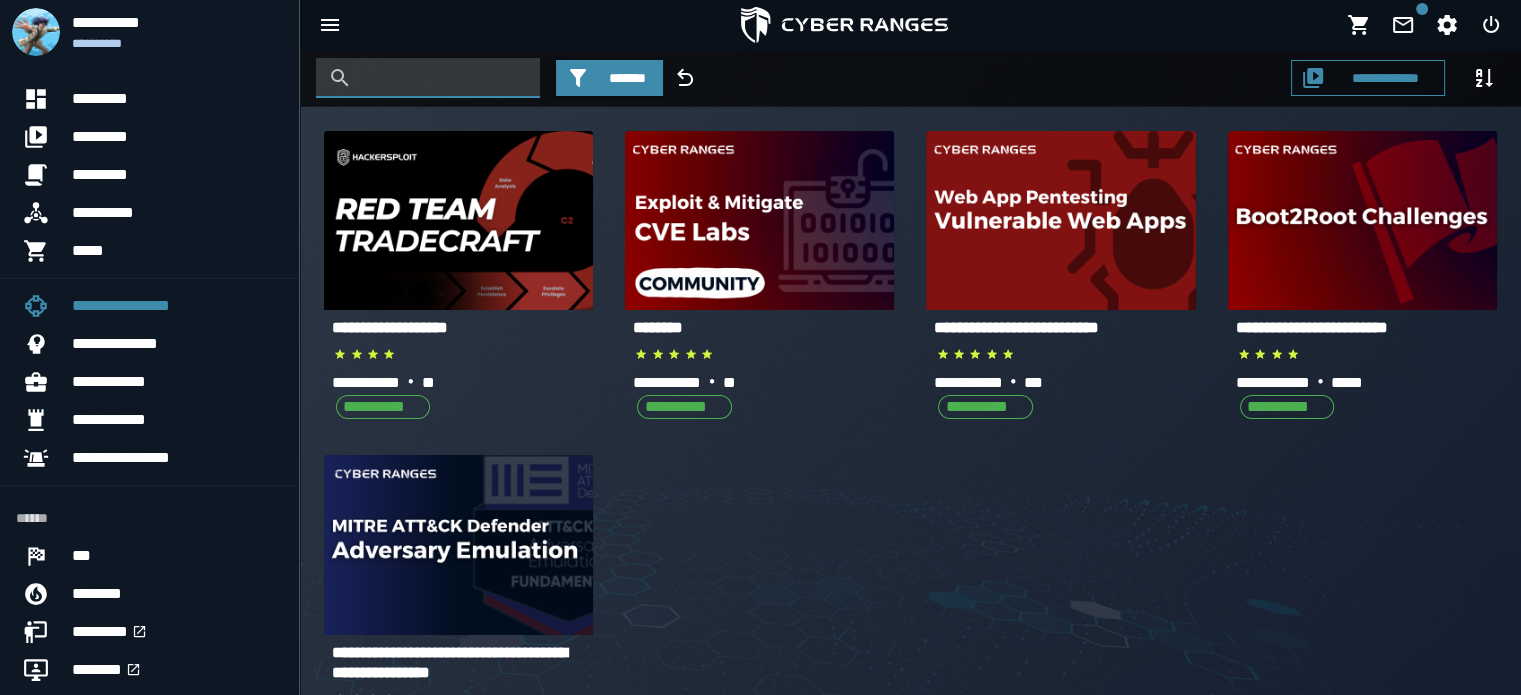 click at bounding box center (443, 78) 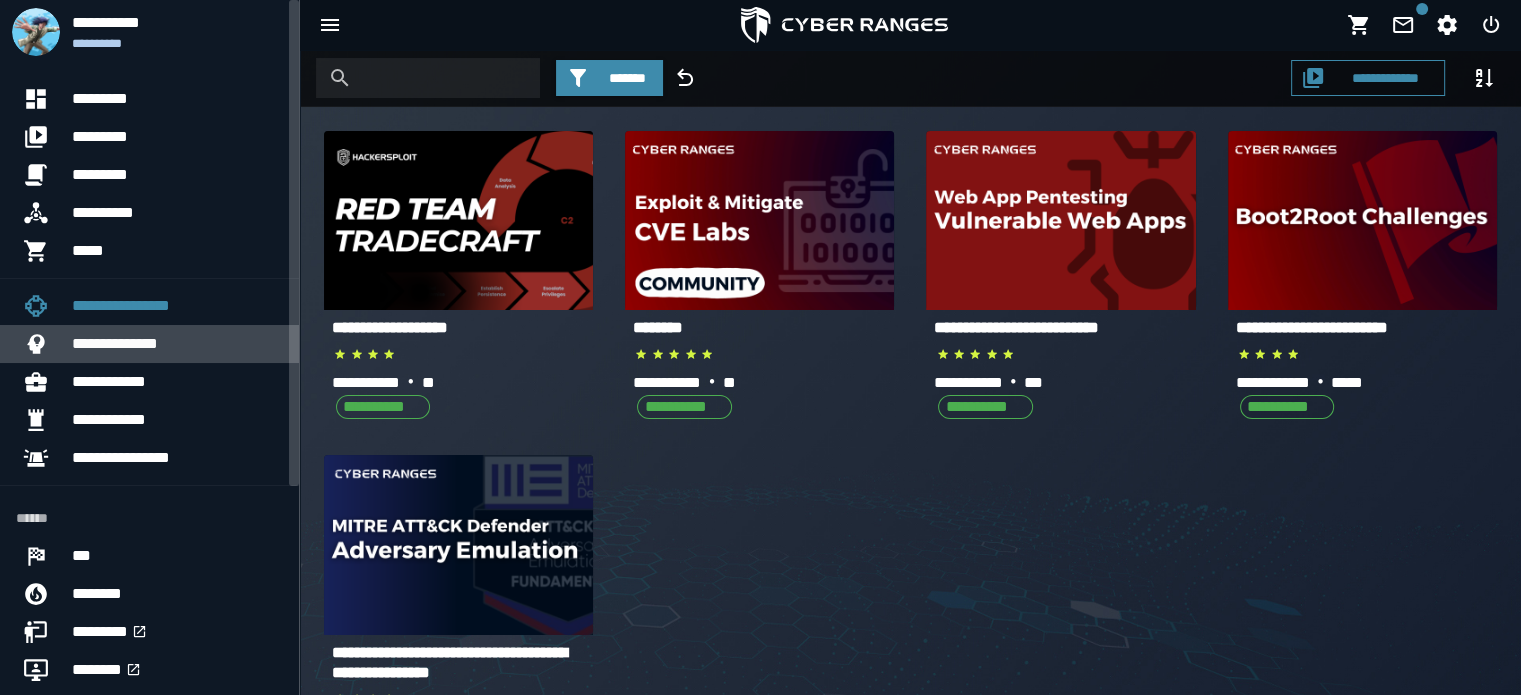click on "**********" at bounding box center [177, 344] 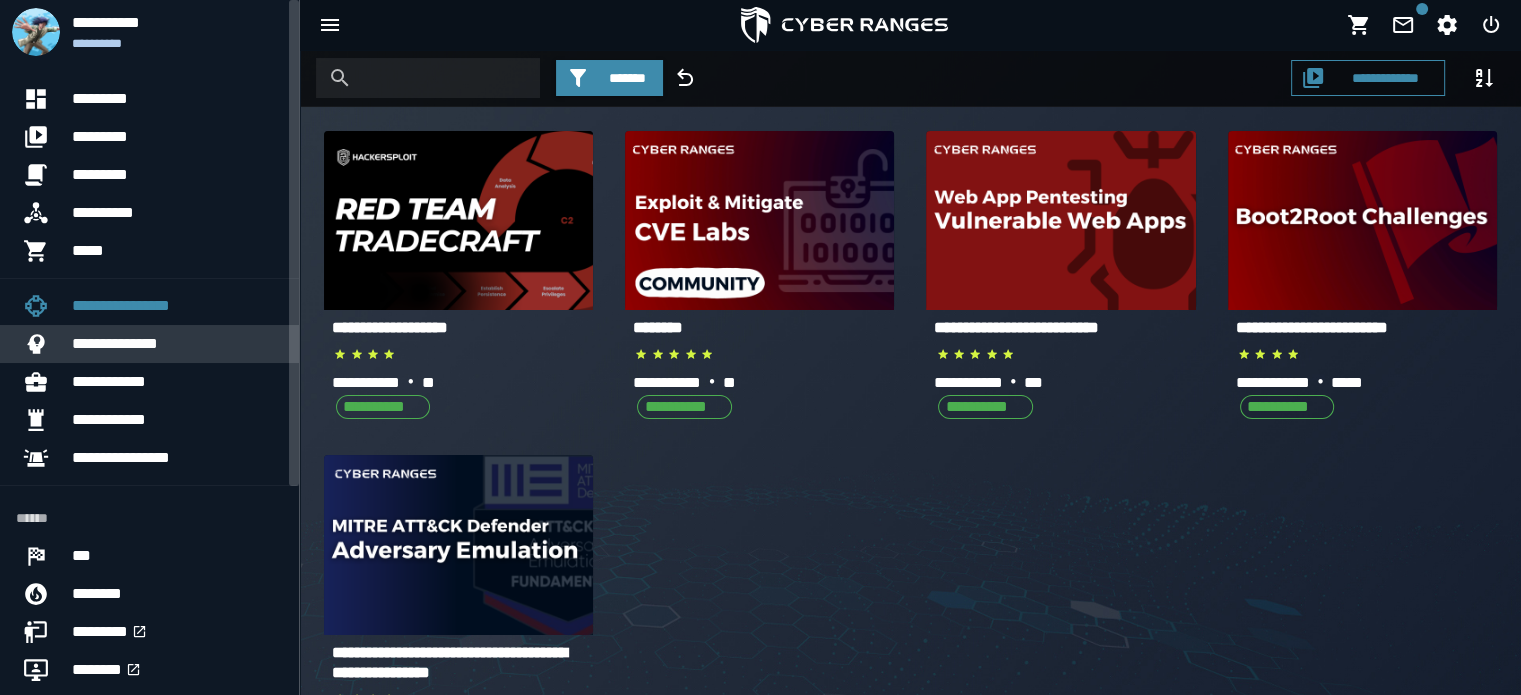 scroll, scrollTop: 0, scrollLeft: 0, axis: both 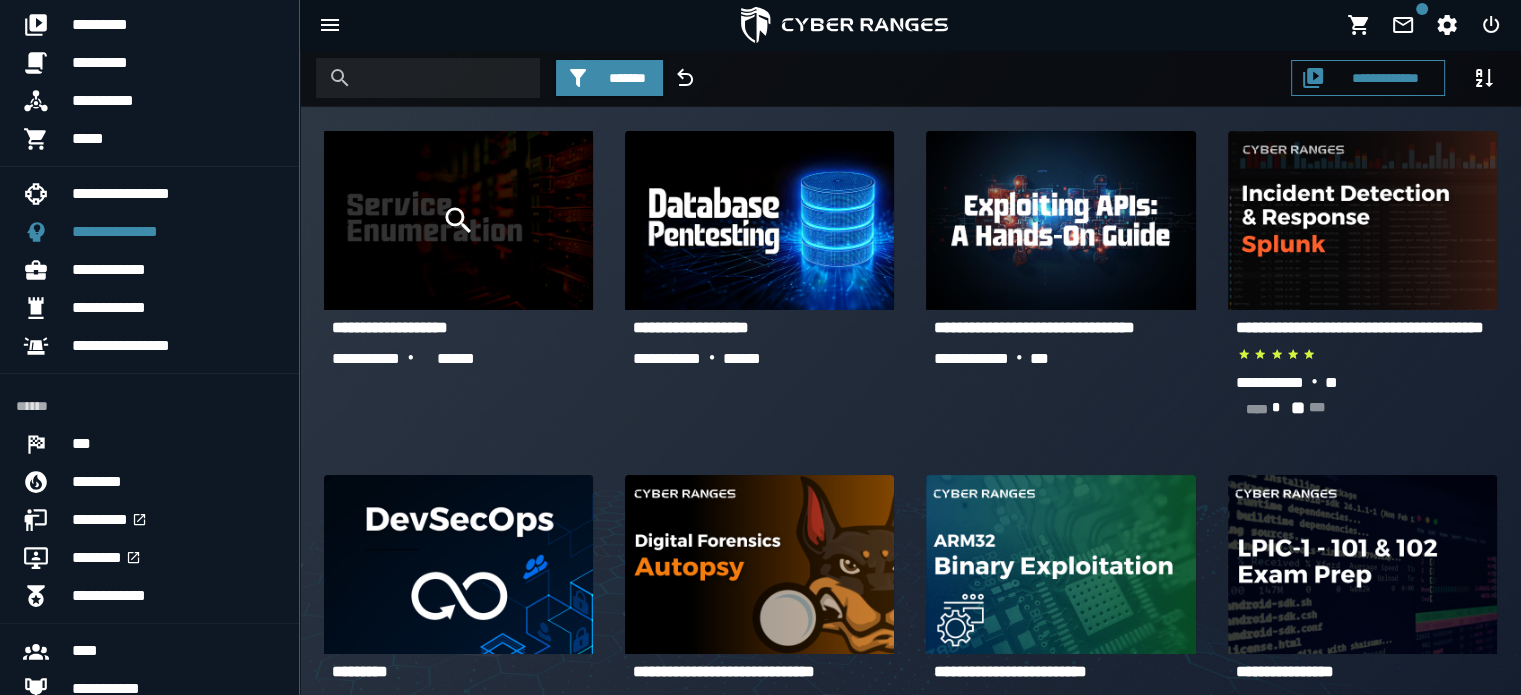 click 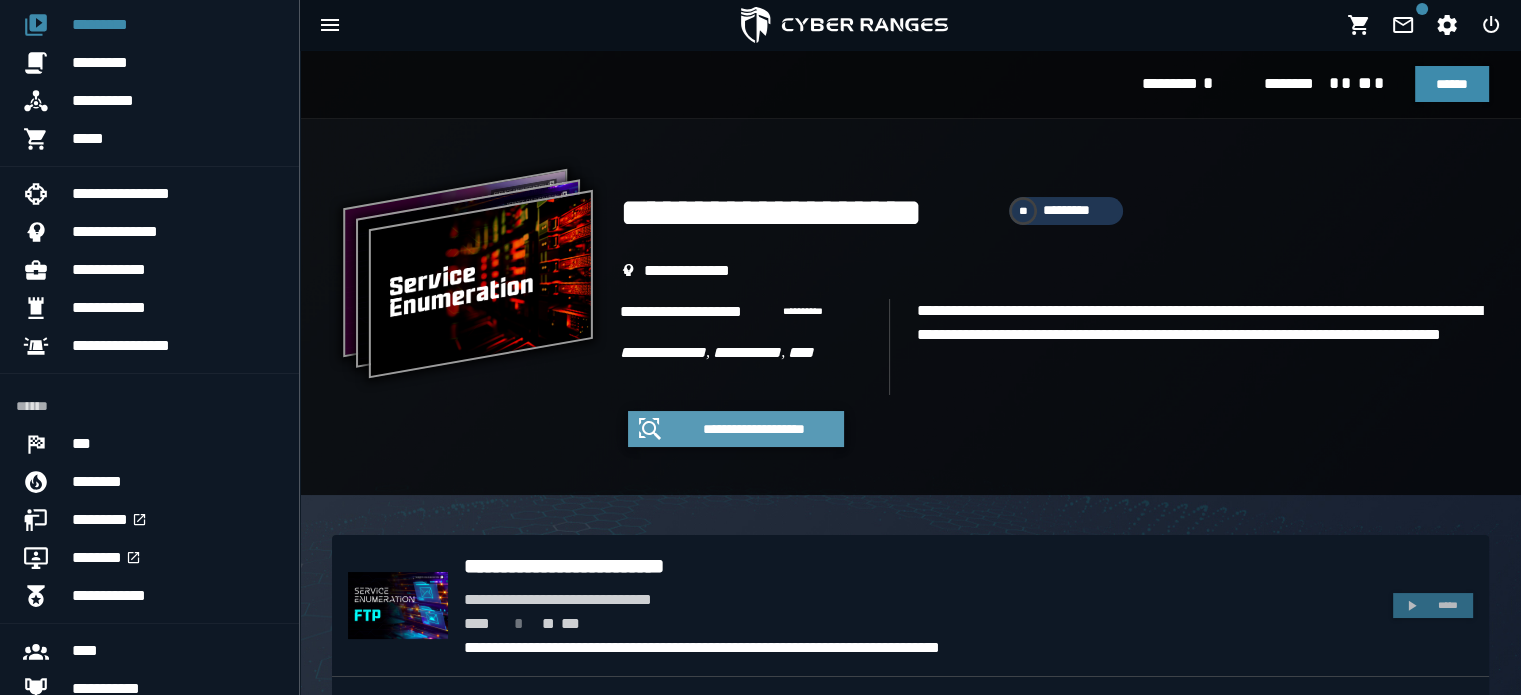 click on "**********" at bounding box center (754, 429) 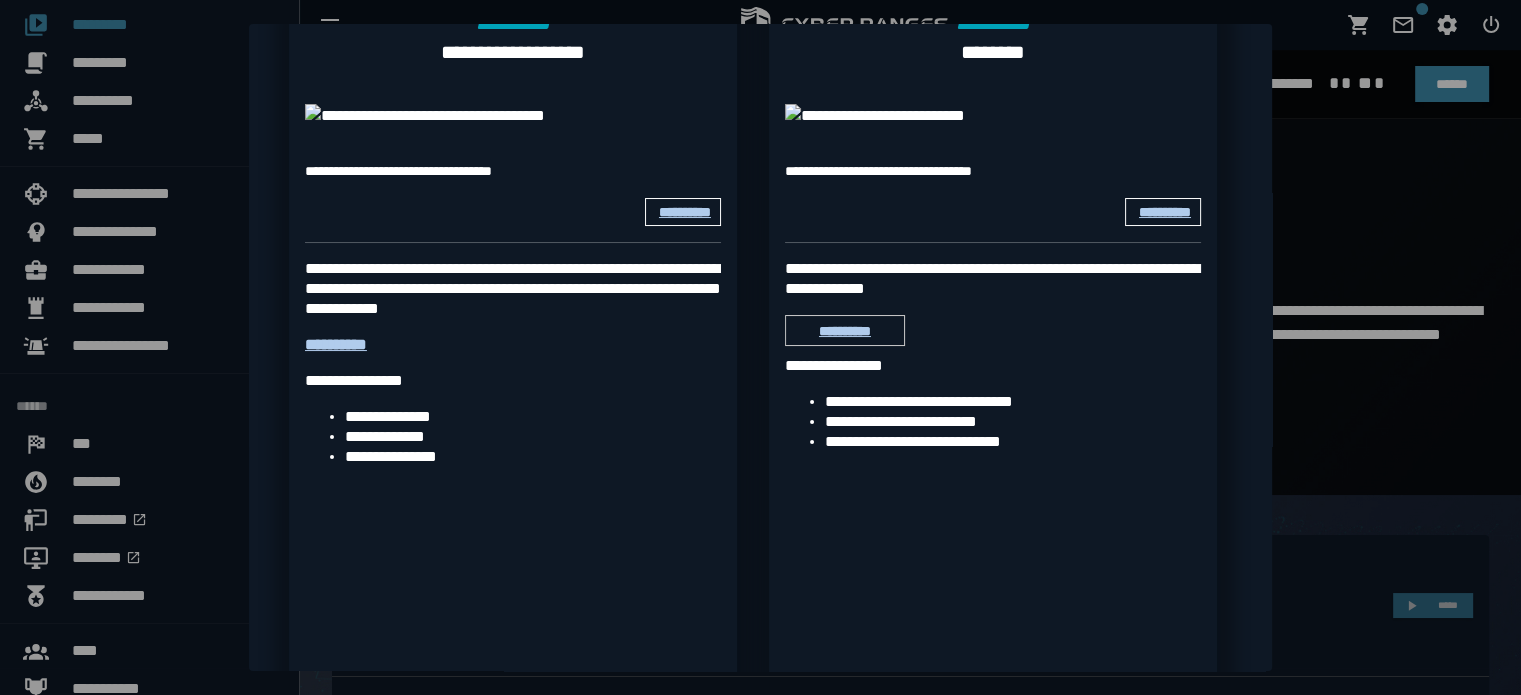 scroll, scrollTop: 84, scrollLeft: 0, axis: vertical 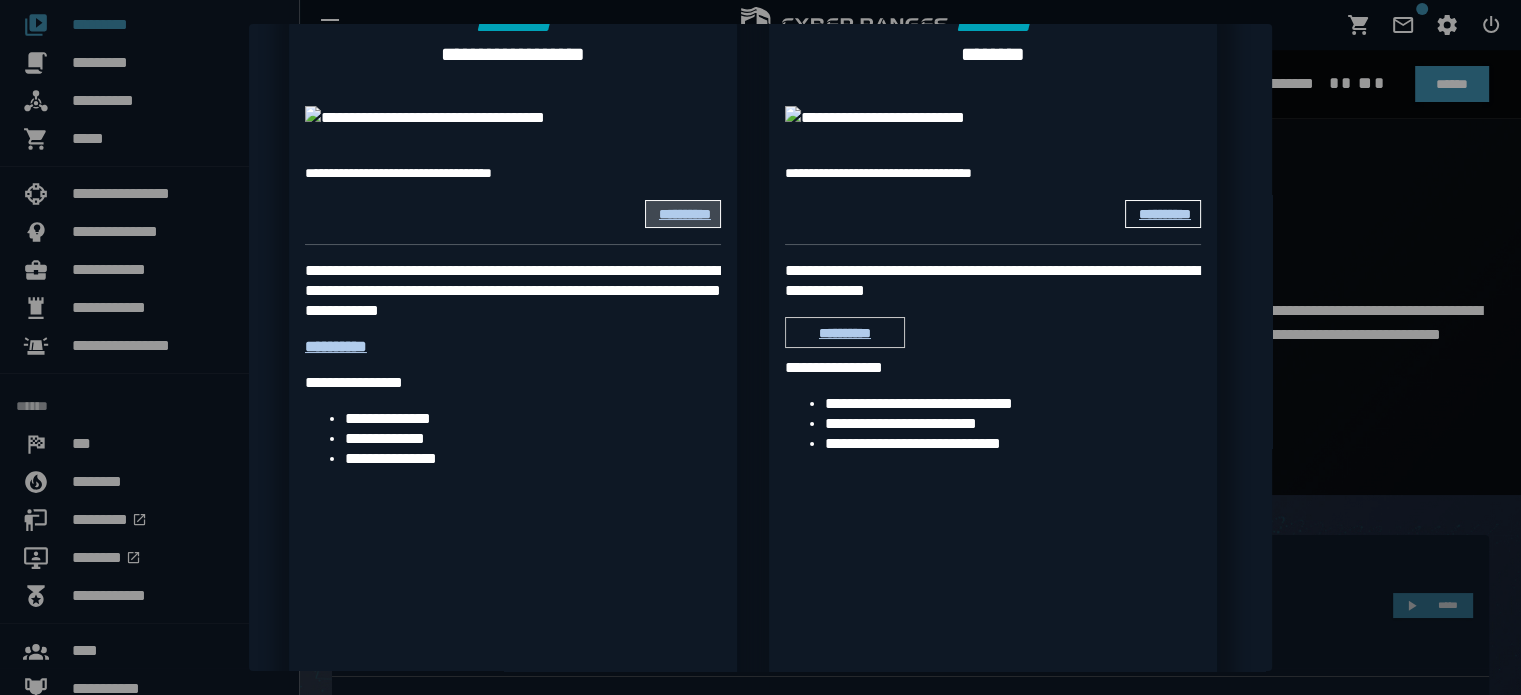 click at bounding box center [760, 347] 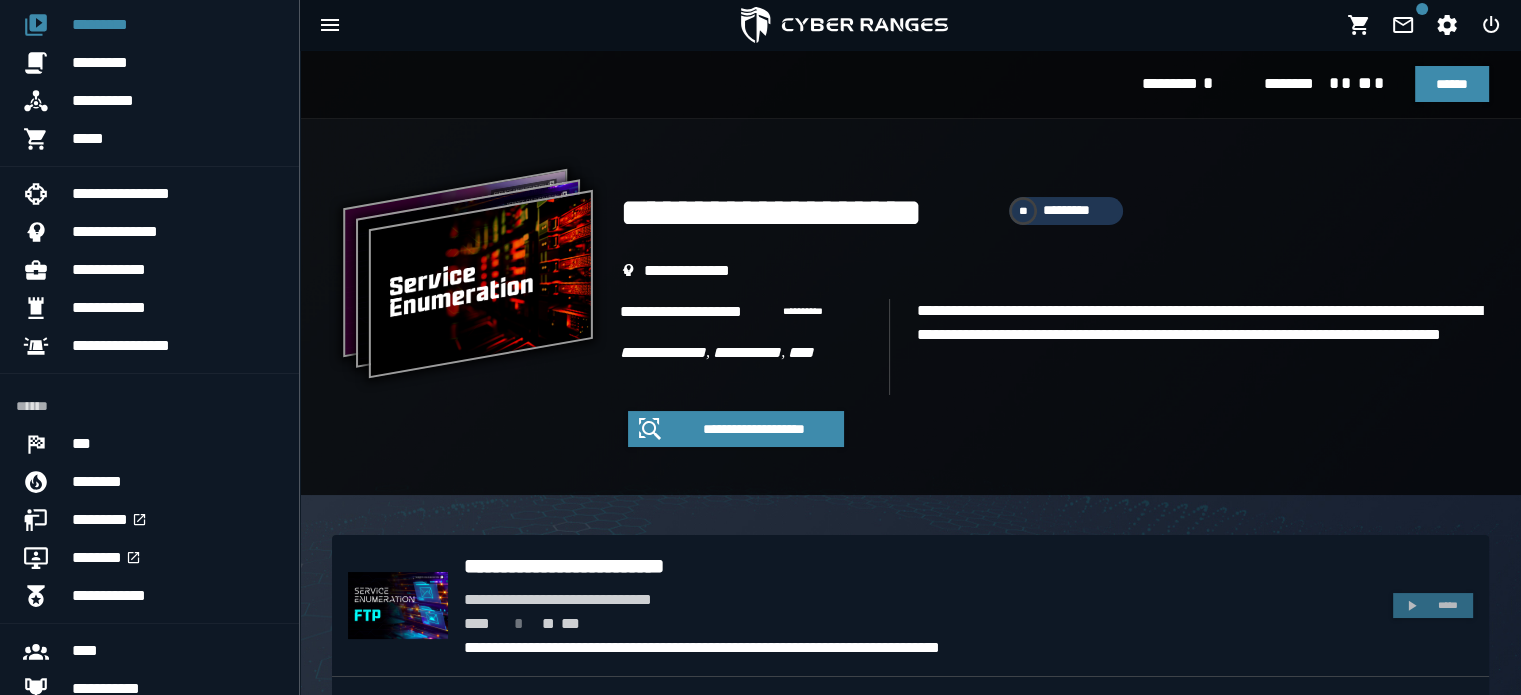 click on "** *********" at bounding box center [1066, 211] 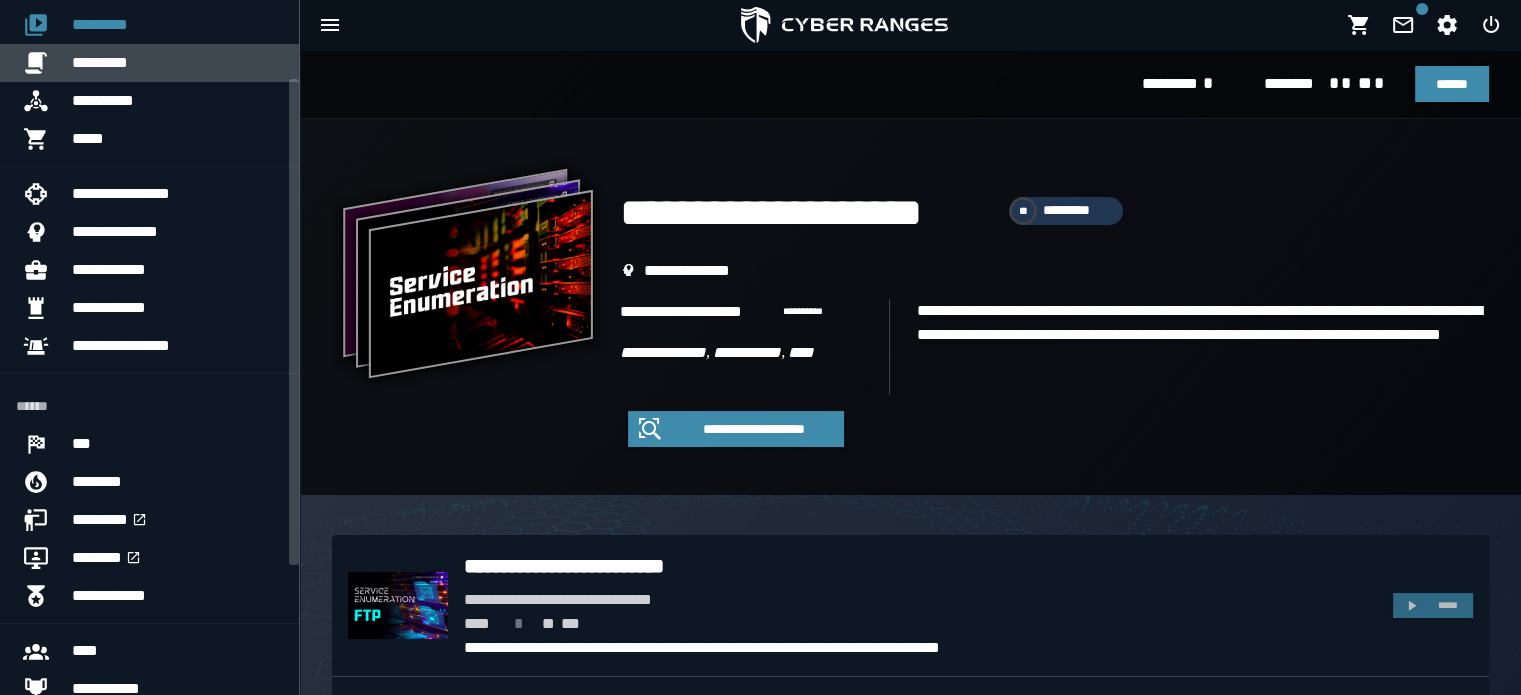 click on "*********" at bounding box center (177, 63) 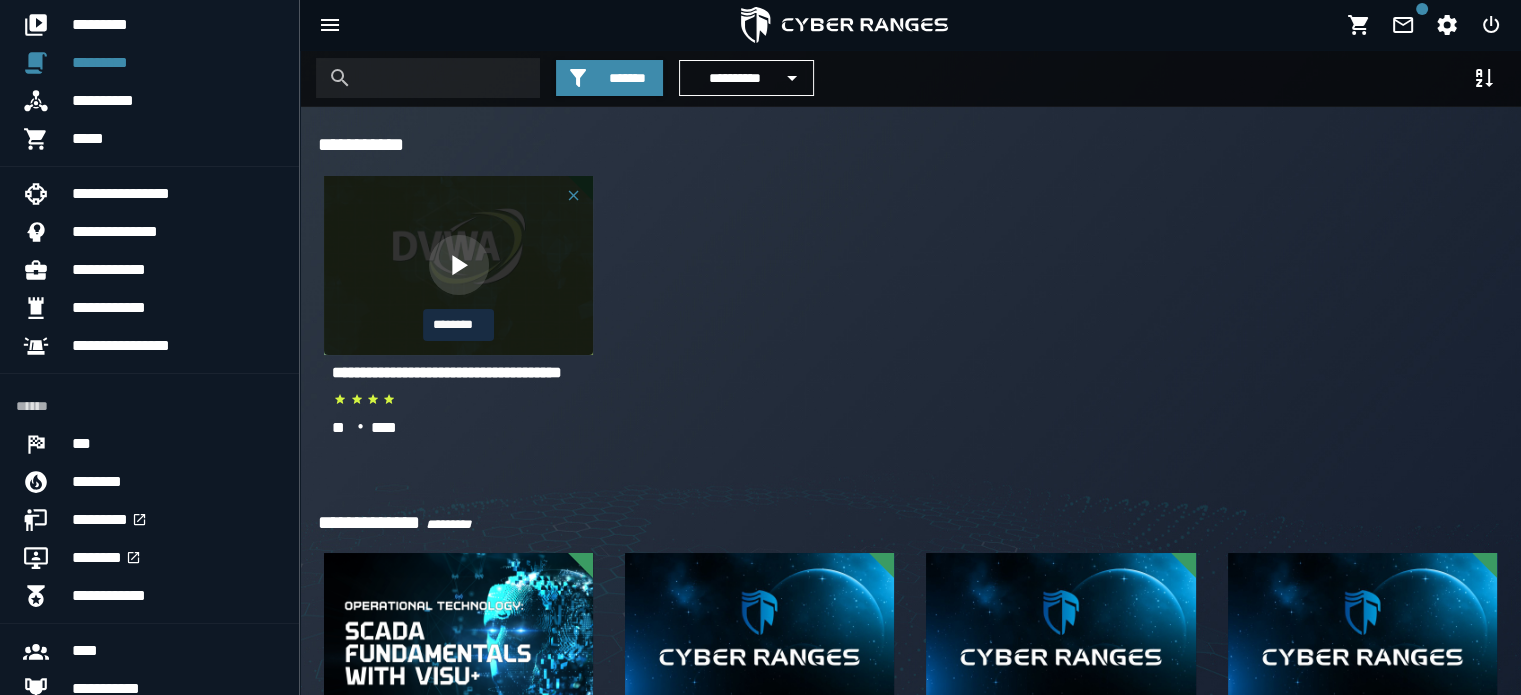 click 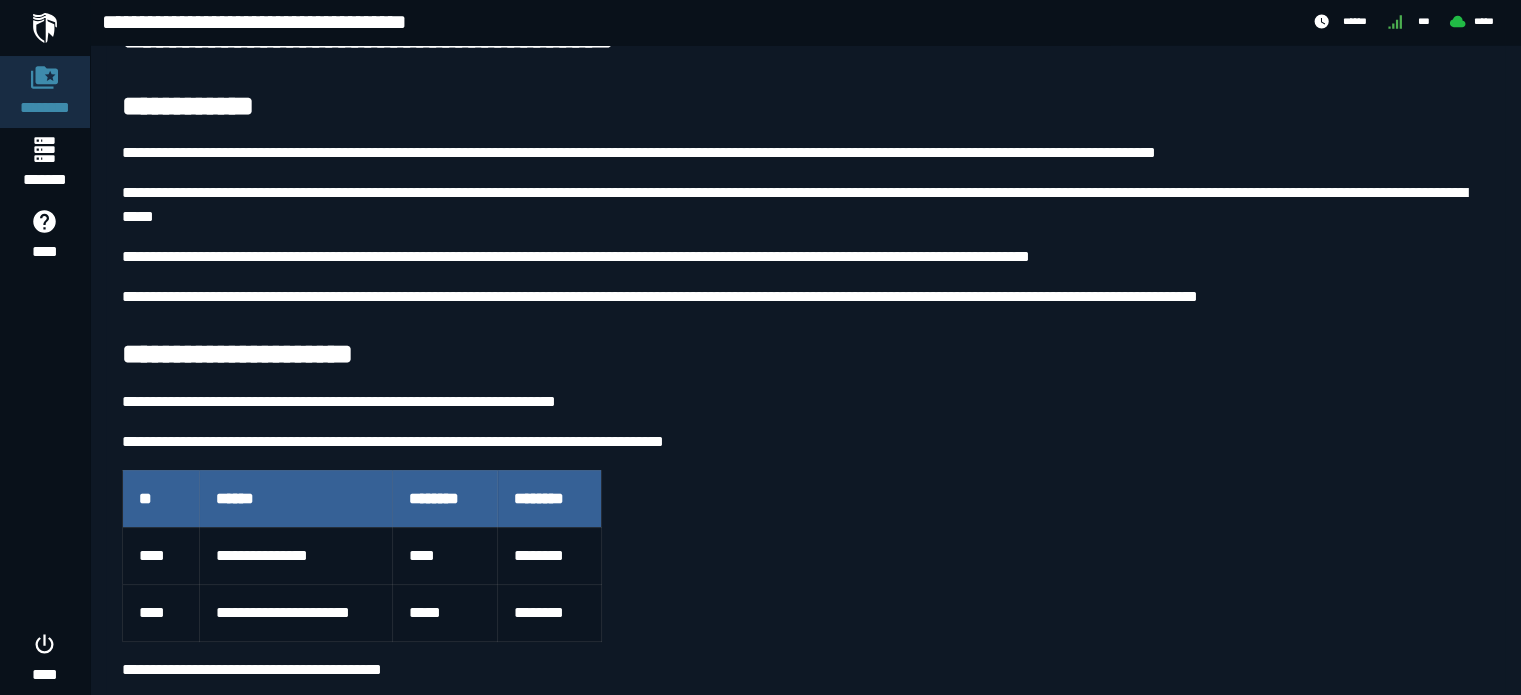 scroll, scrollTop: 149, scrollLeft: 0, axis: vertical 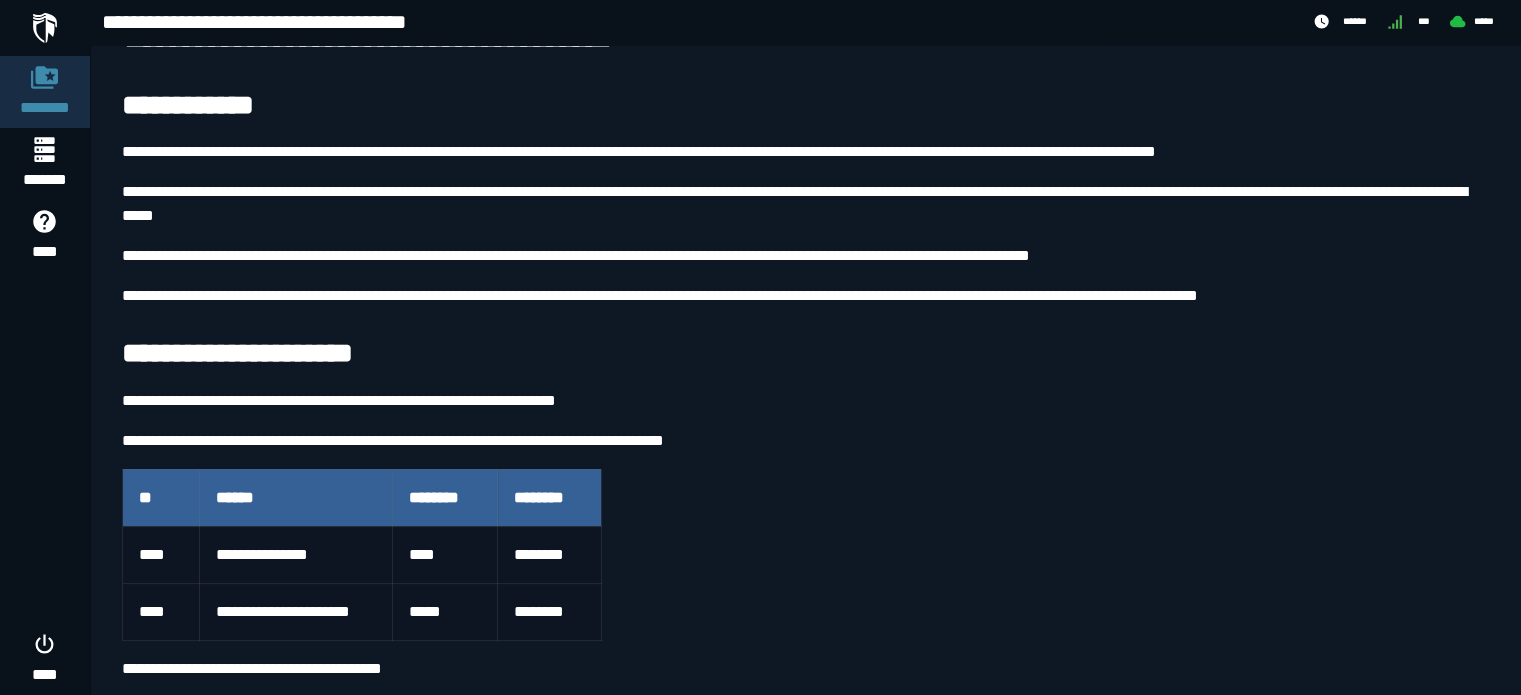 click on "**********" at bounding box center (805, 296) 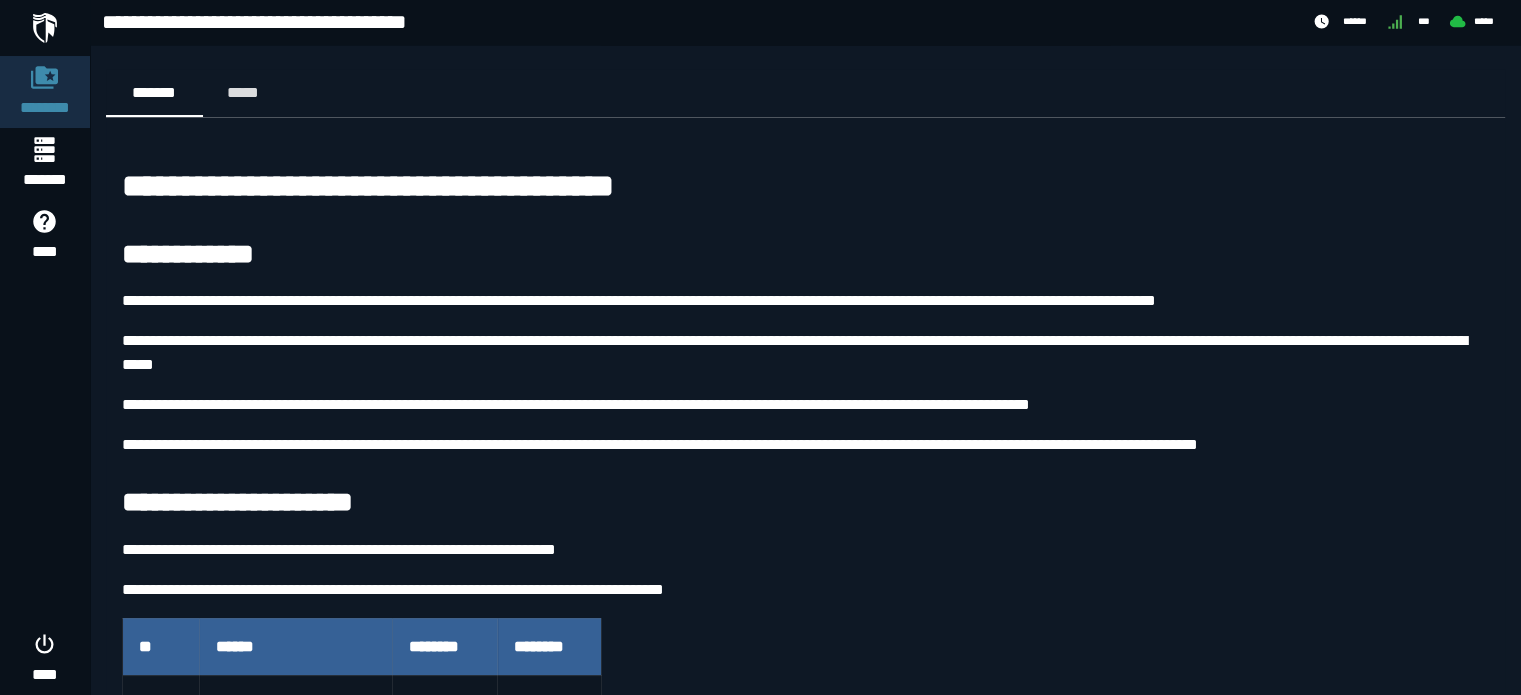 scroll, scrollTop: 8, scrollLeft: 0, axis: vertical 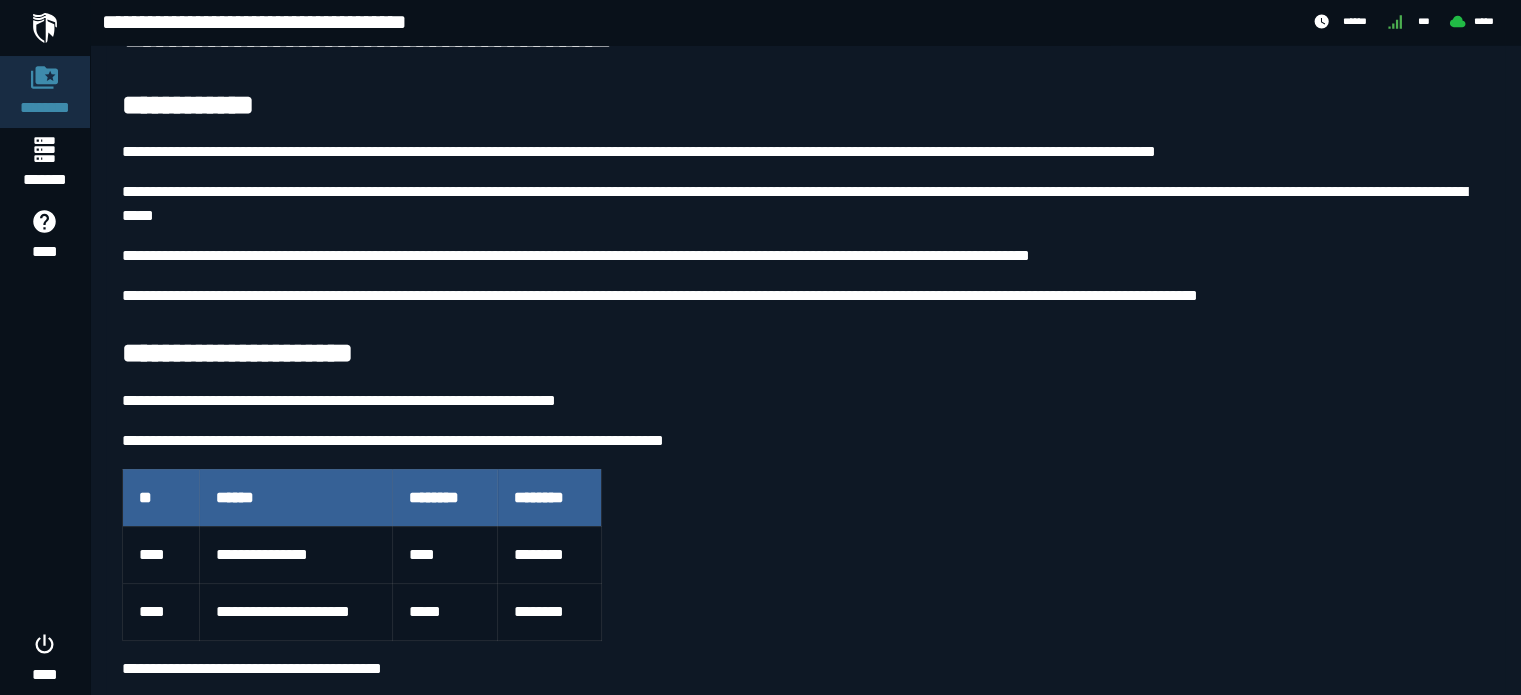click at bounding box center [45, 28] 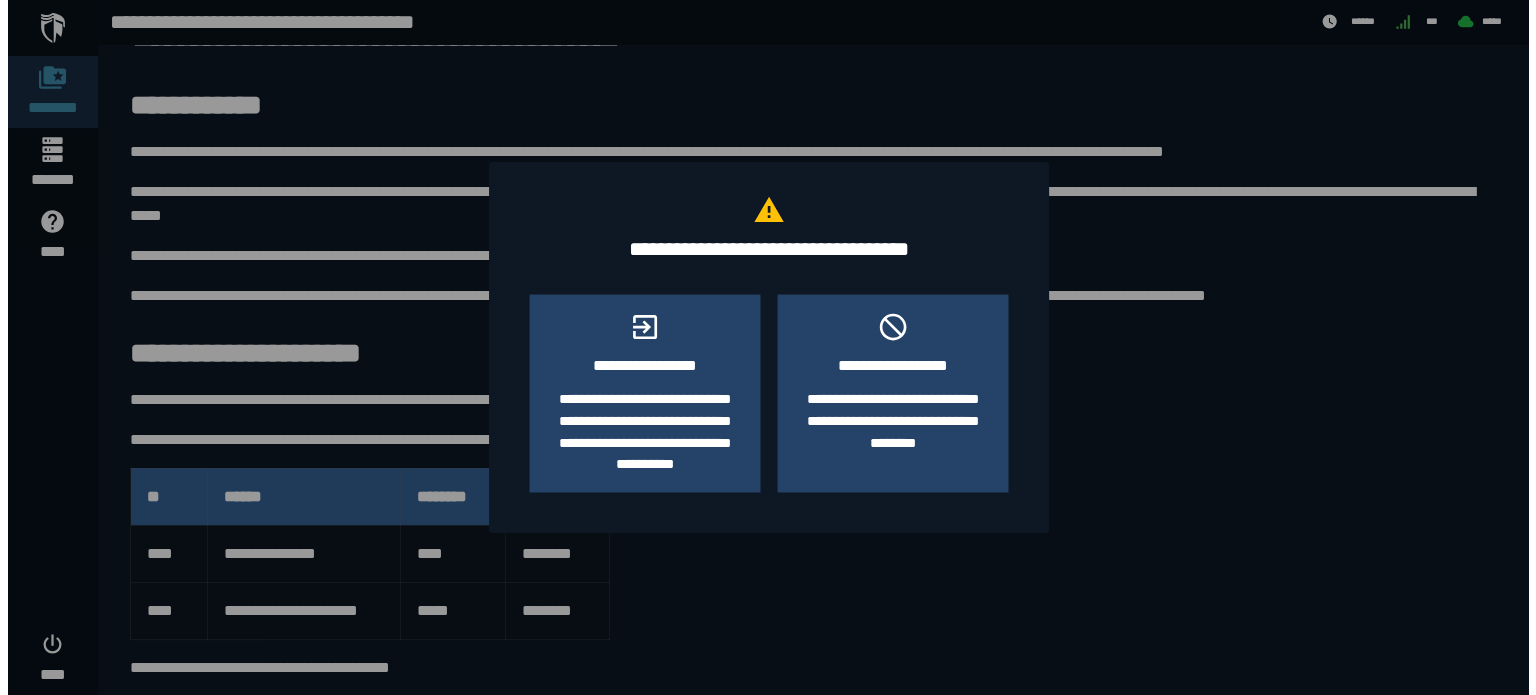 scroll, scrollTop: 0, scrollLeft: 0, axis: both 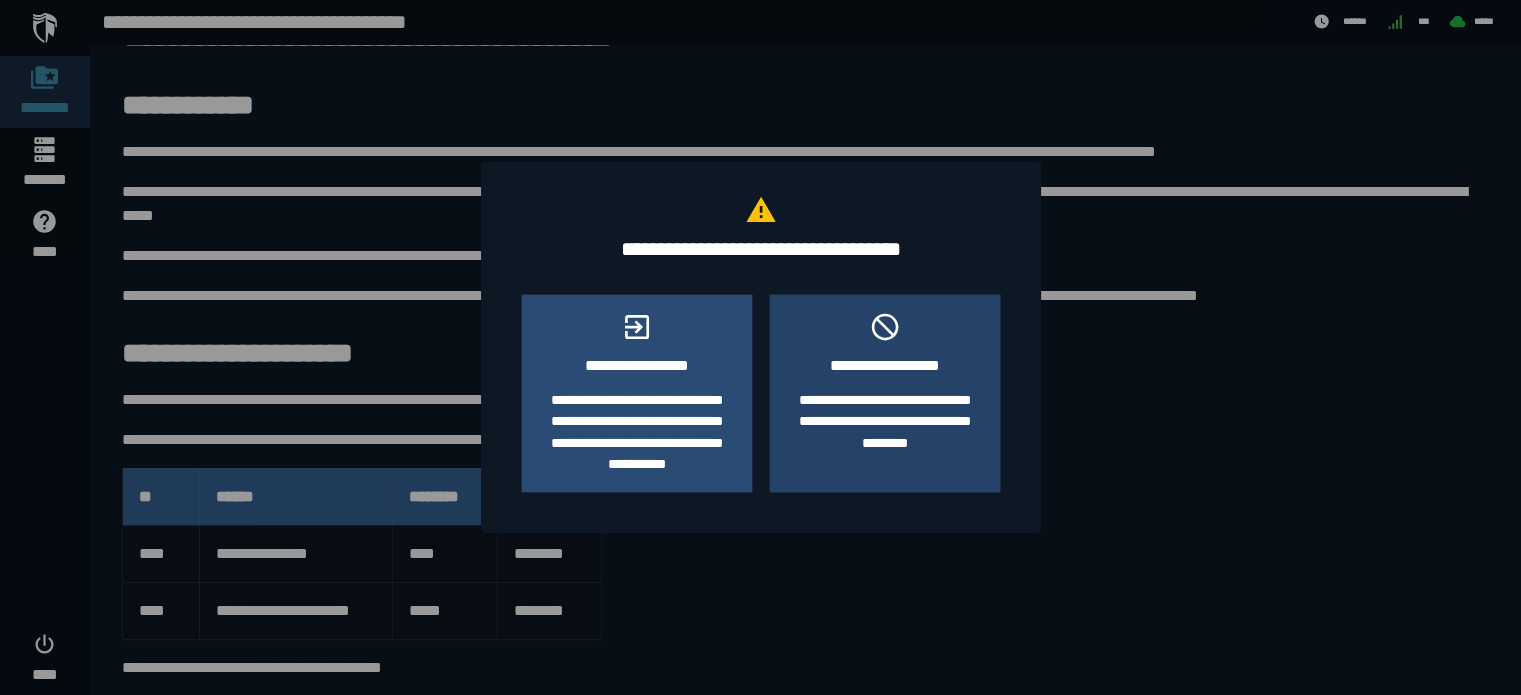 click on "**********" 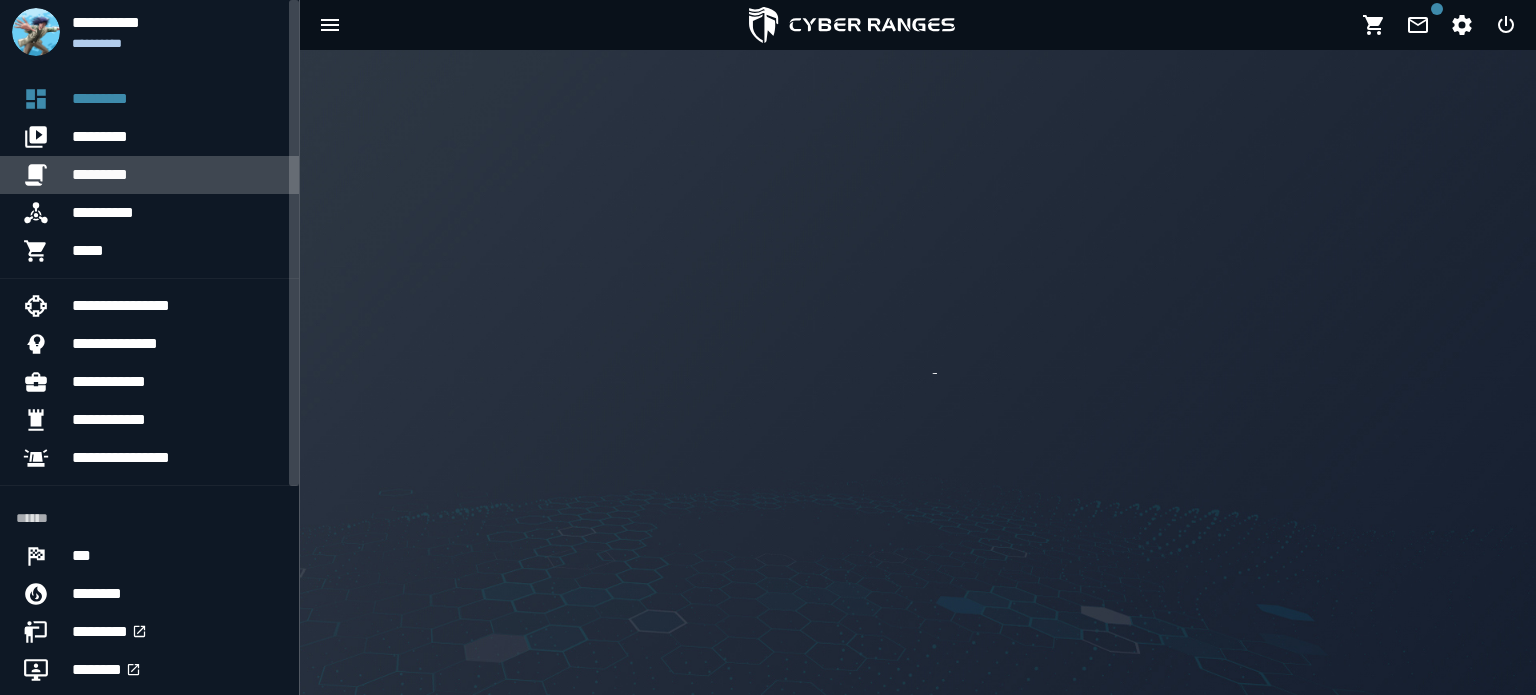 click on "*********" at bounding box center [177, 175] 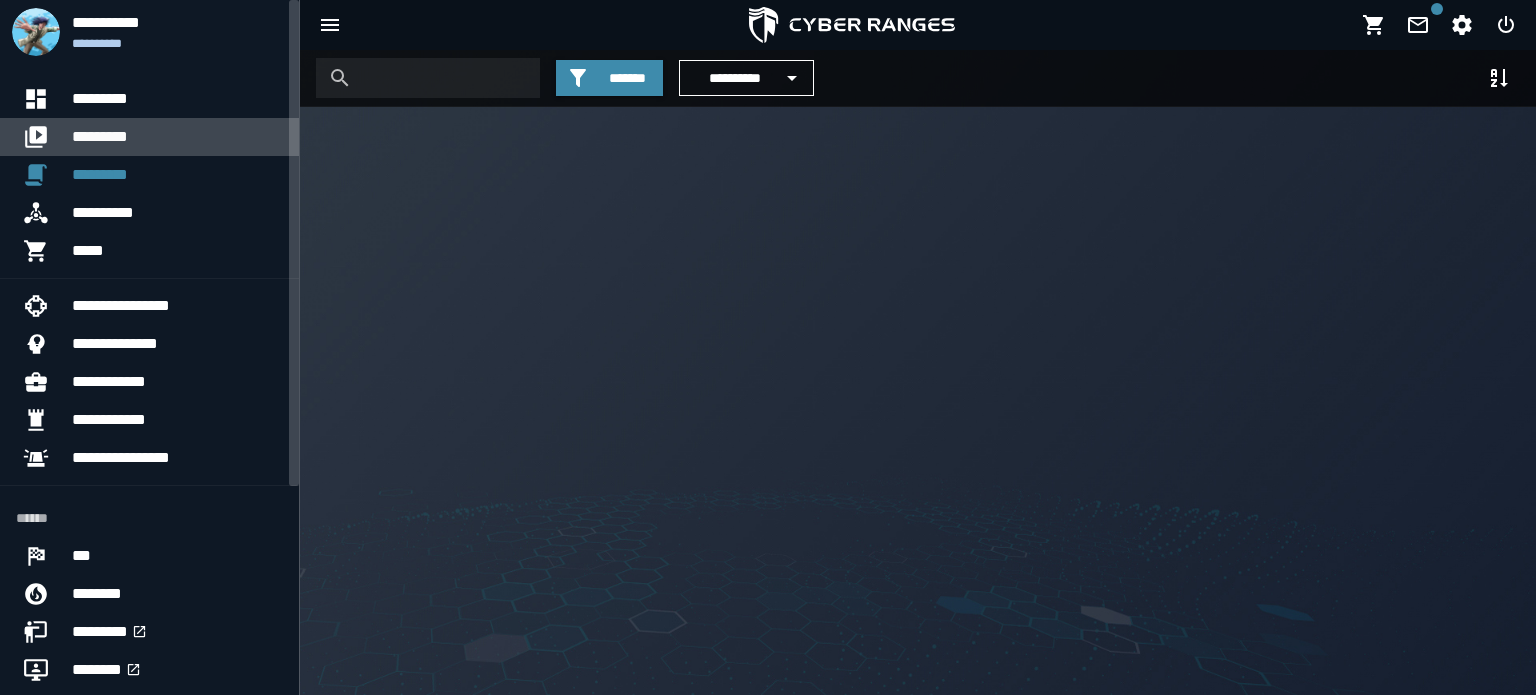 click on "*********" at bounding box center [177, 137] 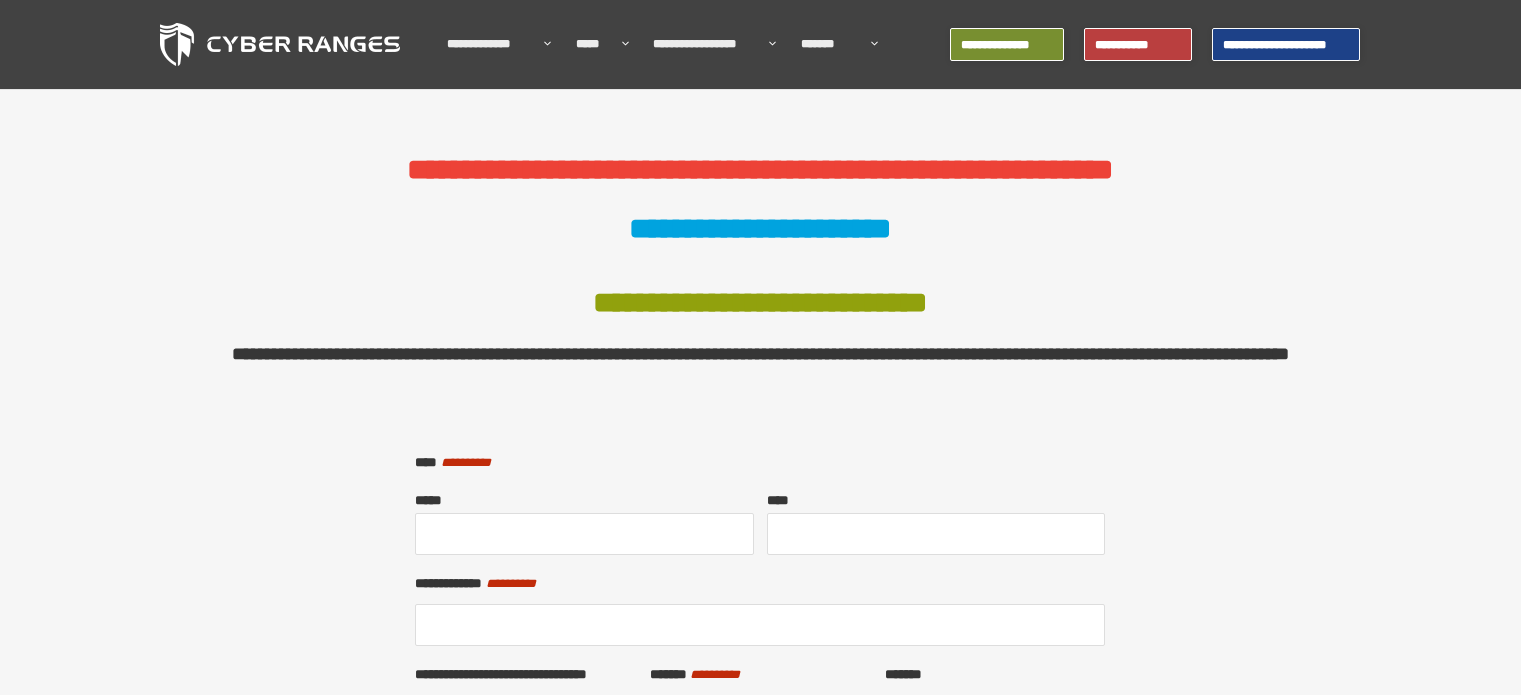 scroll, scrollTop: 0, scrollLeft: 0, axis: both 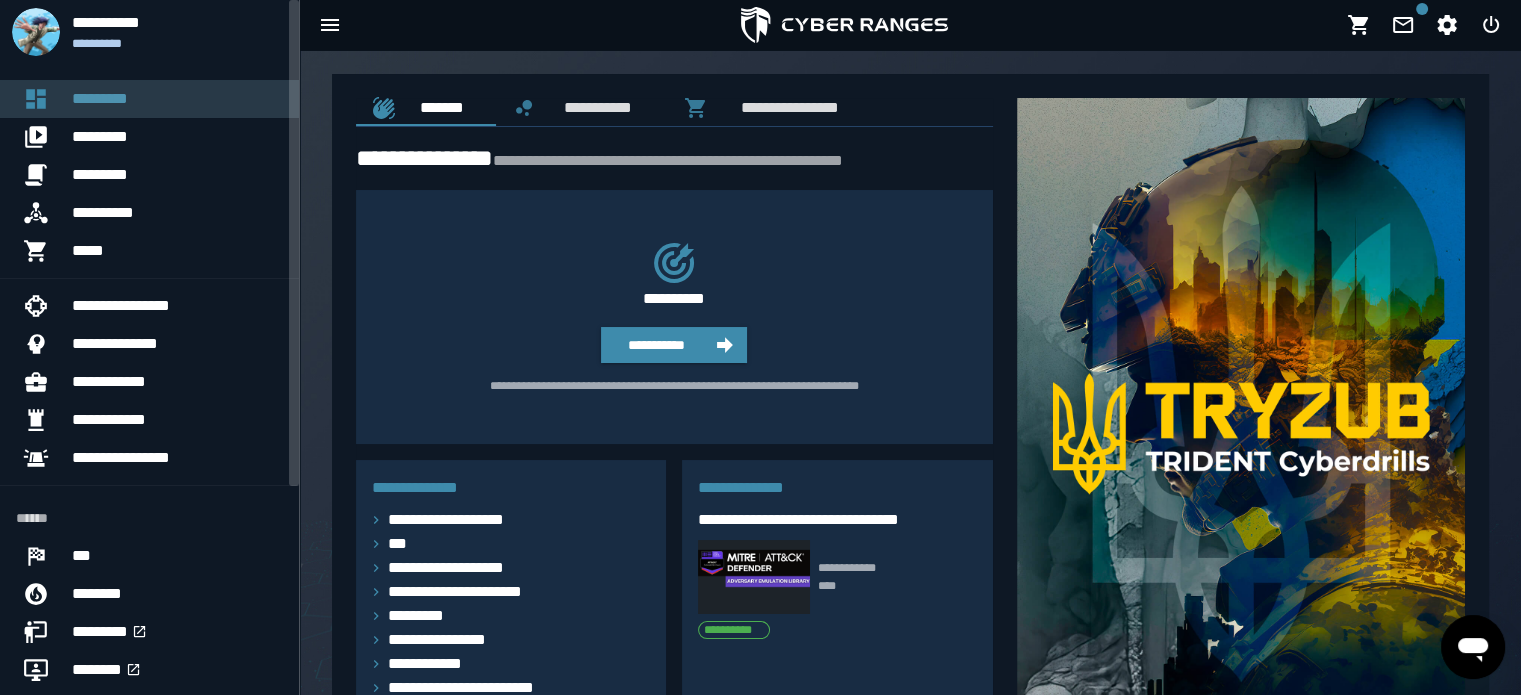click on "*********" at bounding box center (177, 99) 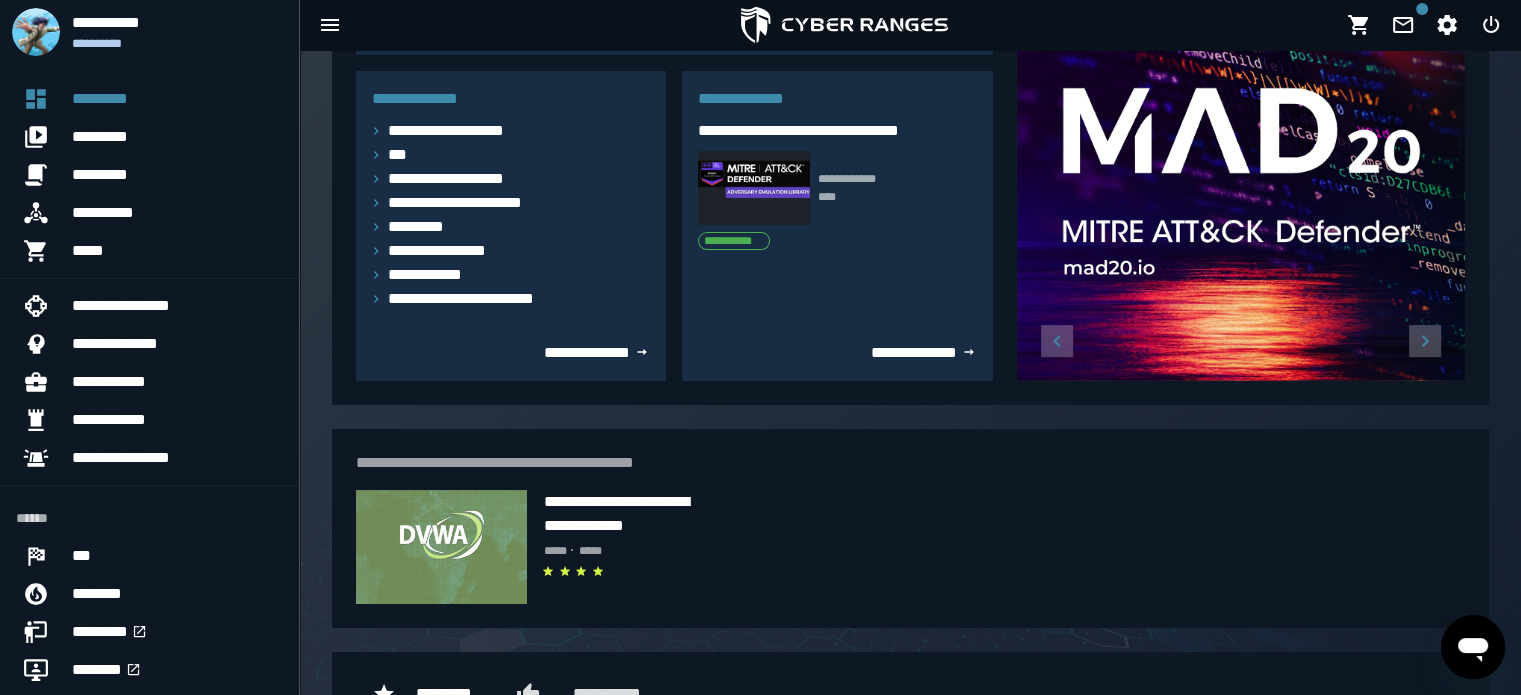 scroll, scrollTop: 388, scrollLeft: 0, axis: vertical 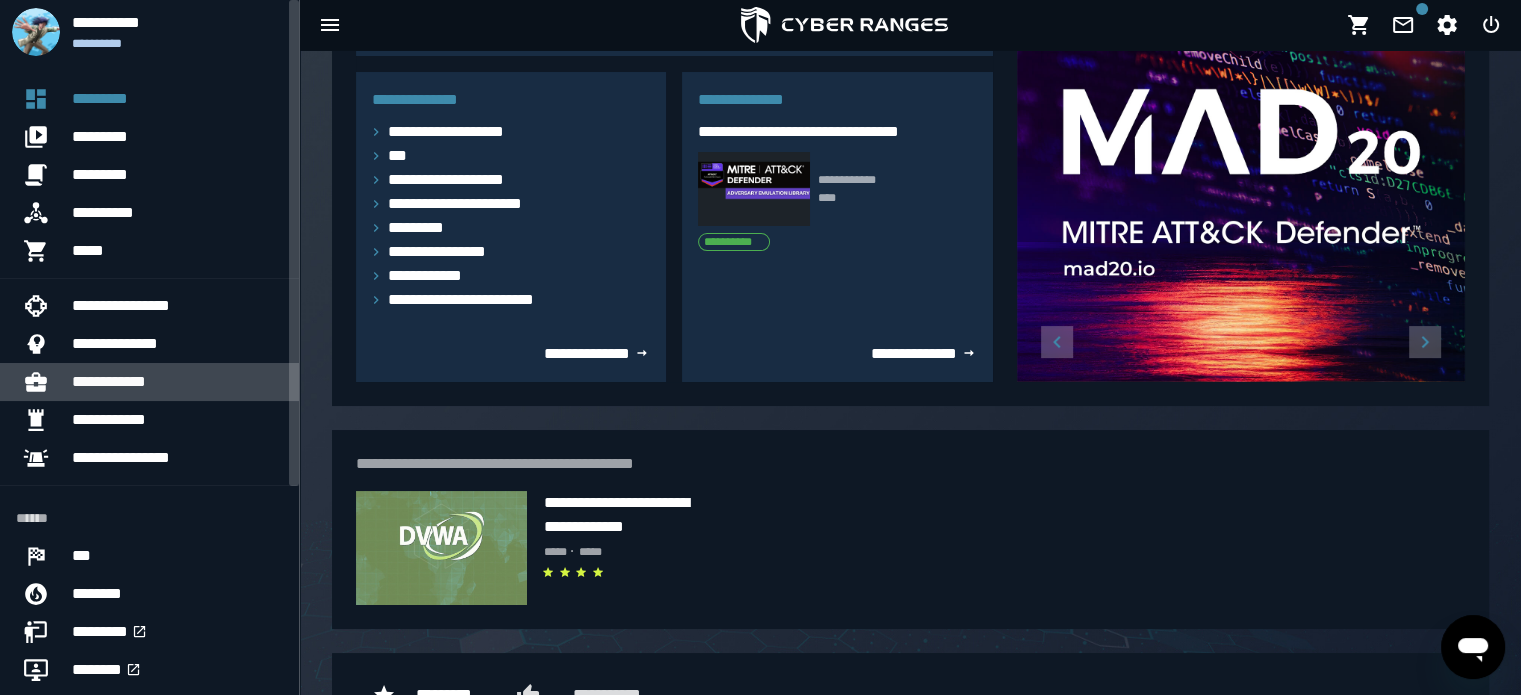 click on "**********" at bounding box center (177, 382) 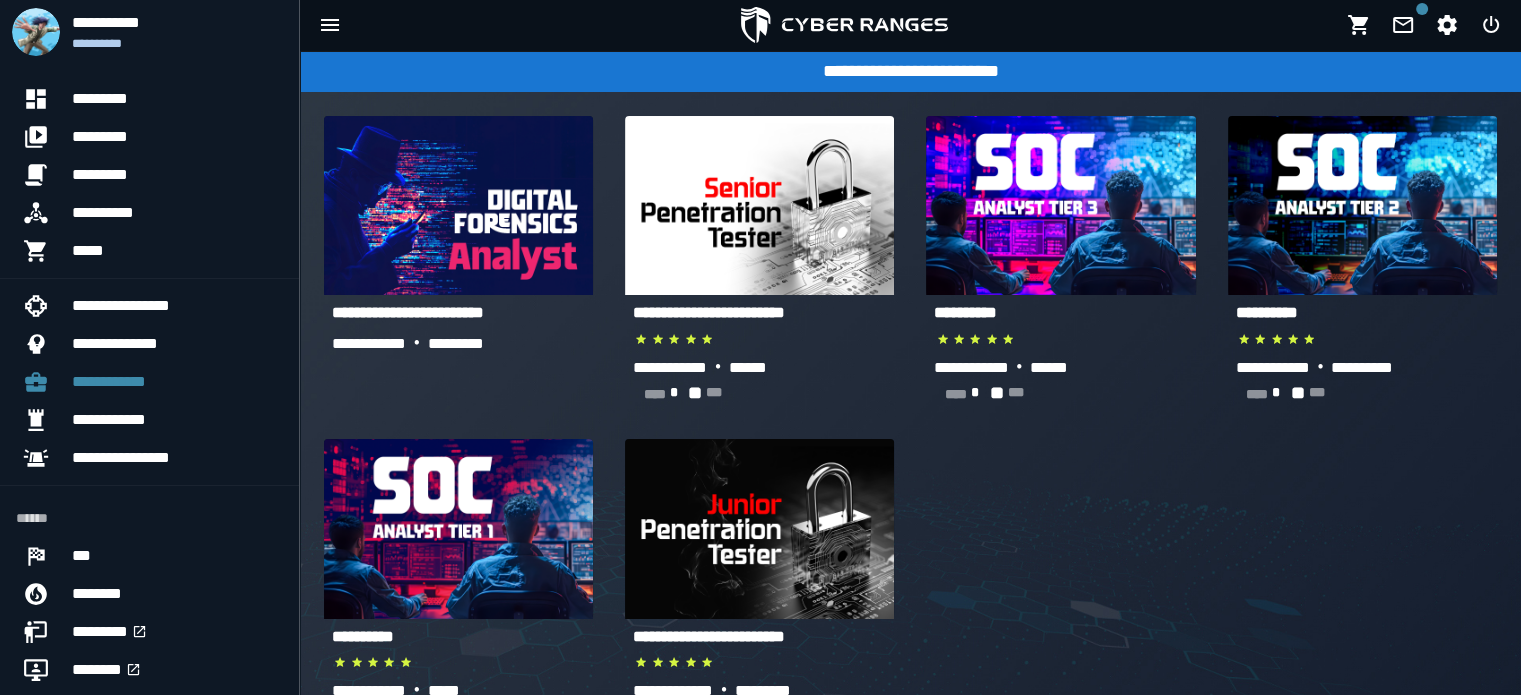 scroll, scrollTop: 48, scrollLeft: 0, axis: vertical 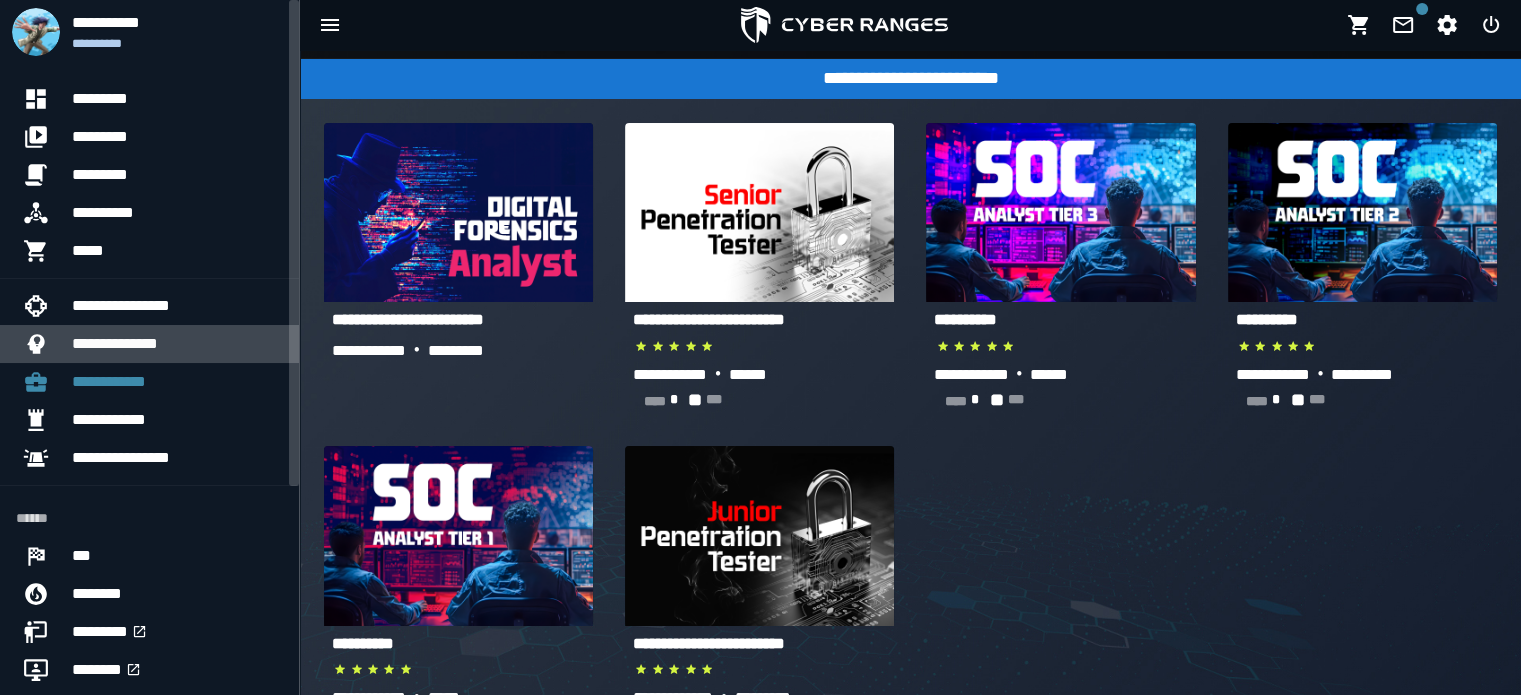 click on "**********" at bounding box center [177, 344] 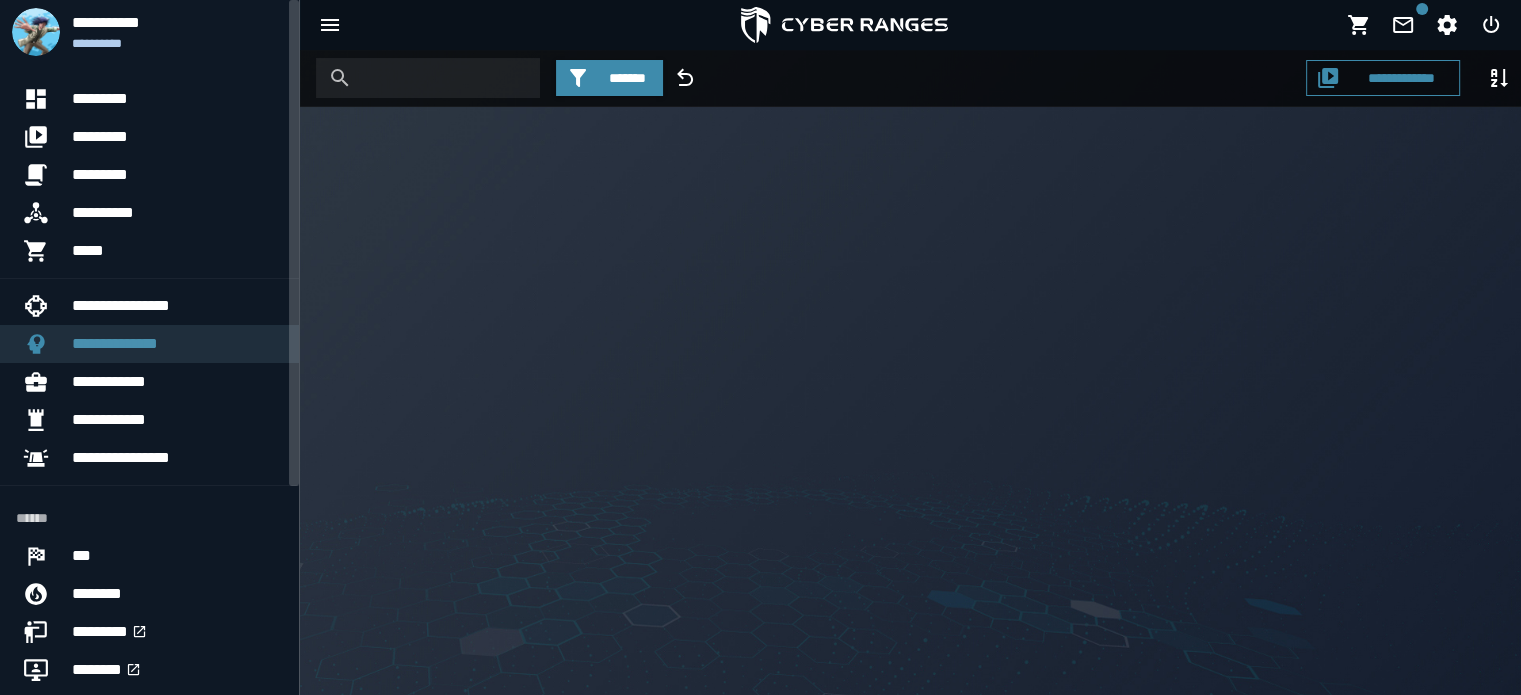 scroll, scrollTop: 0, scrollLeft: 0, axis: both 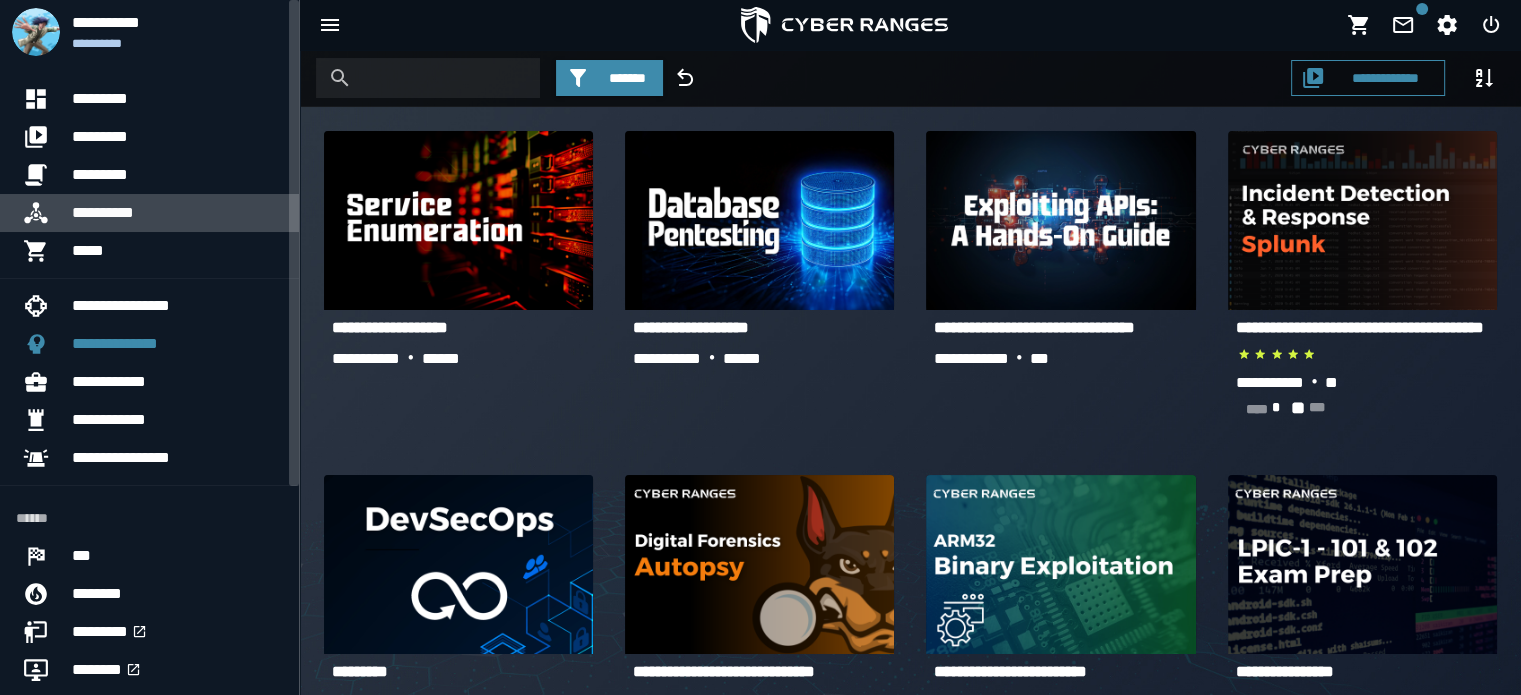 click on "**********" at bounding box center [177, 213] 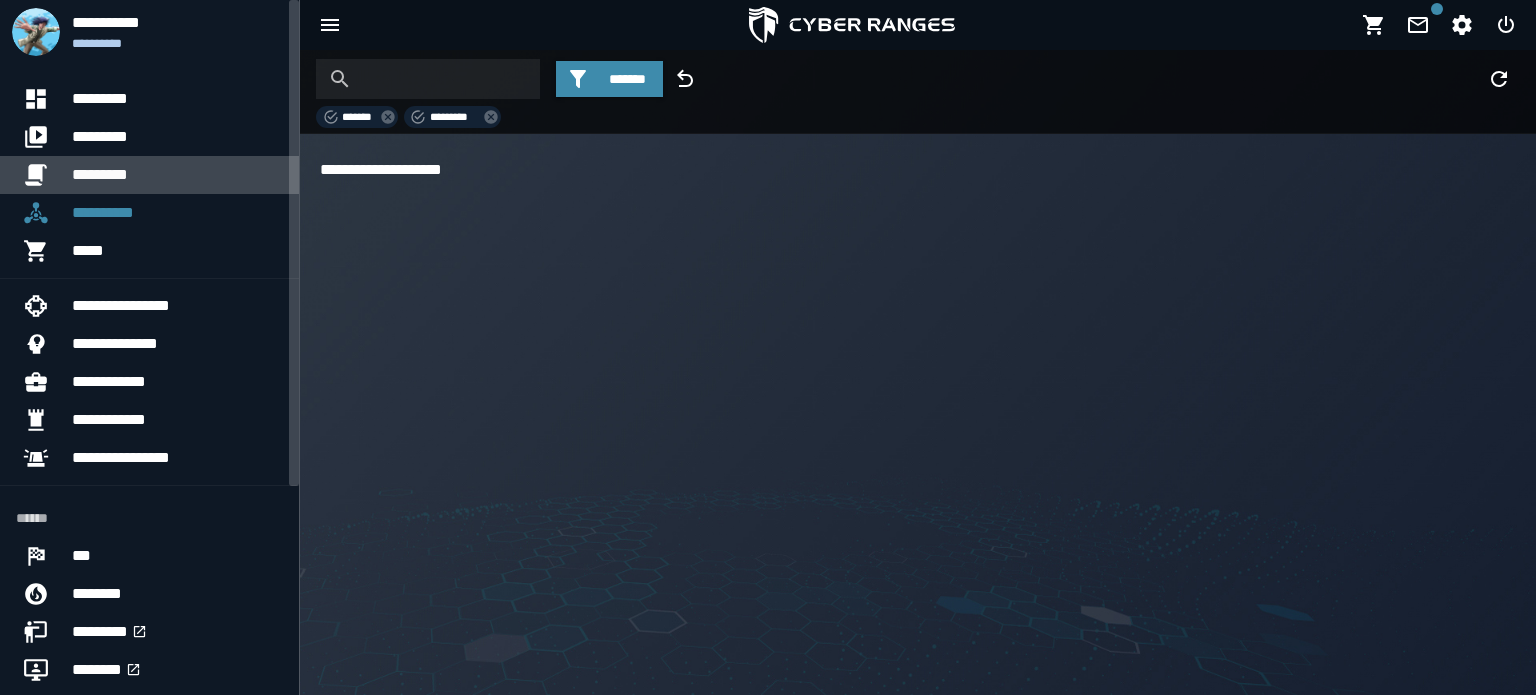 click on "*********" at bounding box center (177, 175) 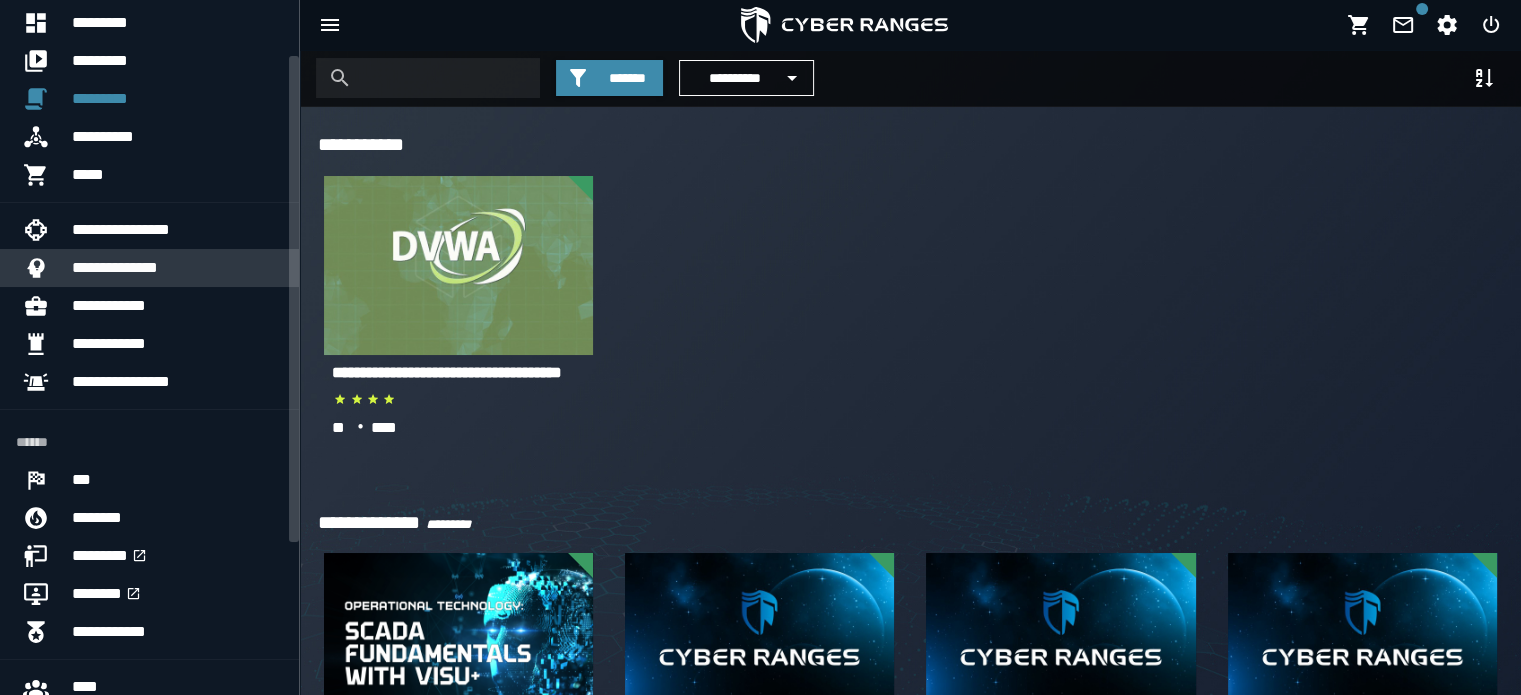 scroll, scrollTop: 79, scrollLeft: 0, axis: vertical 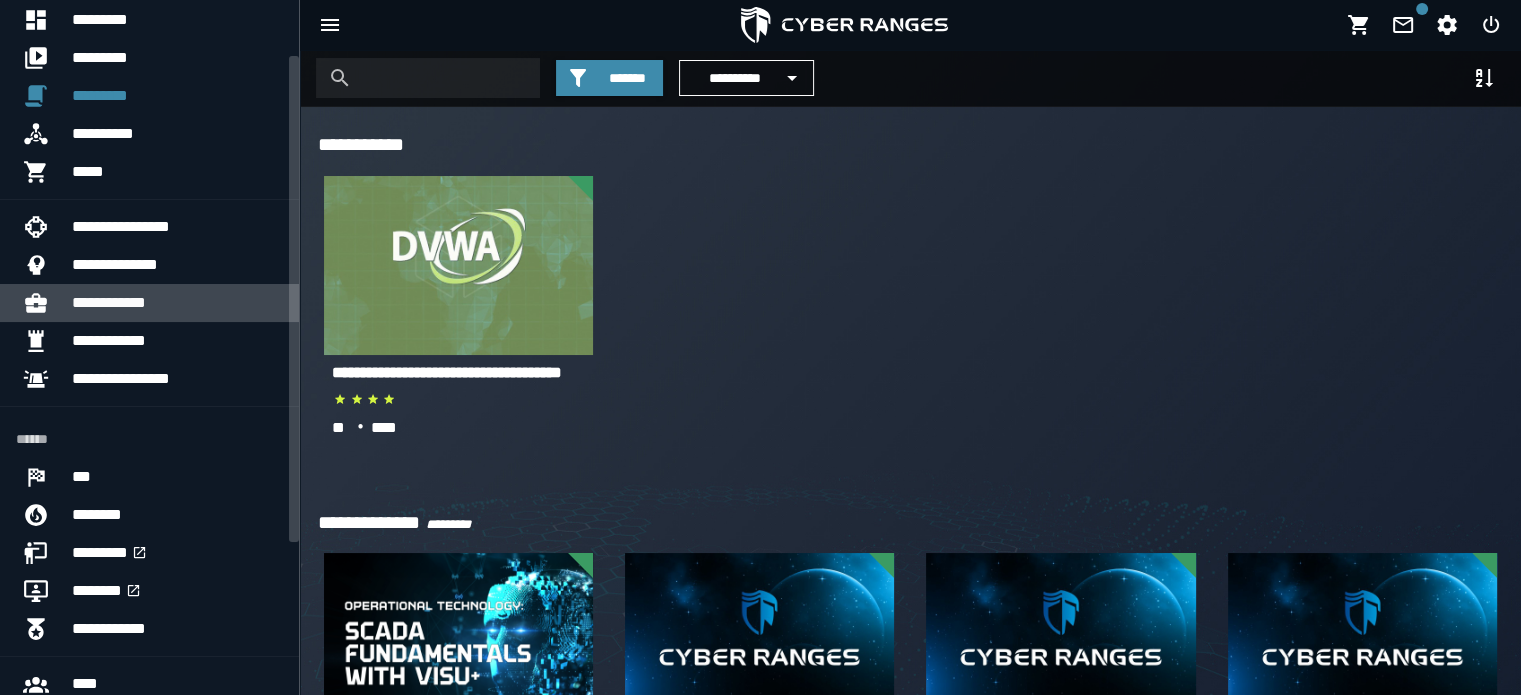 click on "**********" at bounding box center [177, 303] 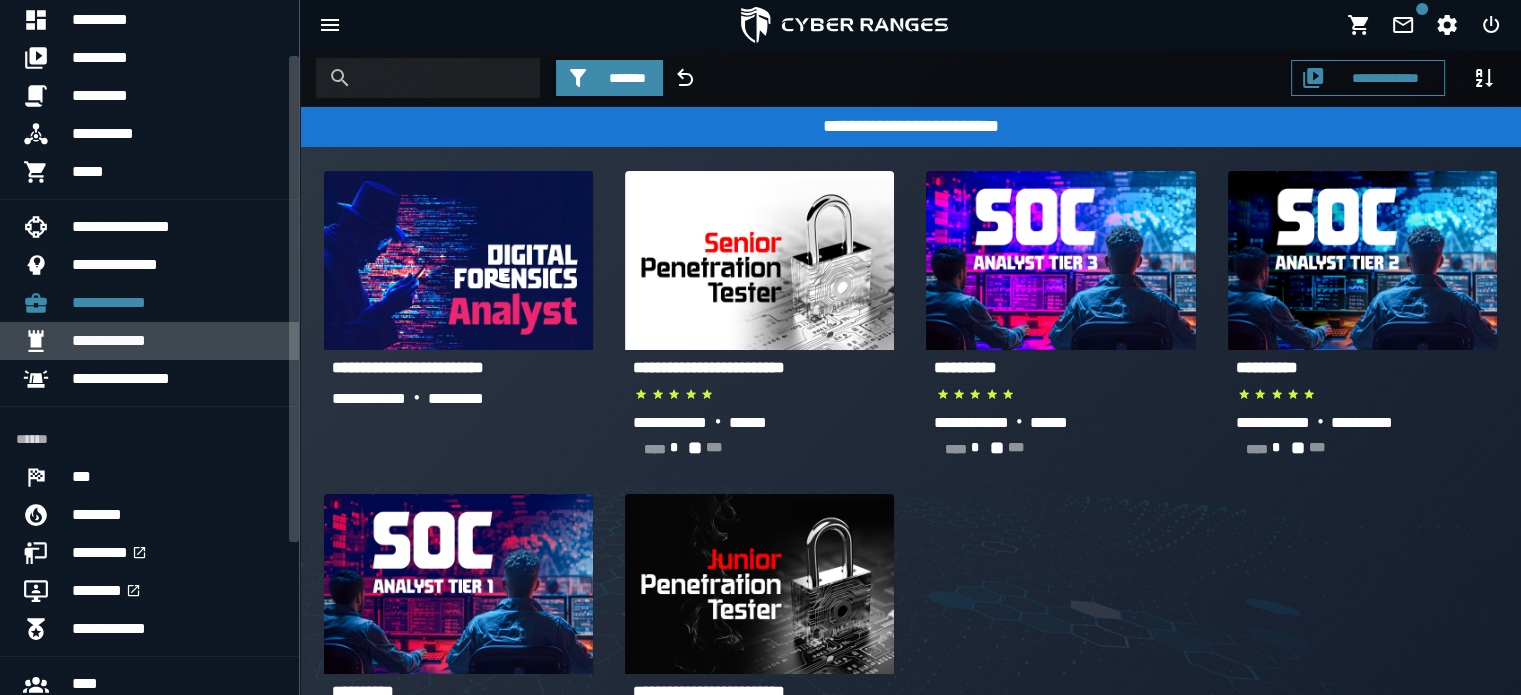 click on "**********" at bounding box center (177, 341) 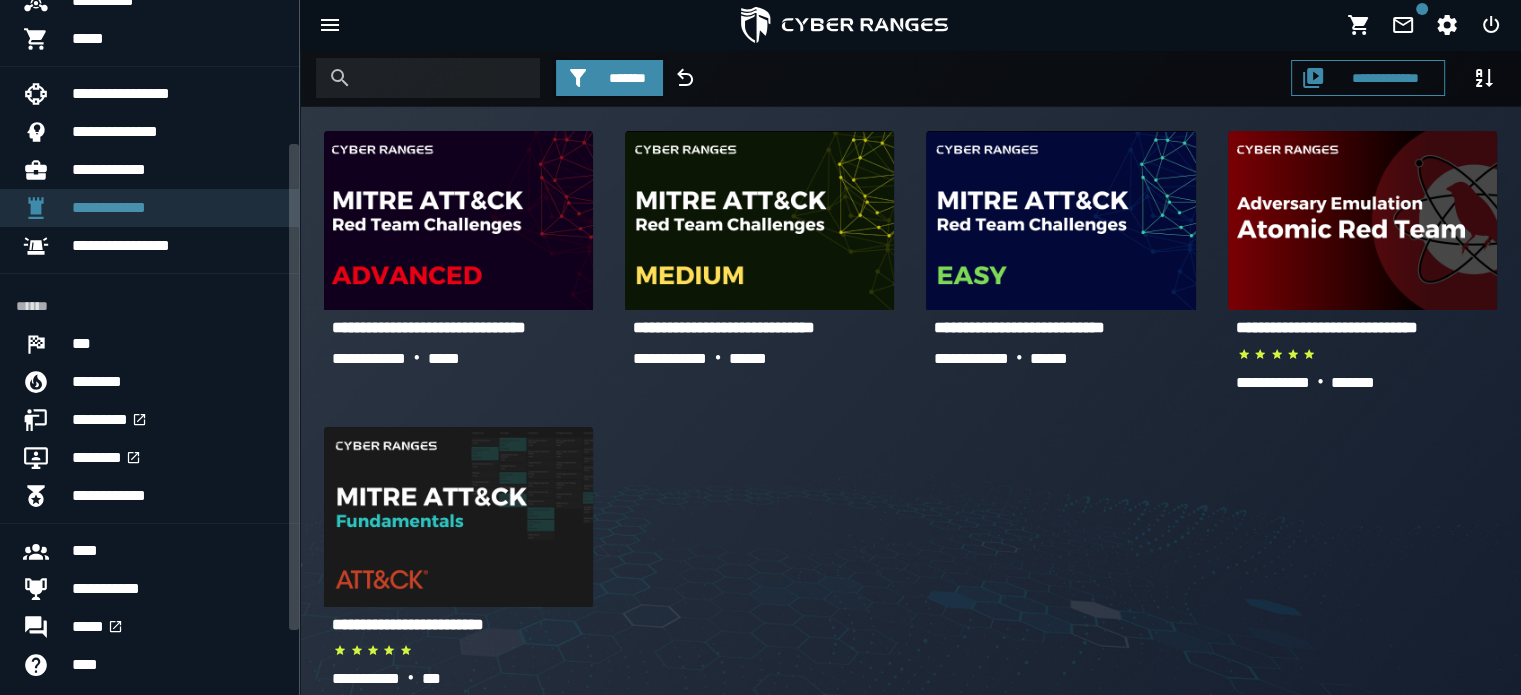scroll, scrollTop: 218, scrollLeft: 0, axis: vertical 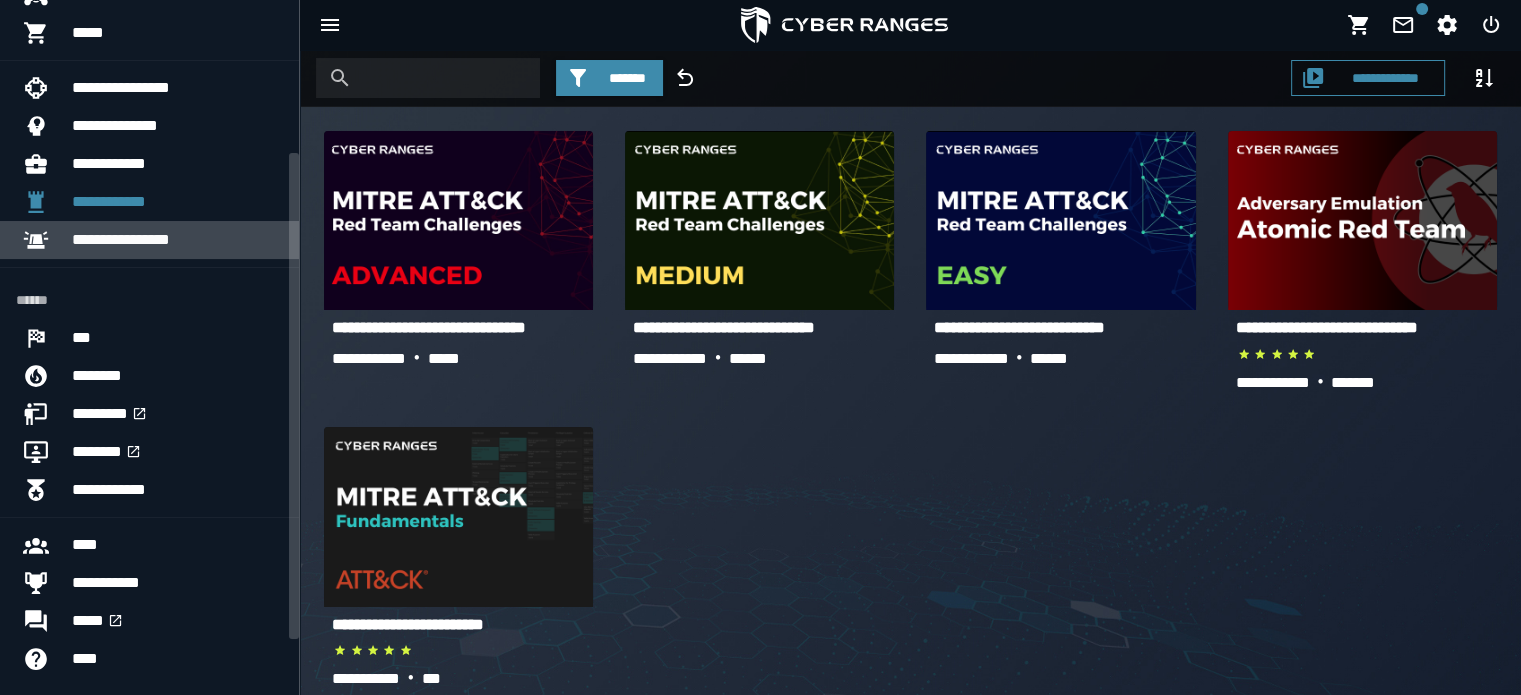 click on "**********" at bounding box center [177, 240] 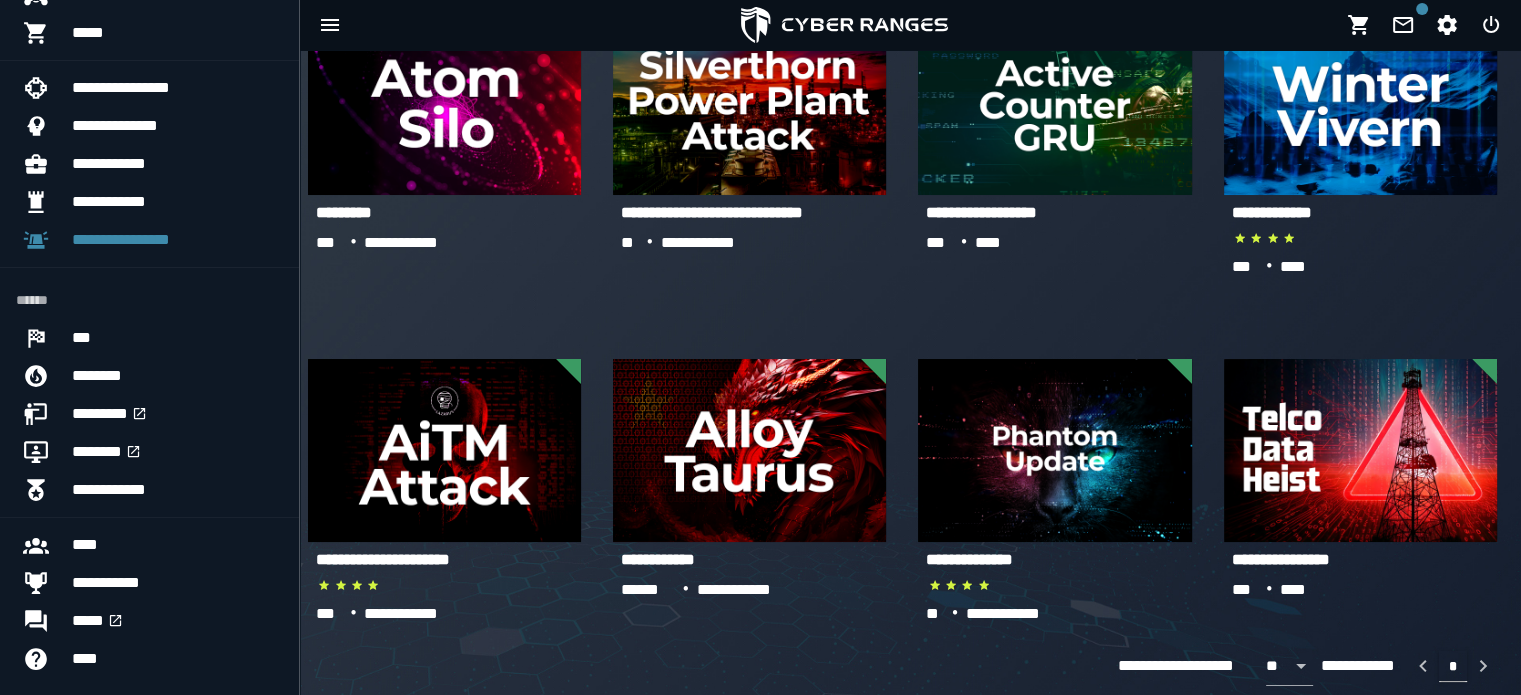 scroll, scrollTop: 1291, scrollLeft: 0, axis: vertical 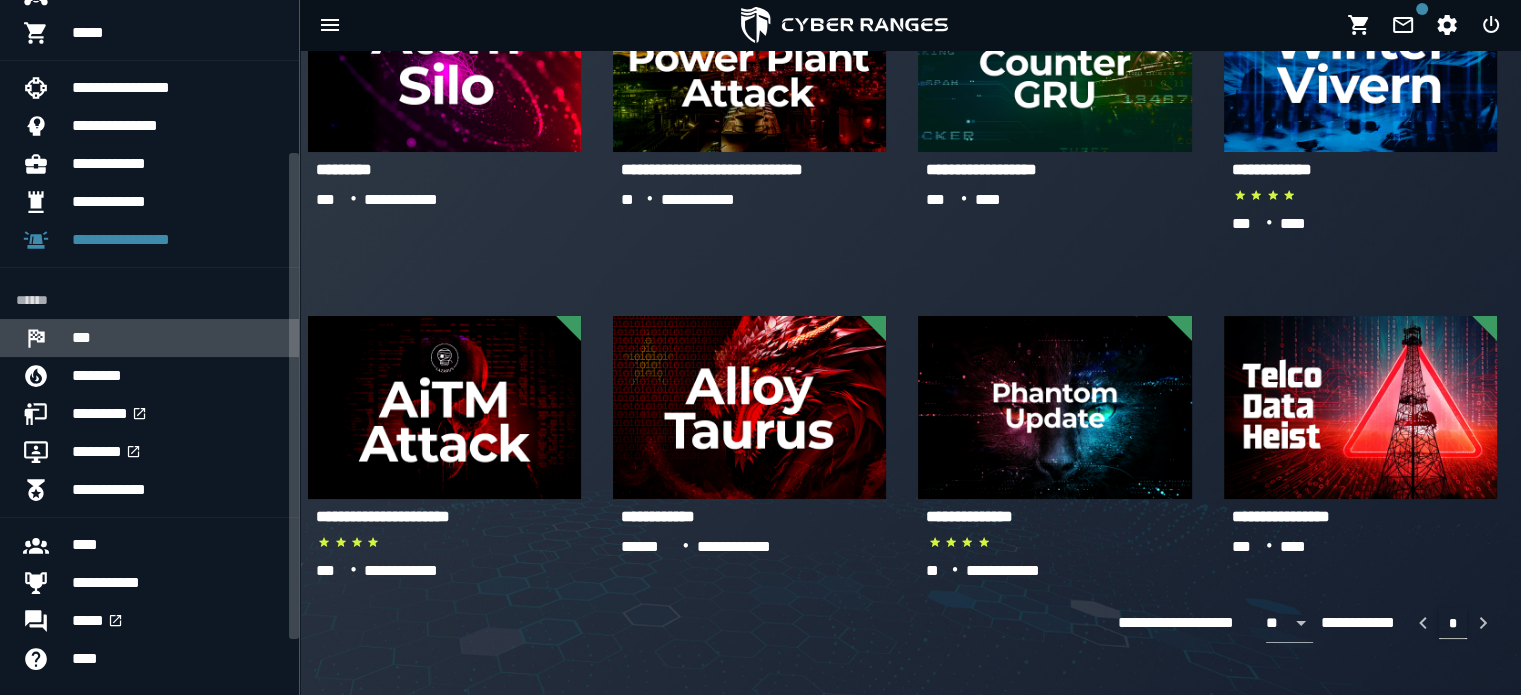 click on "***" at bounding box center (177, 338) 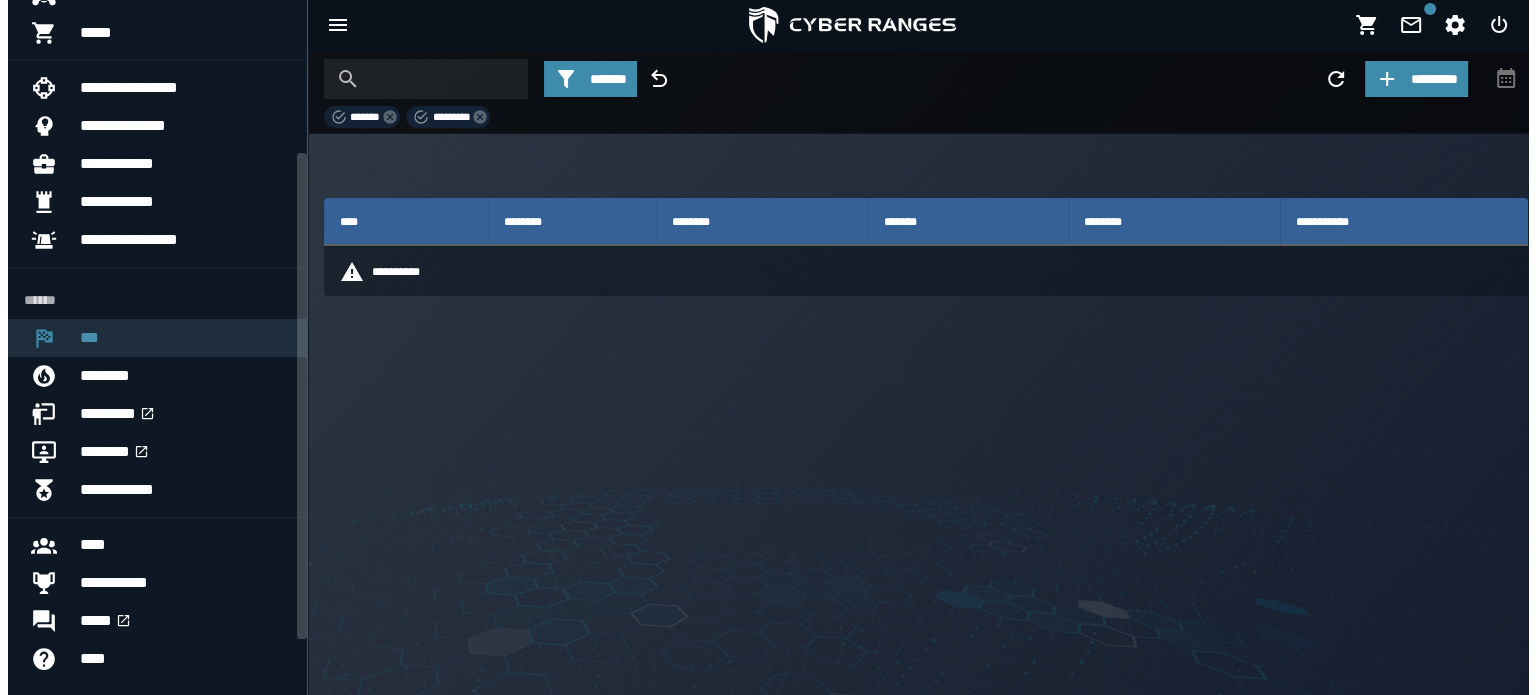 scroll, scrollTop: 0, scrollLeft: 0, axis: both 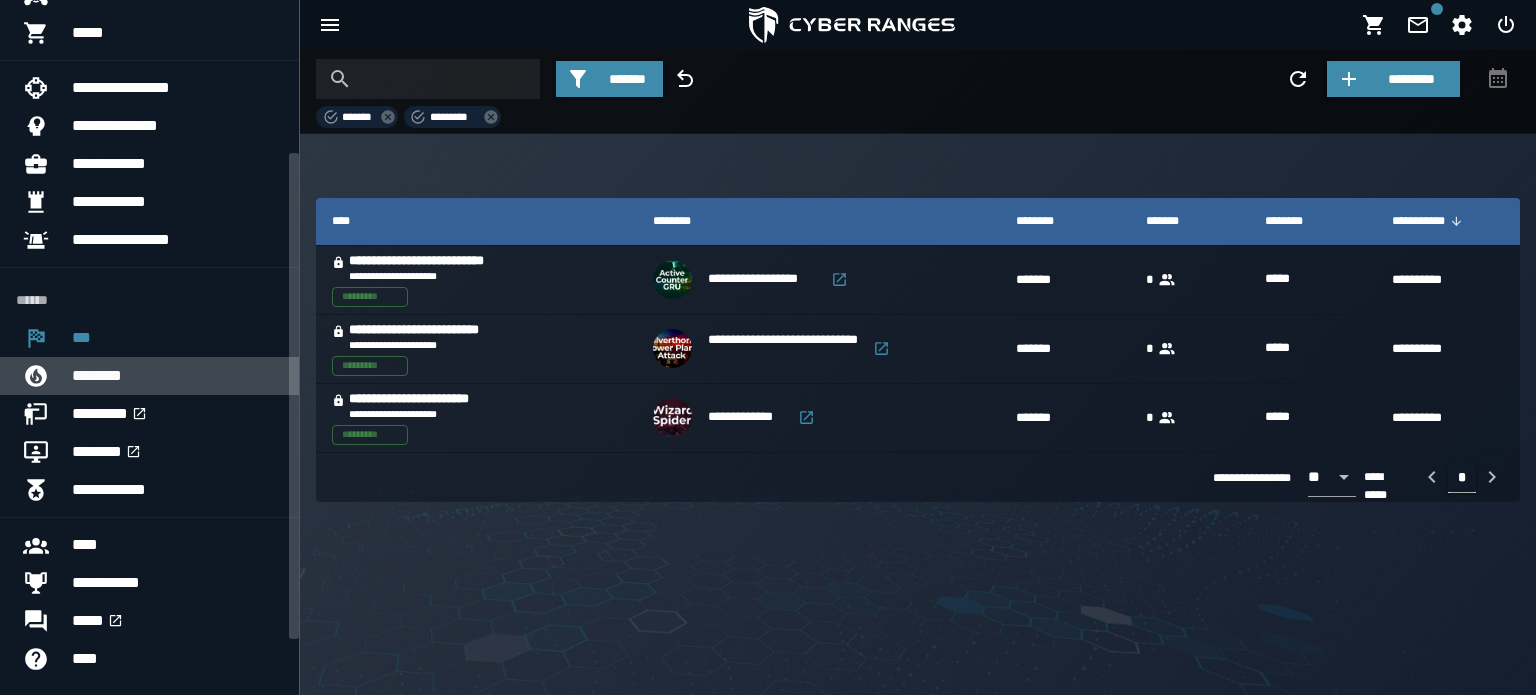 click on "********" at bounding box center (177, 376) 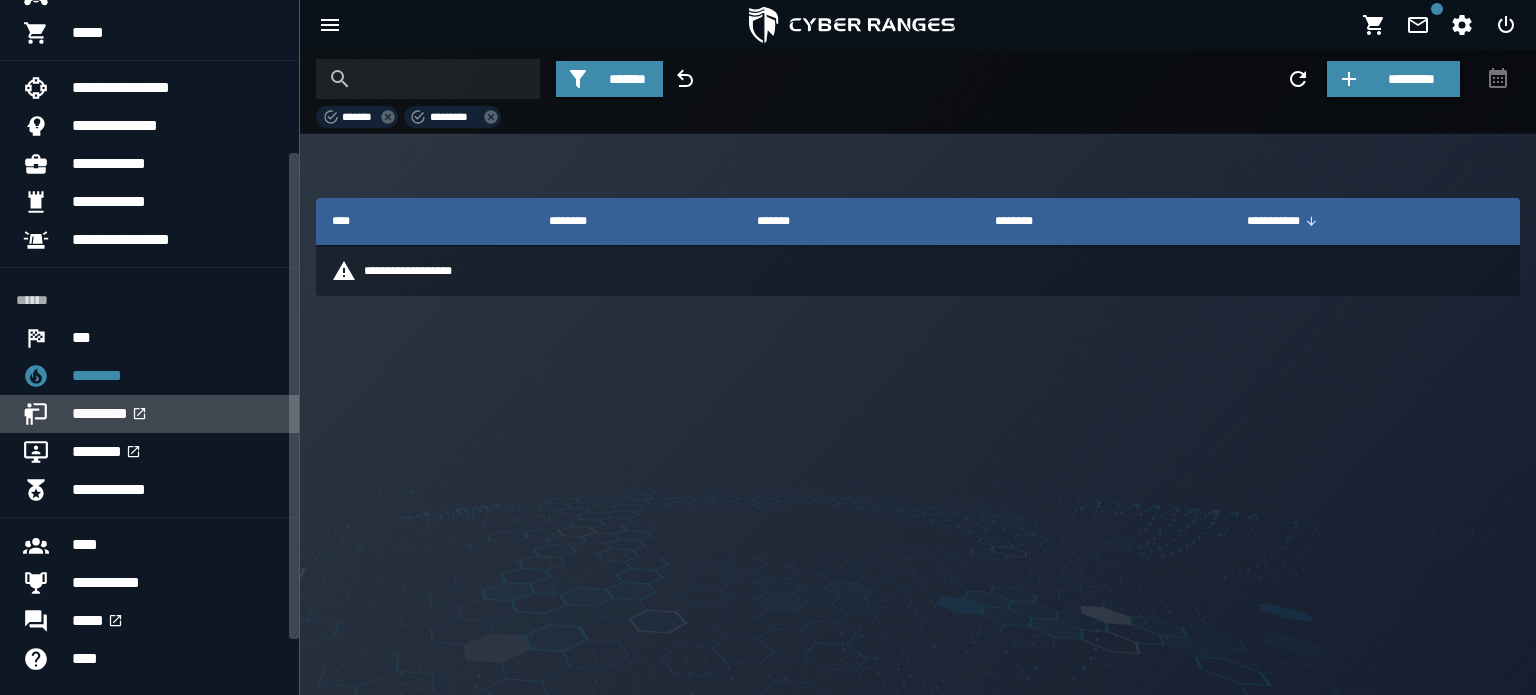 click on "*********" at bounding box center [177, 414] 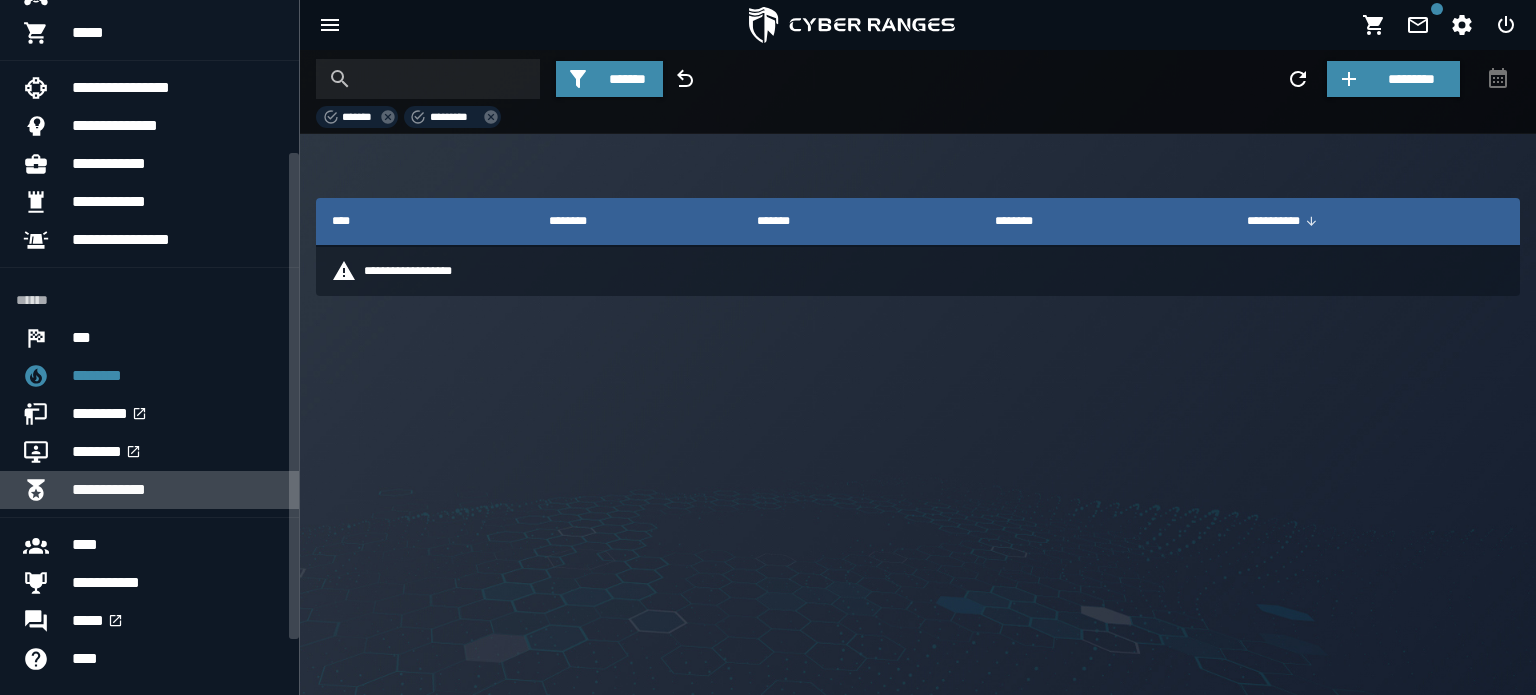 click on "**********" at bounding box center (177, 490) 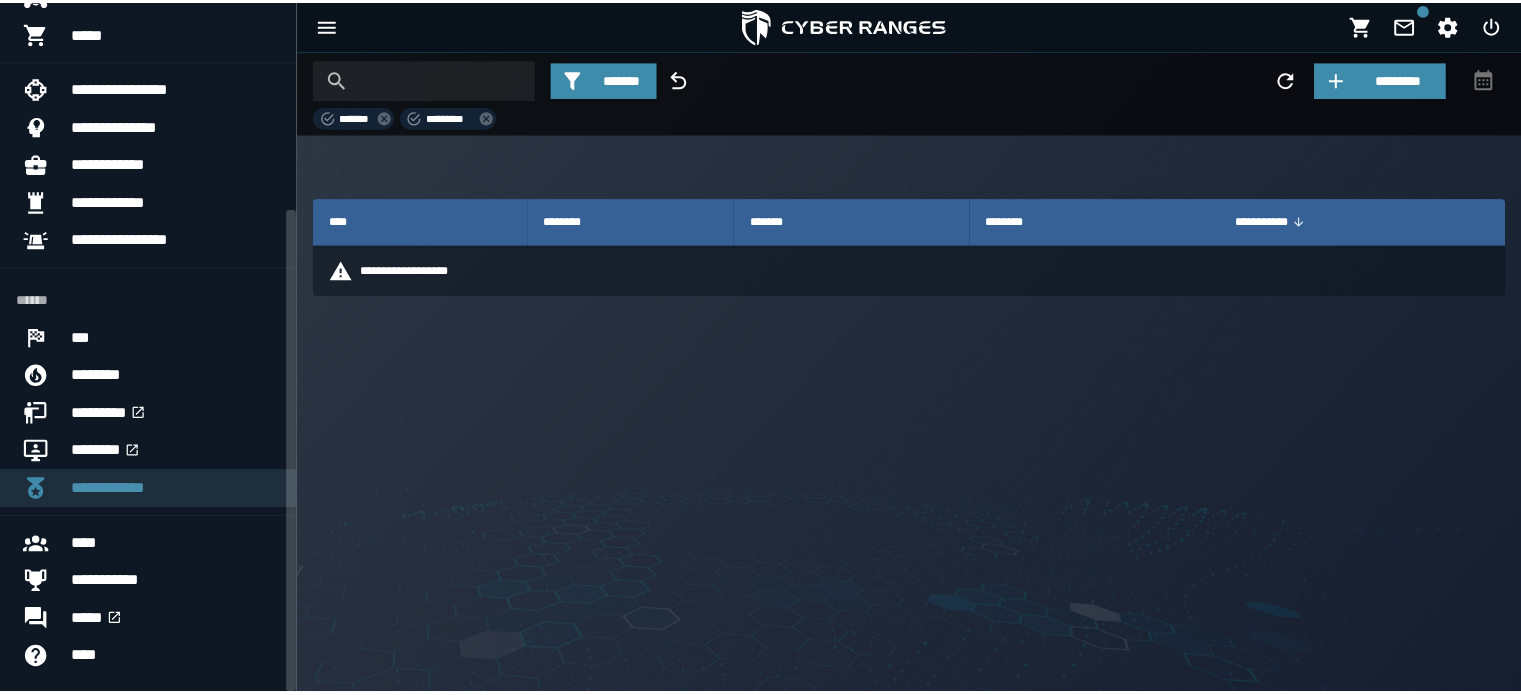 scroll, scrollTop: 298, scrollLeft: 0, axis: vertical 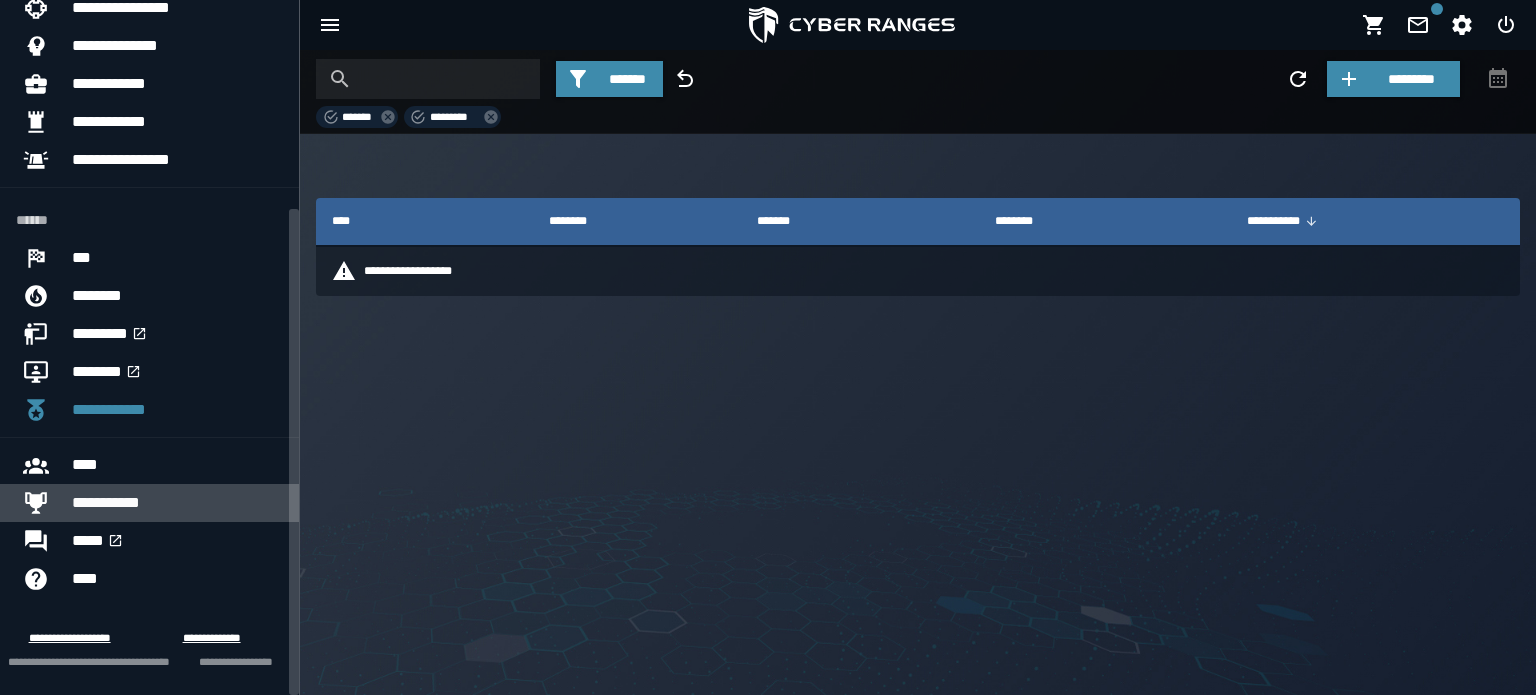 click on "**********" at bounding box center [177, 503] 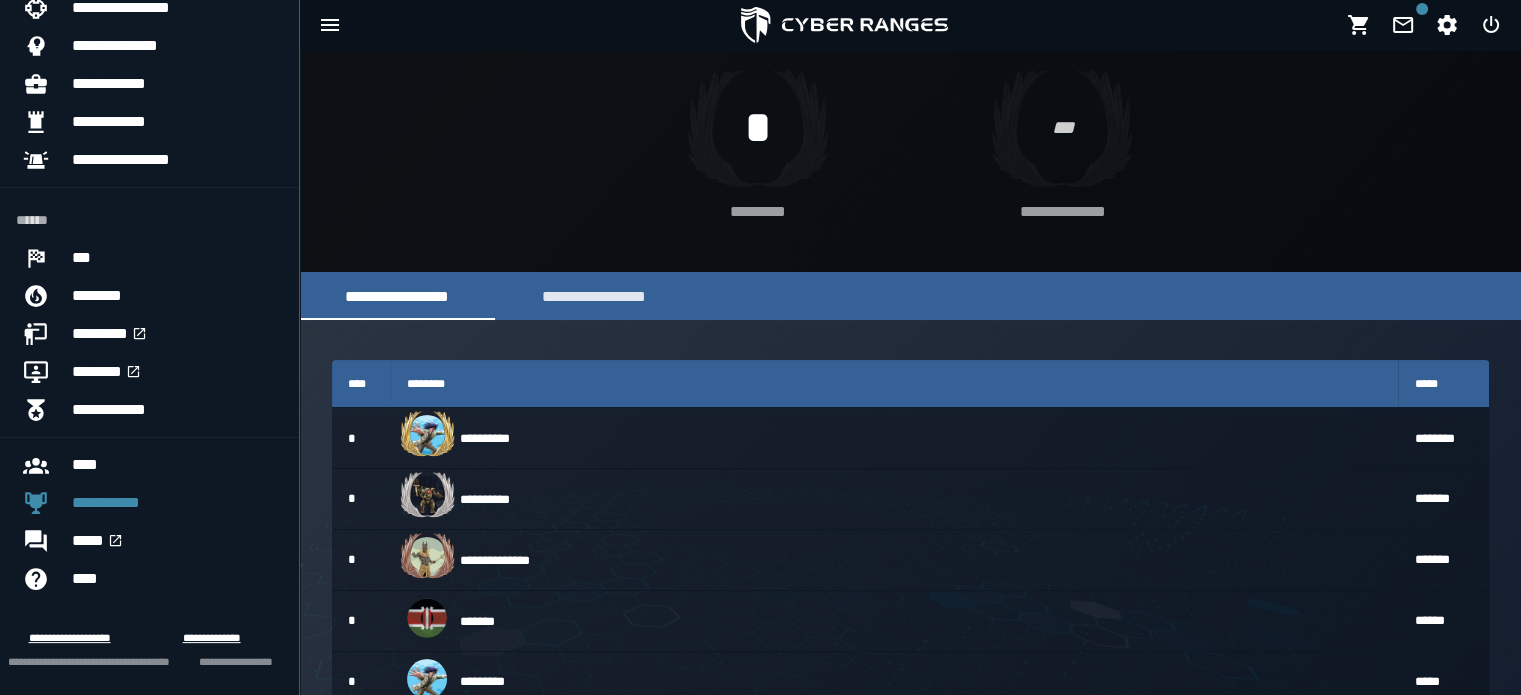 scroll, scrollTop: 88, scrollLeft: 0, axis: vertical 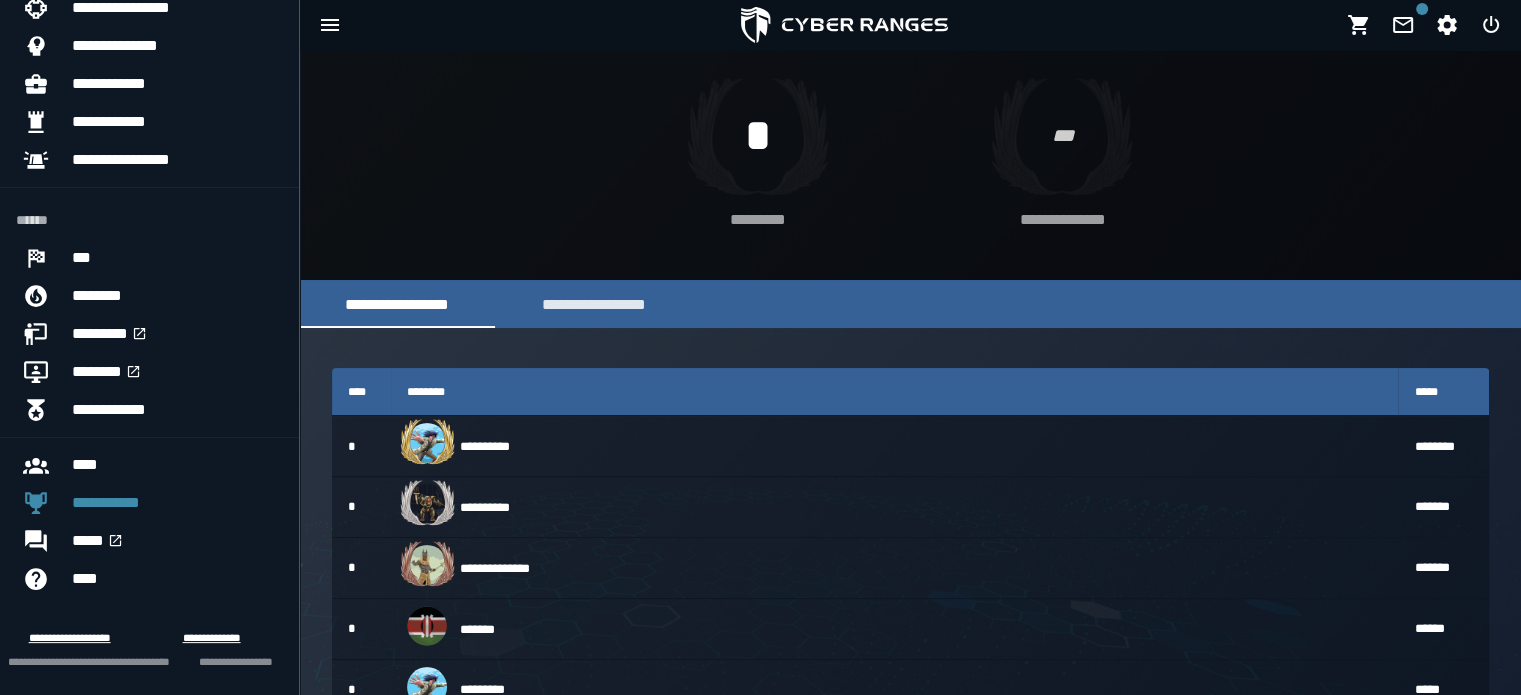 click on "[FIRST] [LAST] [ADDRESS] [CITY], [STATE] [ZIP] [COUNTRY] [PHONE] [EMAIL] [SSN] [DLN] [CCNUM] [DOB] [AGE] [COORDS] [POSTAL_CODE] [HOME_ADDRESS] [PERSONAL_GEO] [TIME_REF]" at bounding box center (910, 721) 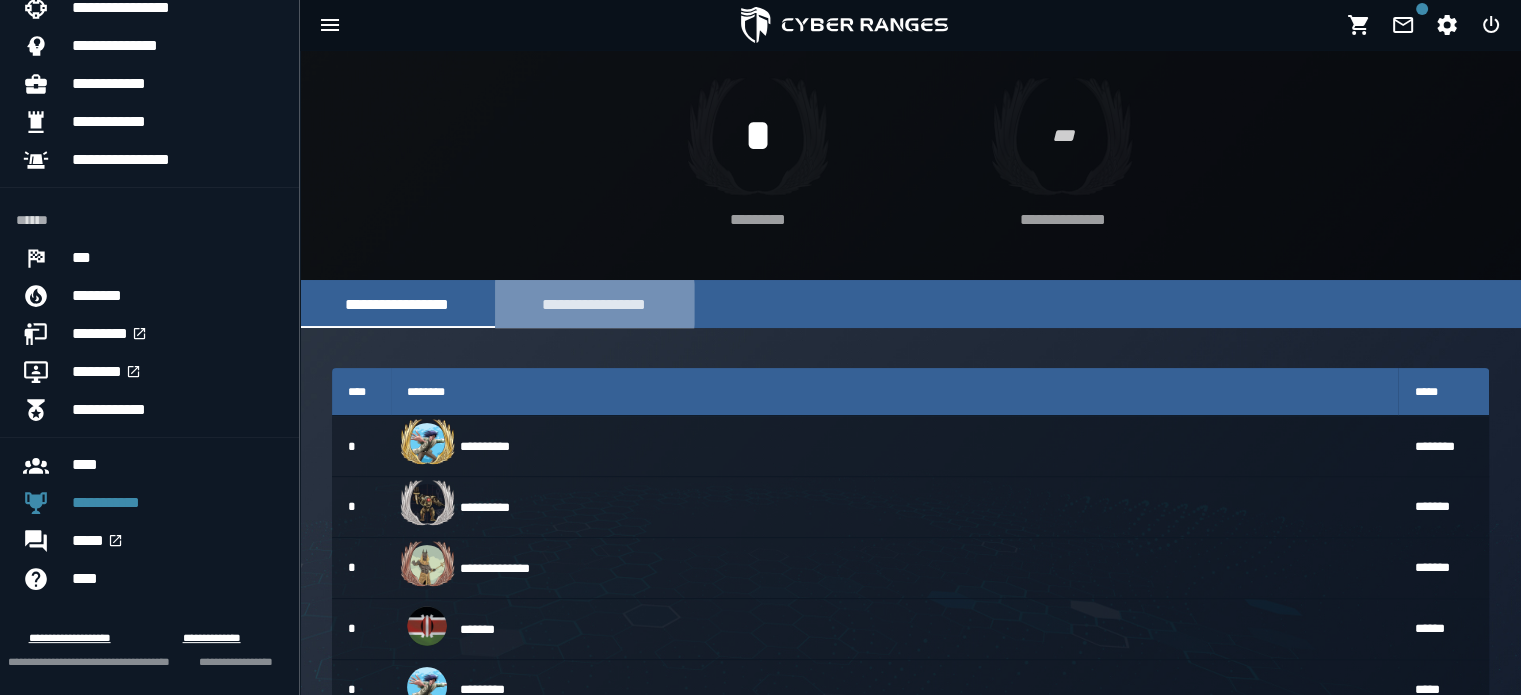 click on "**********" at bounding box center (594, 304) 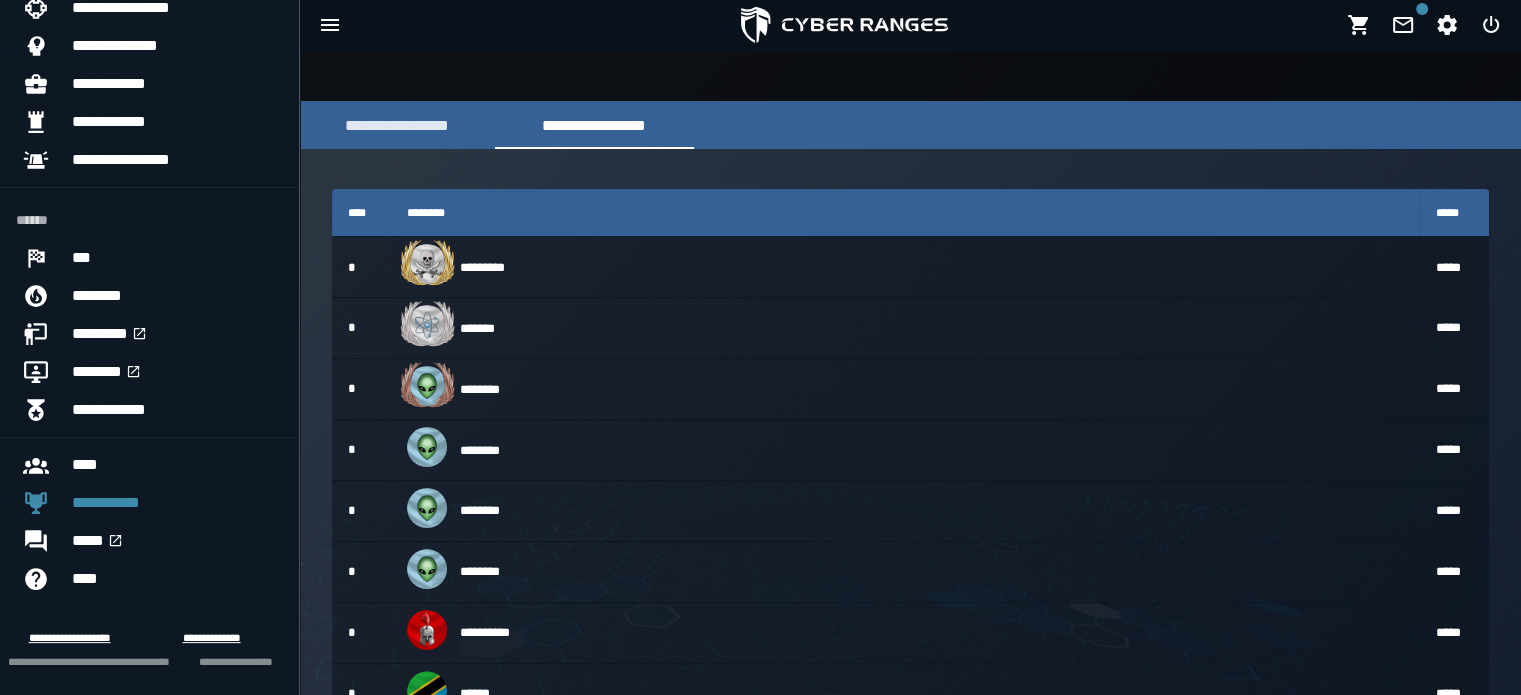 scroll, scrollTop: 280, scrollLeft: 0, axis: vertical 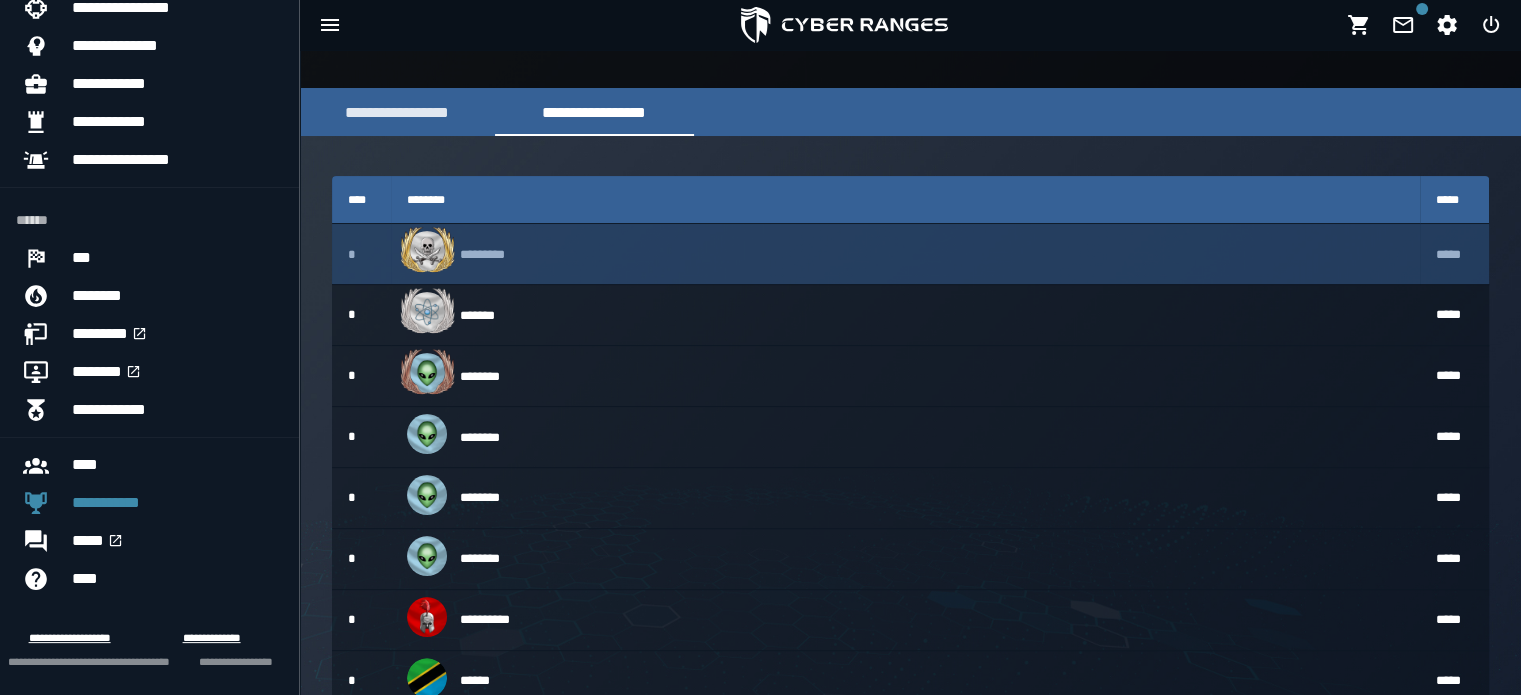 click on "*********" at bounding box center (905, 254) 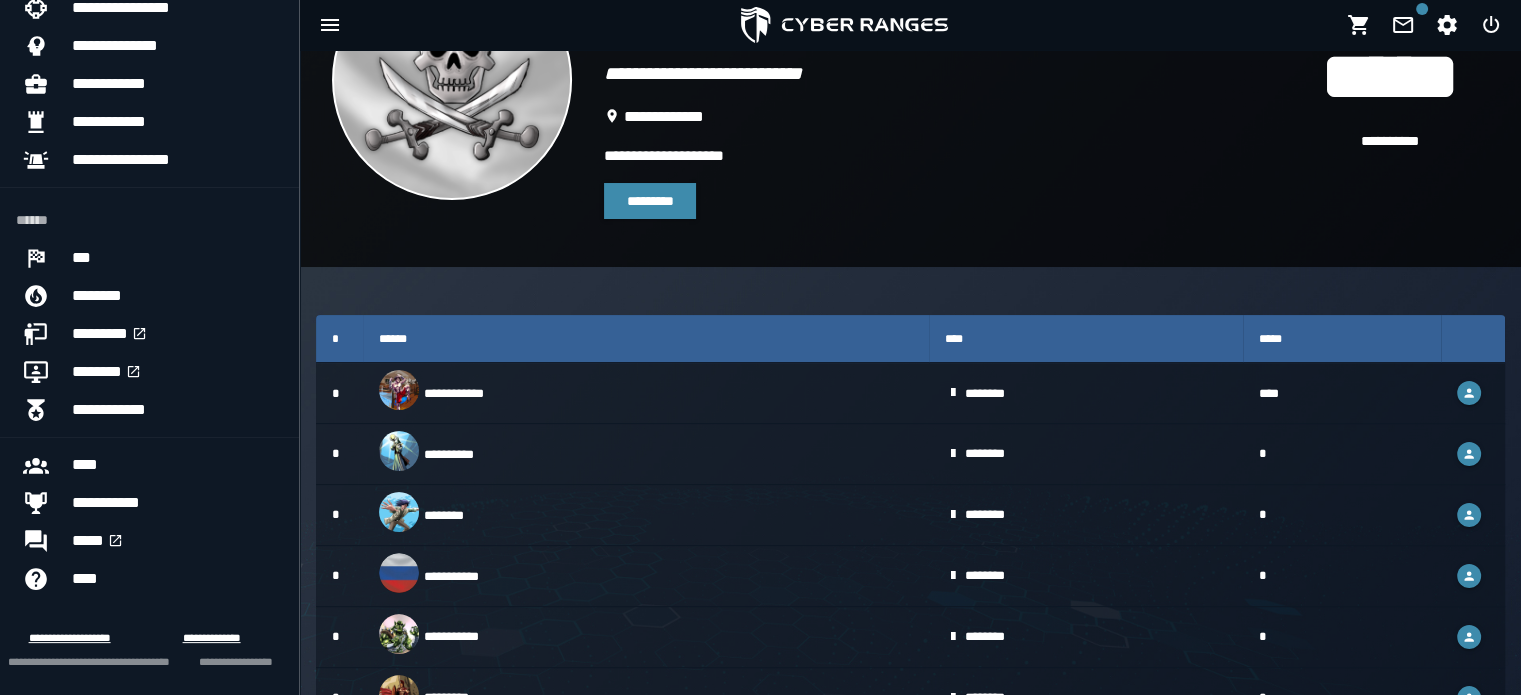 scroll, scrollTop: 182, scrollLeft: 0, axis: vertical 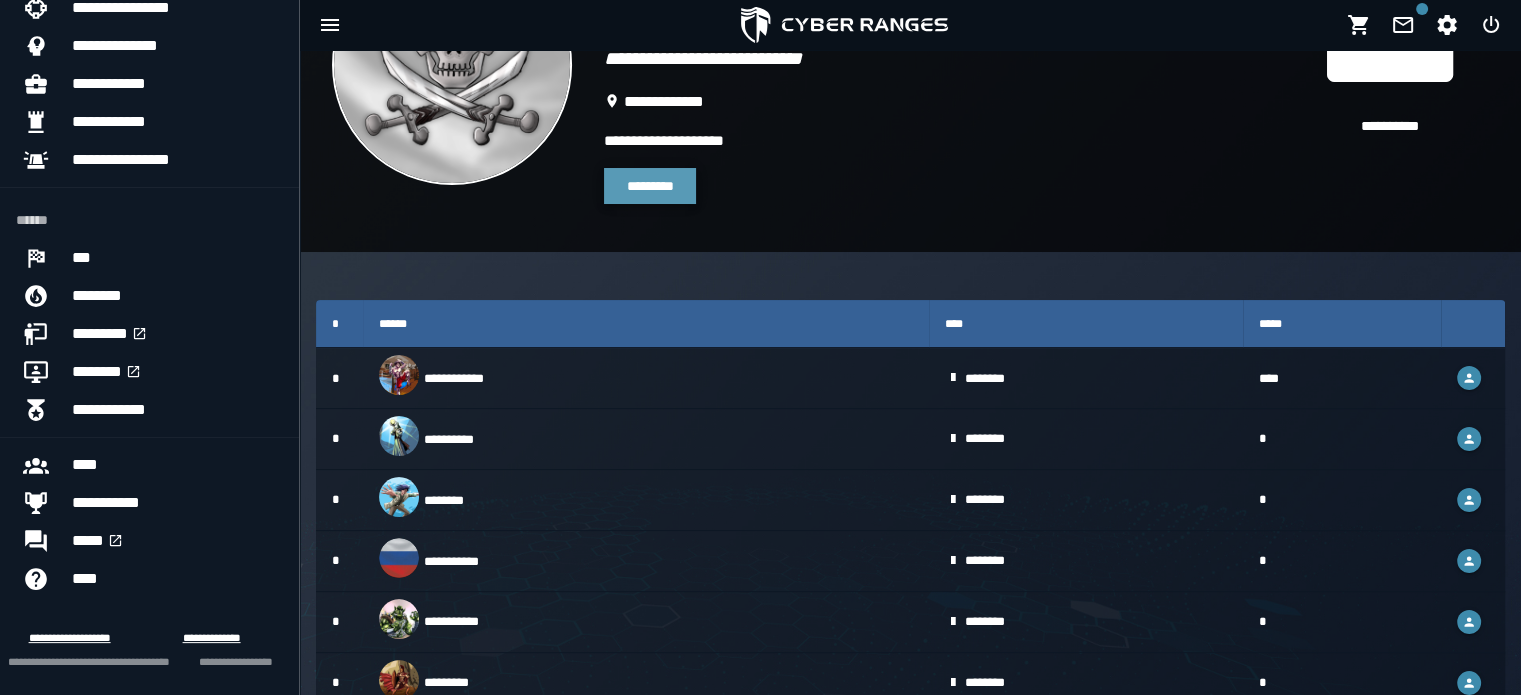 click on "*********" at bounding box center (650, 186) 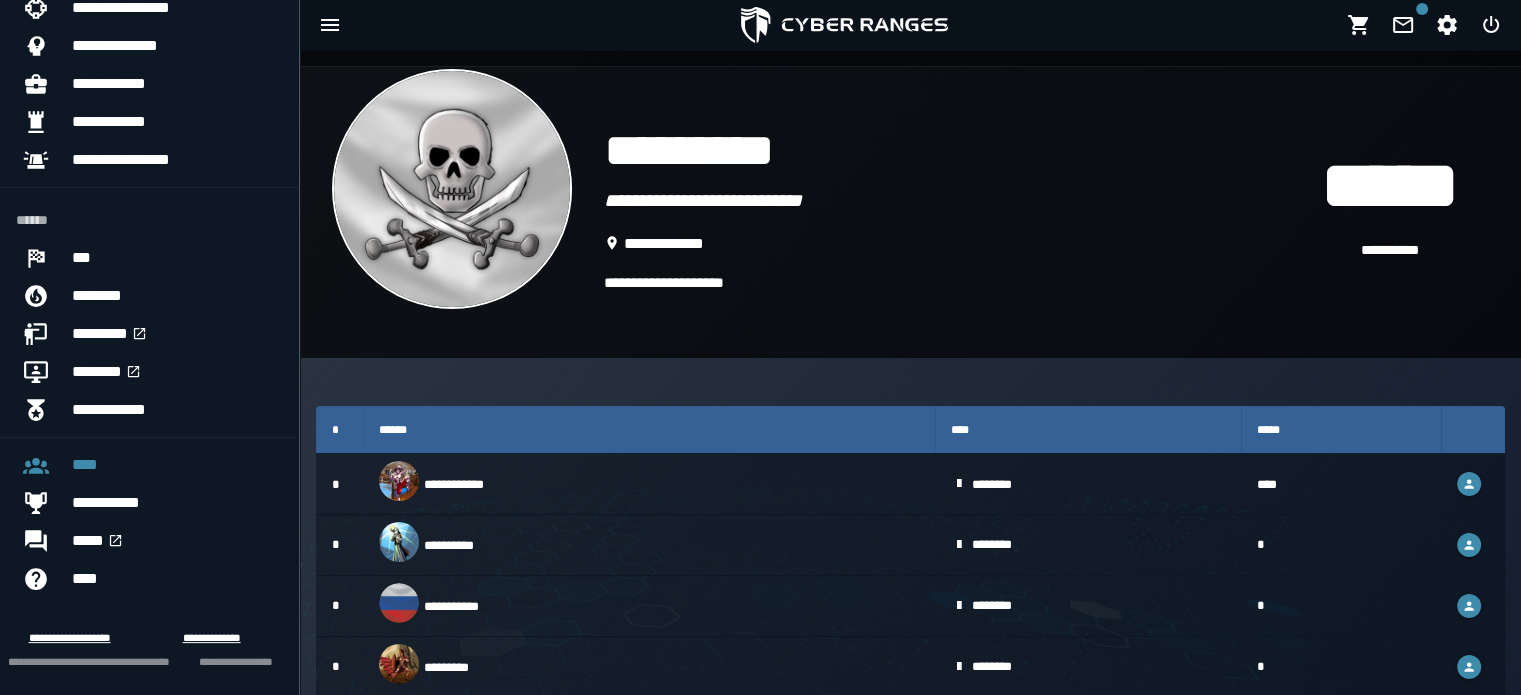 scroll, scrollTop: 0, scrollLeft: 0, axis: both 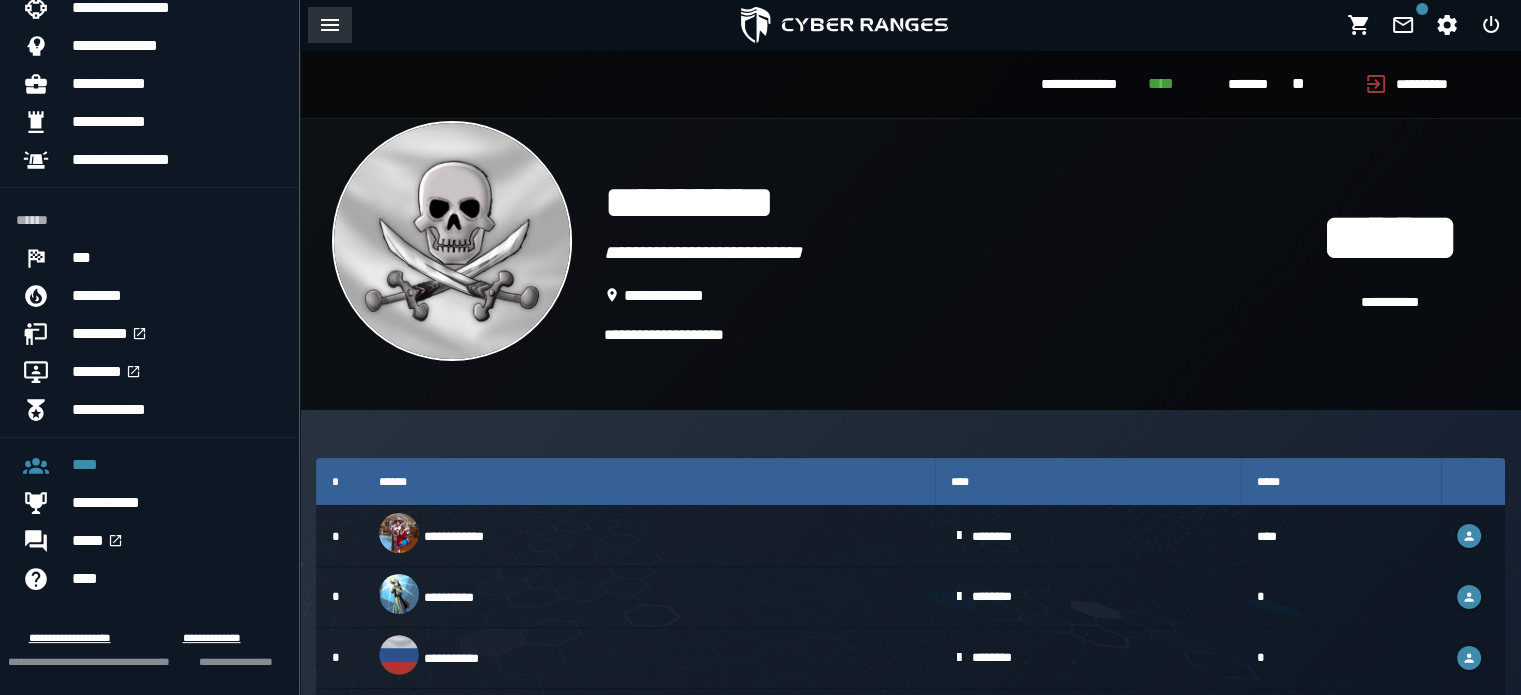 click 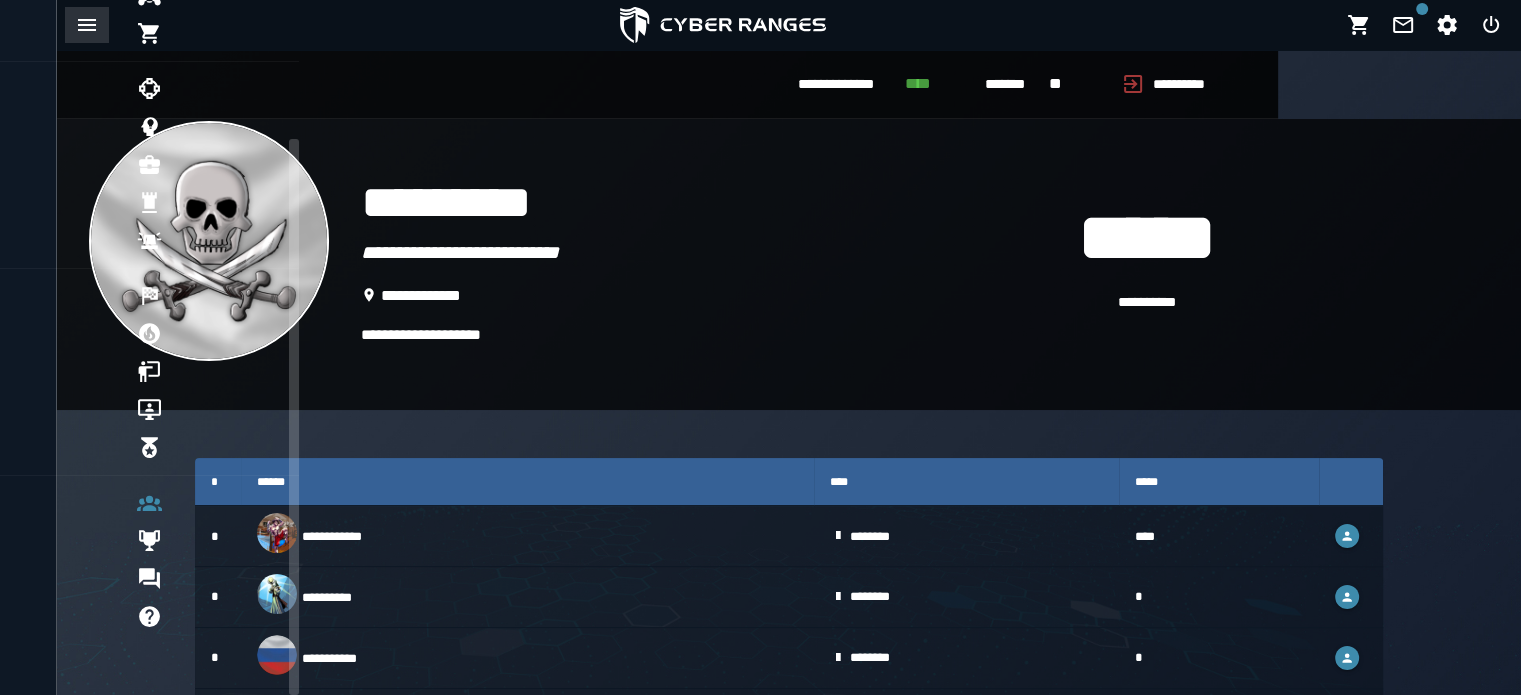 scroll, scrollTop: 173, scrollLeft: 0, axis: vertical 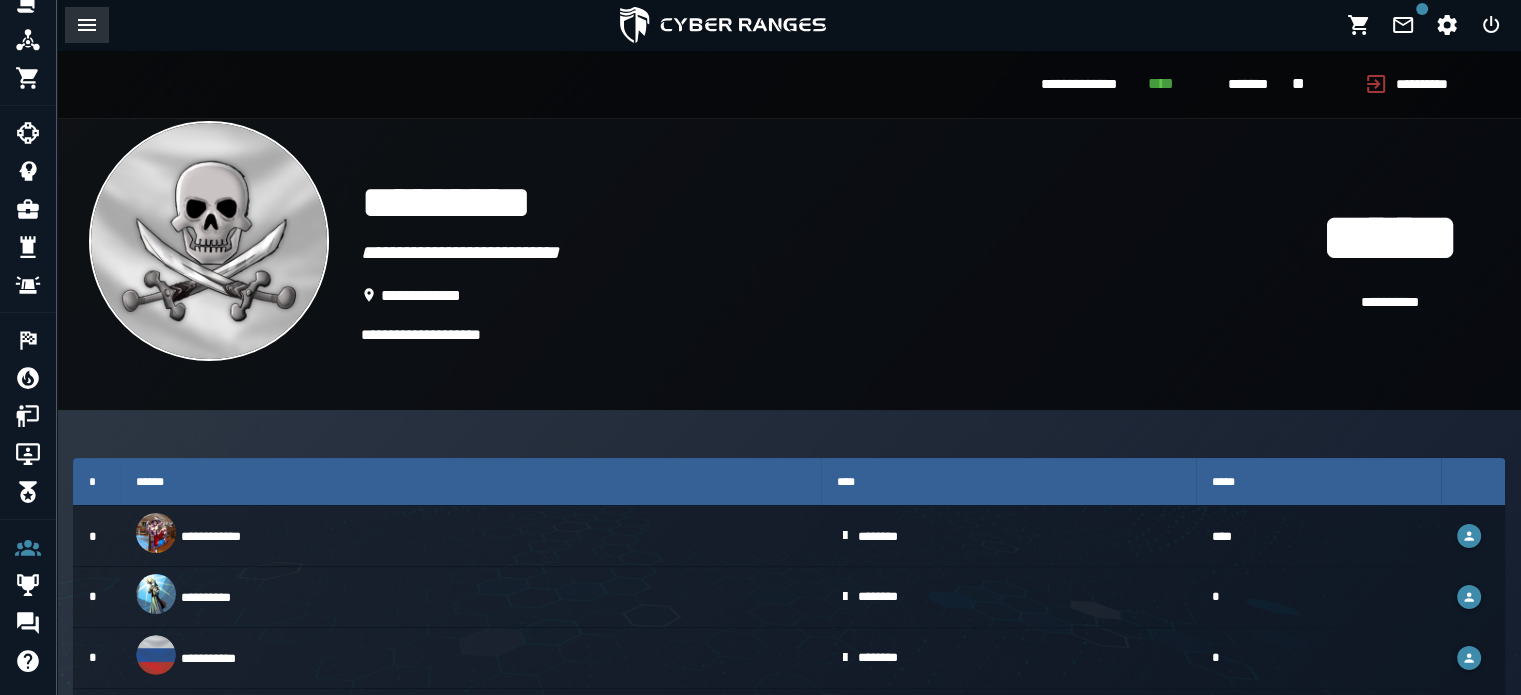 click at bounding box center (87, 25) 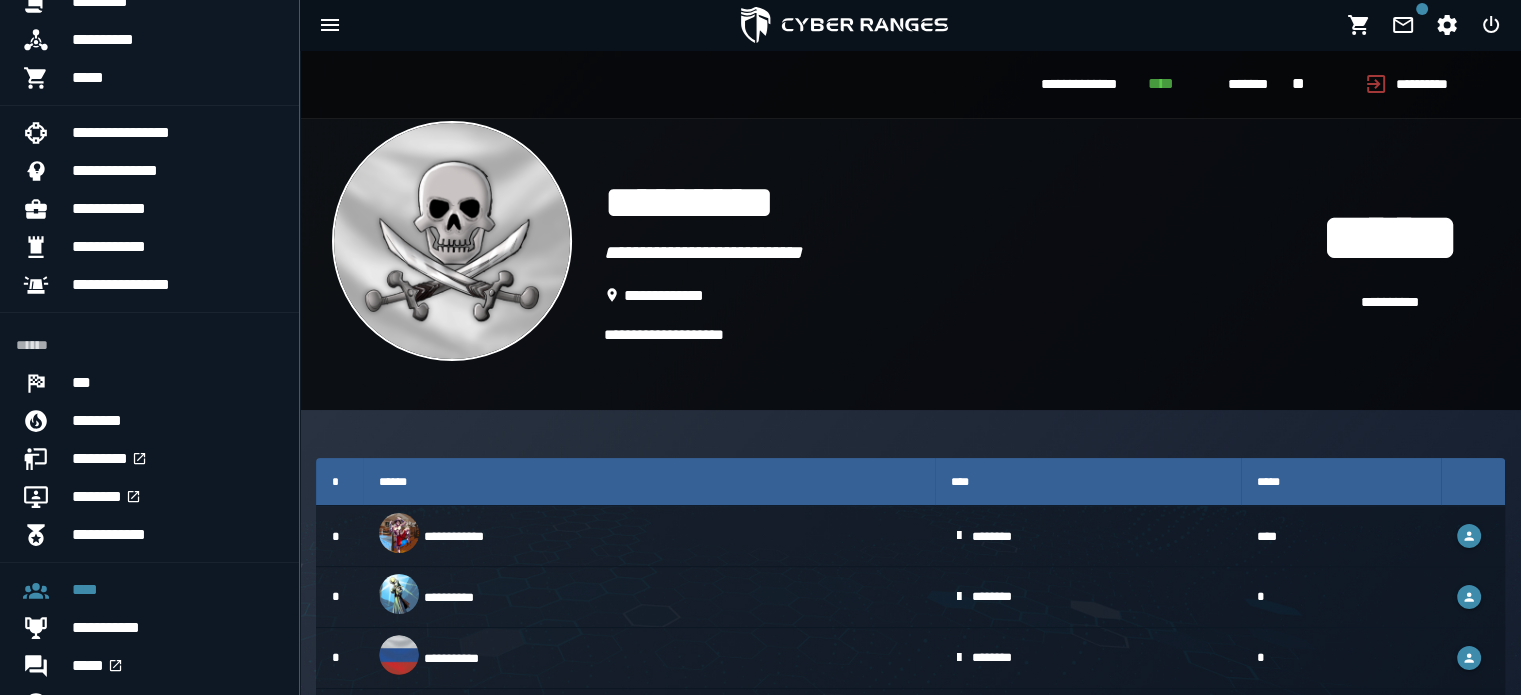 click on "**********" at bounding box center [1390, 303] 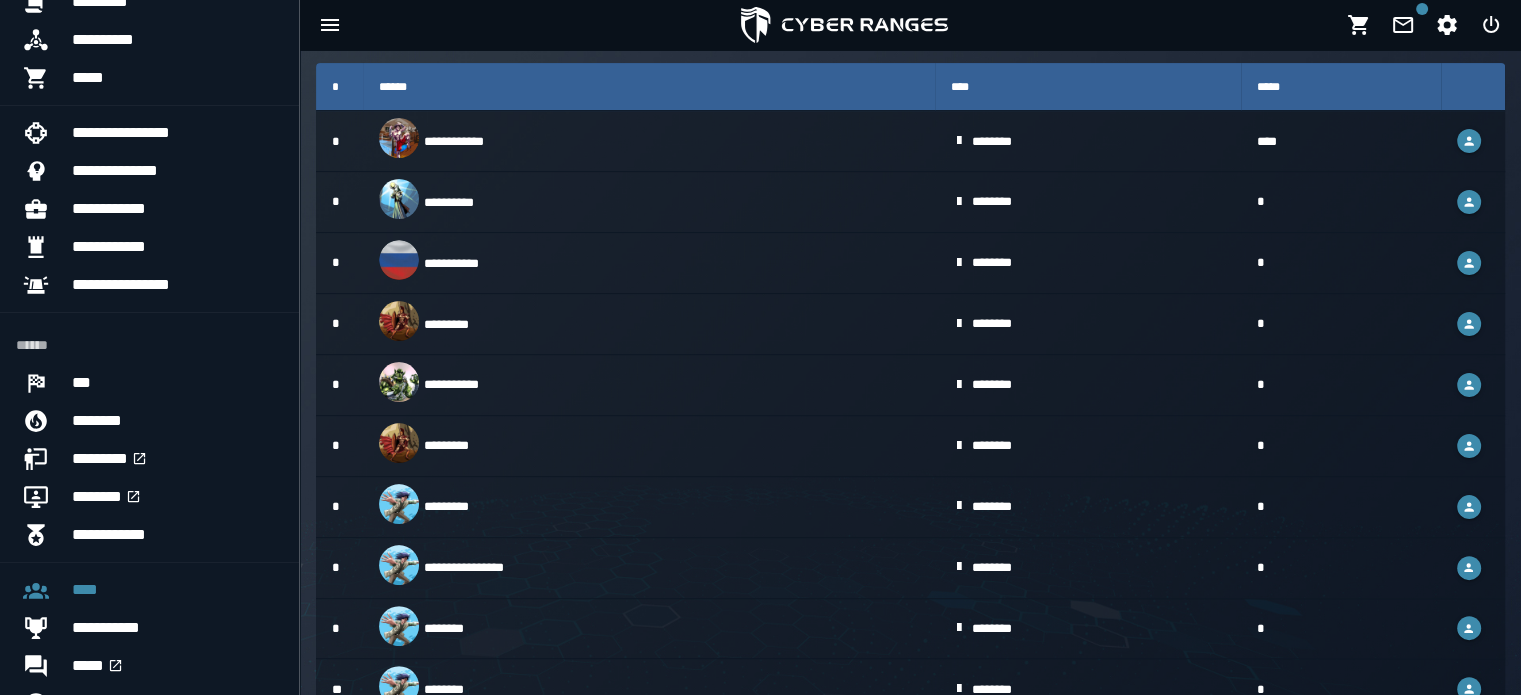 scroll, scrollTop: 467, scrollLeft: 0, axis: vertical 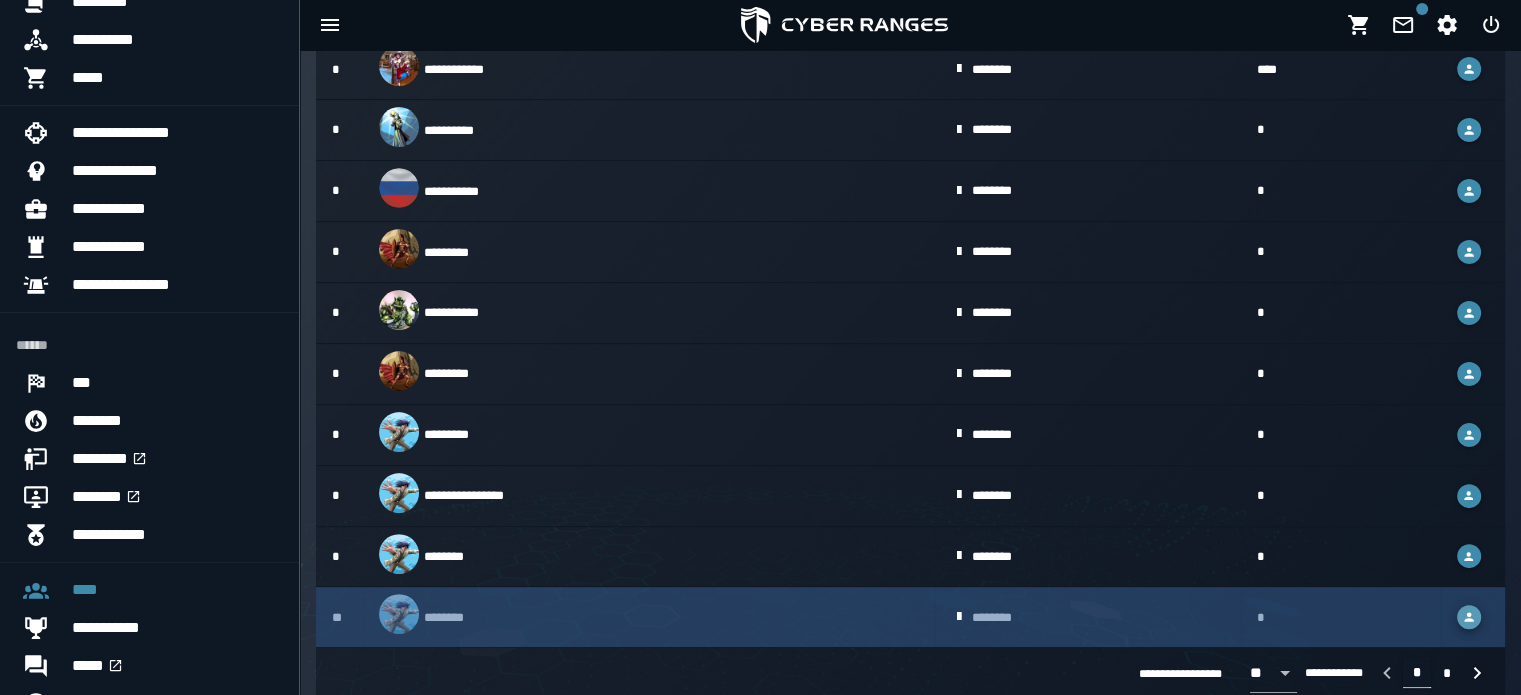 click 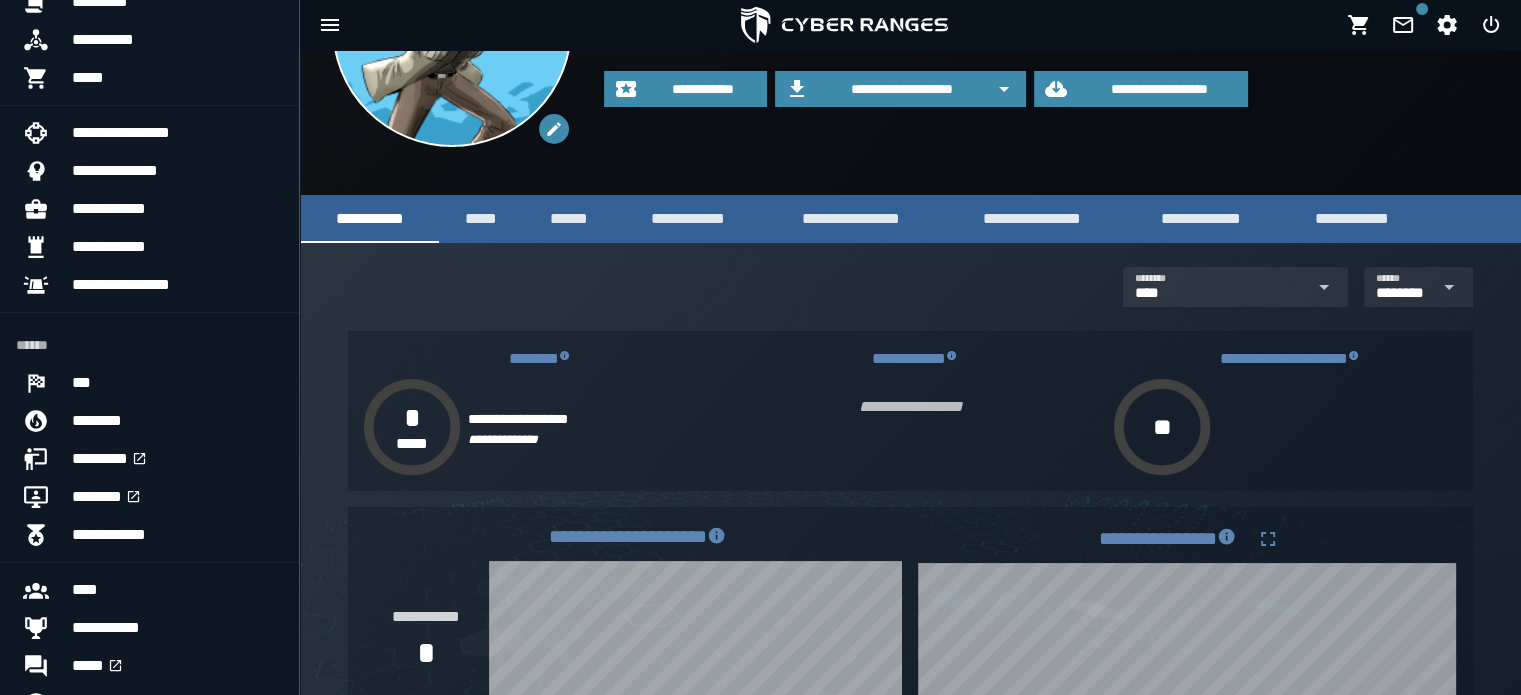 scroll, scrollTop: 188, scrollLeft: 0, axis: vertical 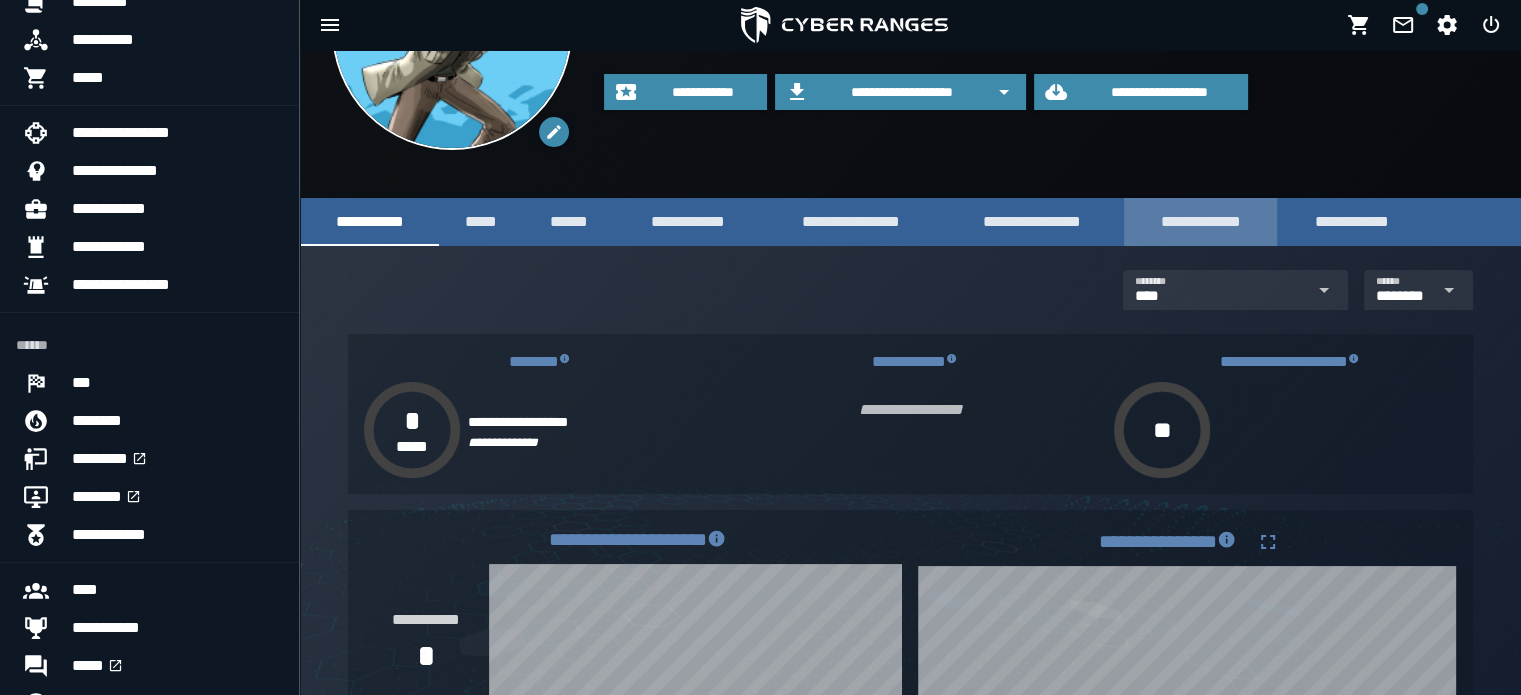 click on "**********" at bounding box center [1200, 221] 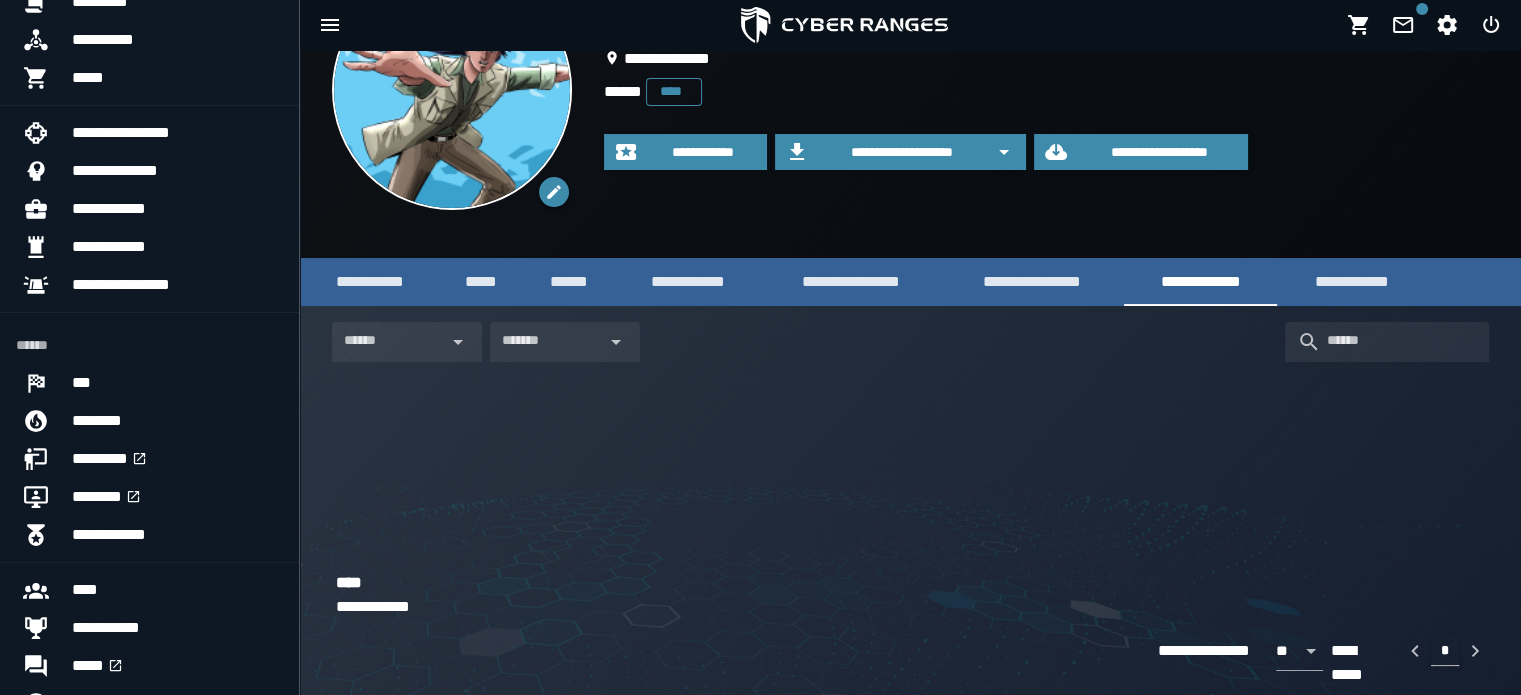 scroll, scrollTop: 127, scrollLeft: 0, axis: vertical 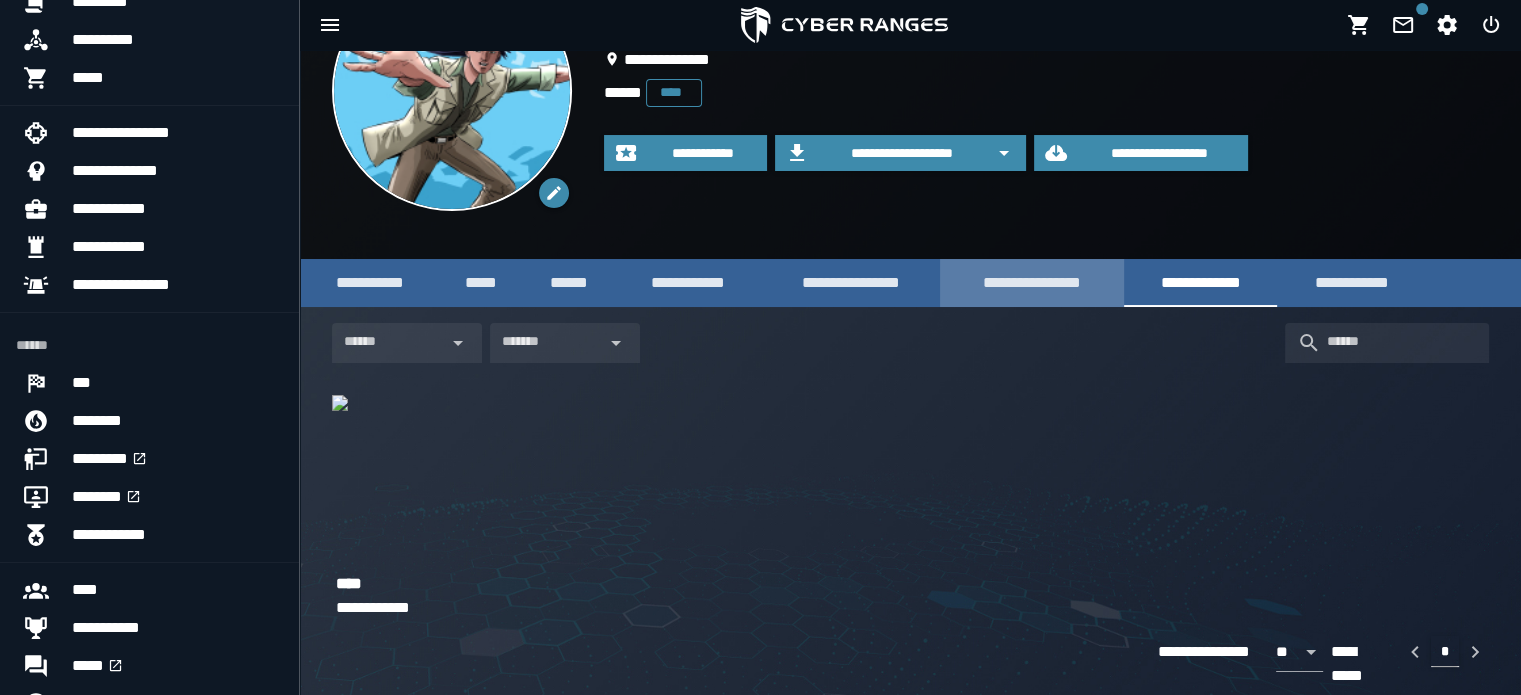 click on "**********" at bounding box center [1032, 282] 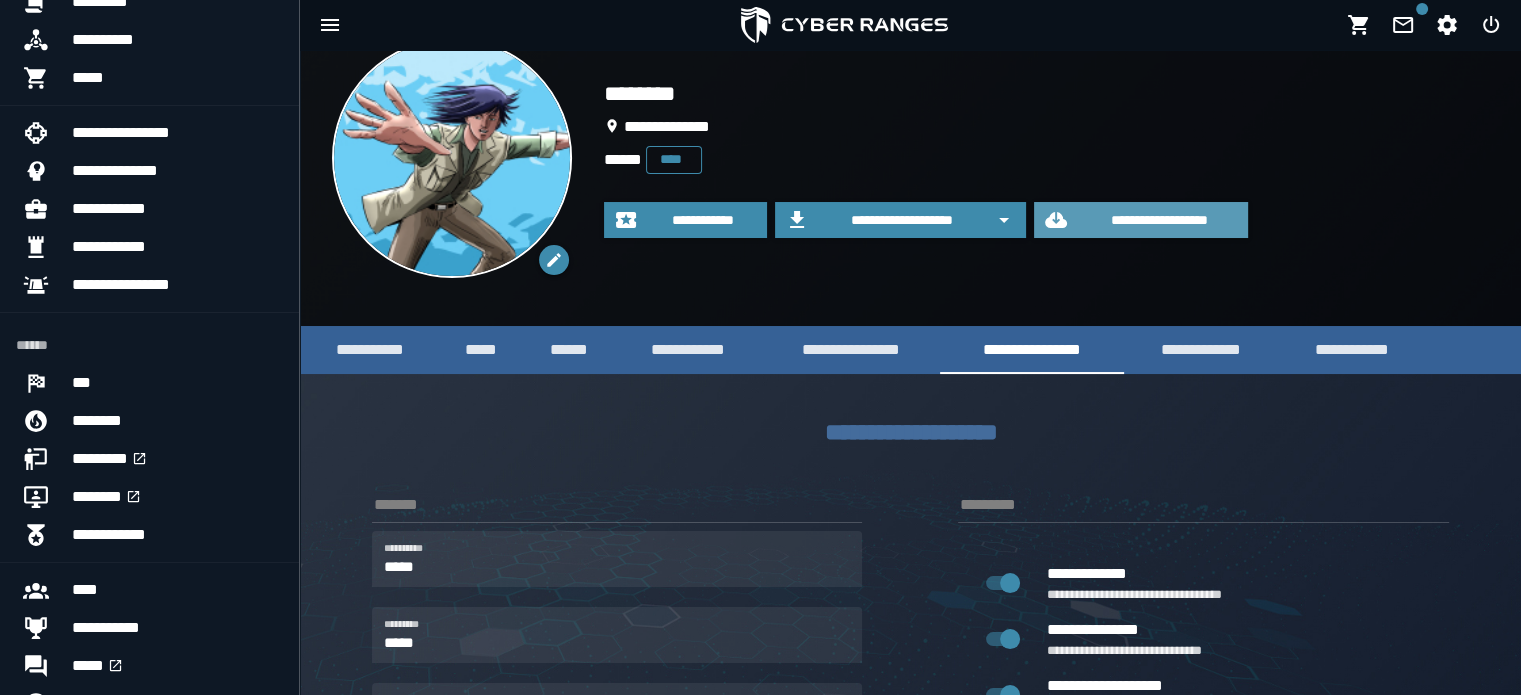 scroll, scrollTop: 11, scrollLeft: 0, axis: vertical 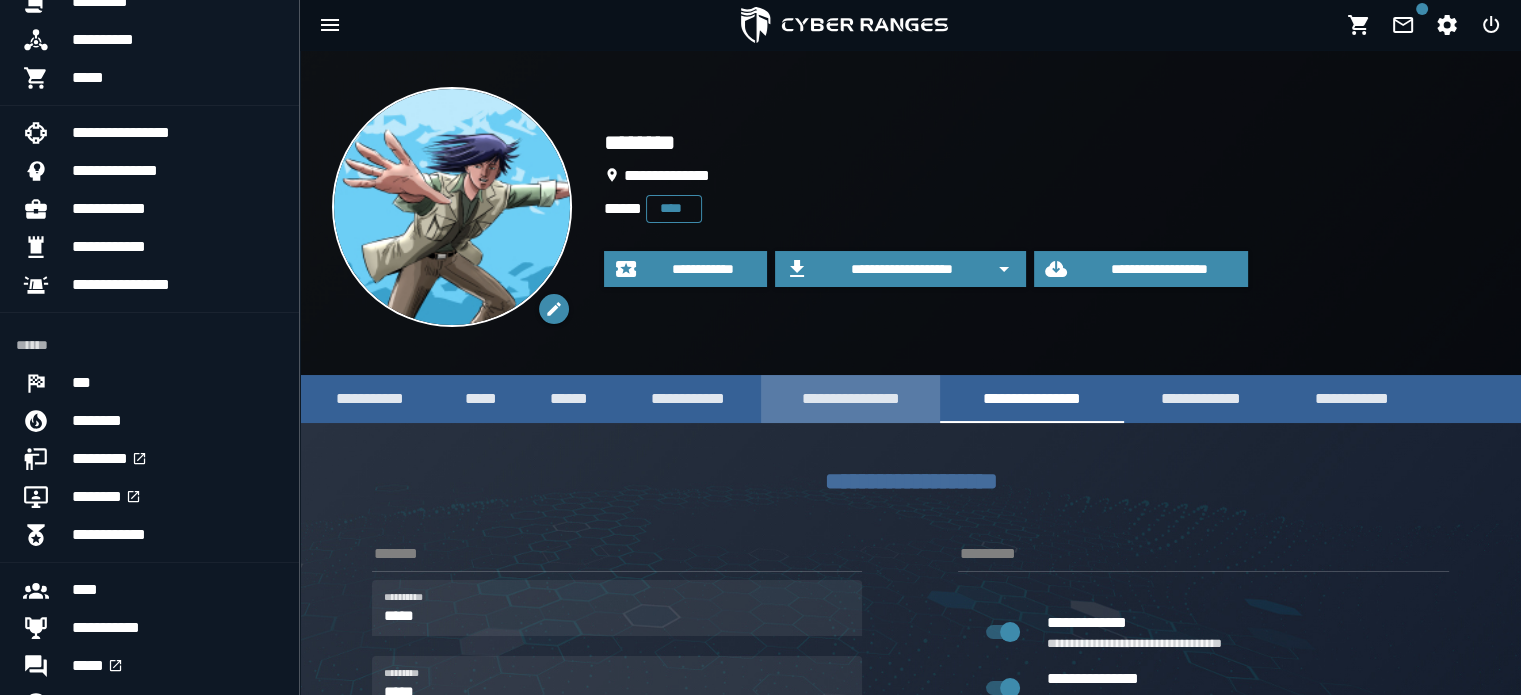 click on "**********" at bounding box center (850, 398) 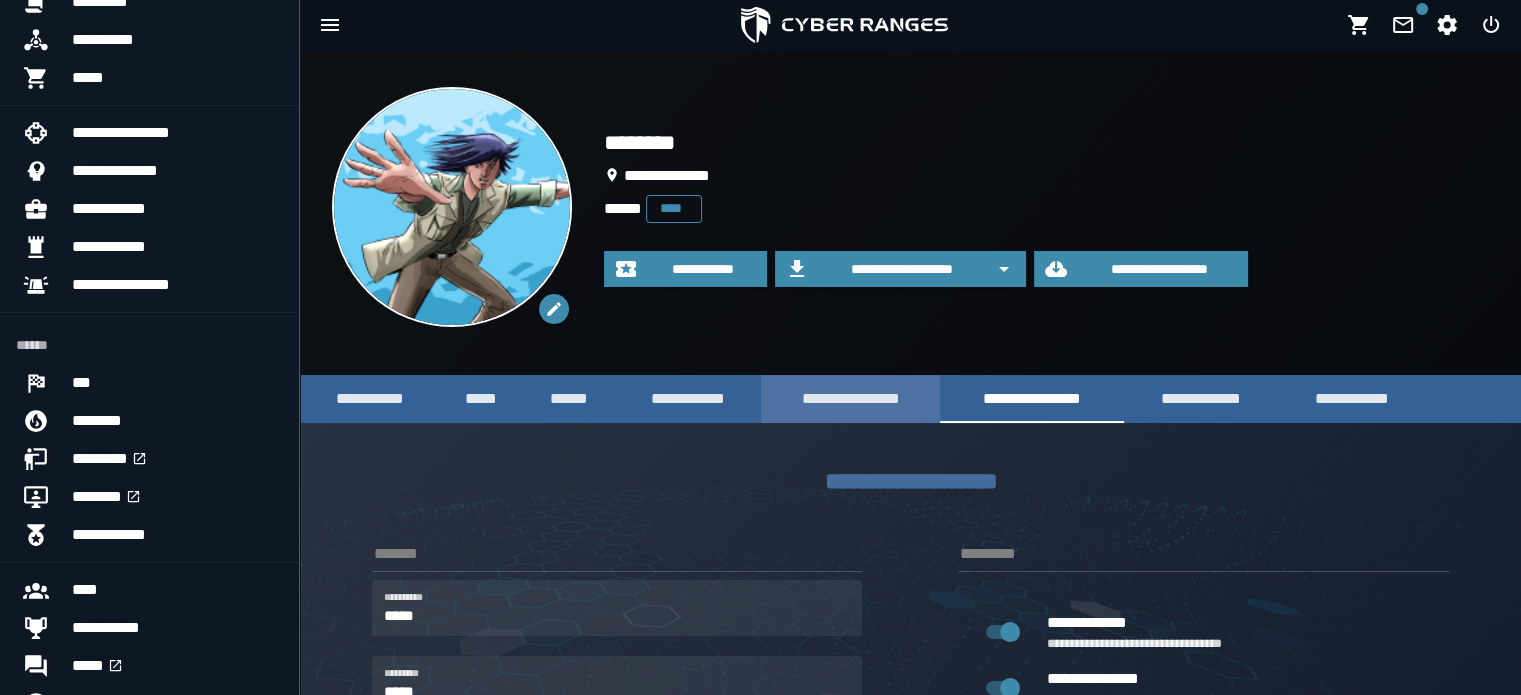 scroll, scrollTop: 0, scrollLeft: 0, axis: both 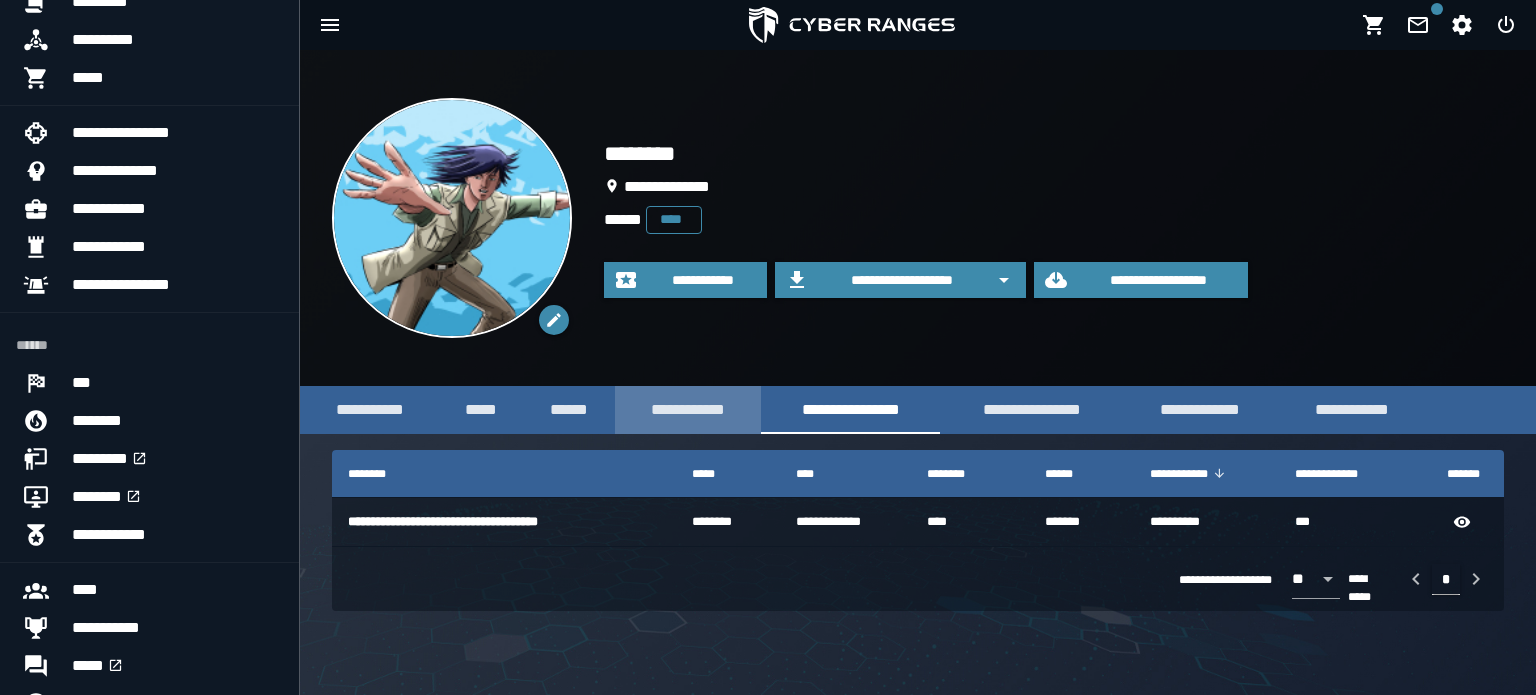 click on "**********" at bounding box center [688, 410] 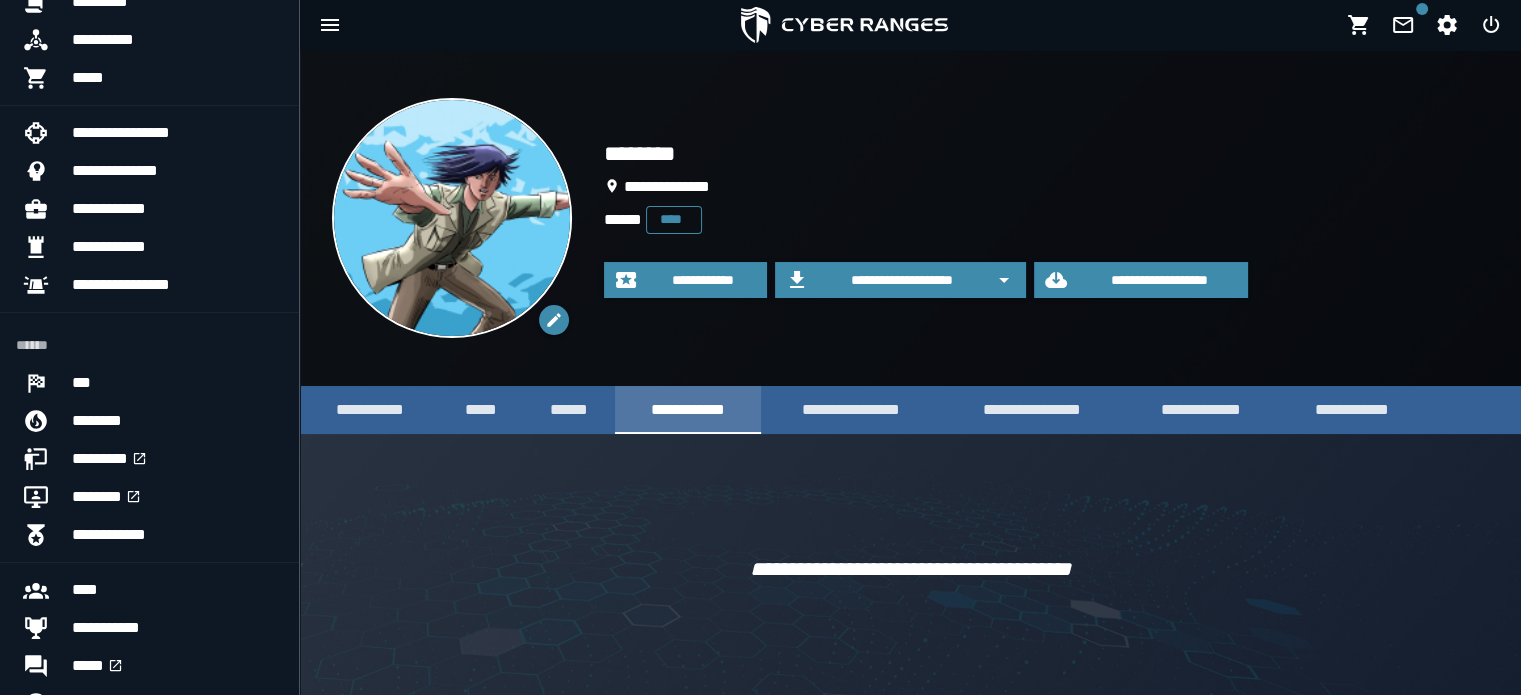 scroll, scrollTop: 10, scrollLeft: 0, axis: vertical 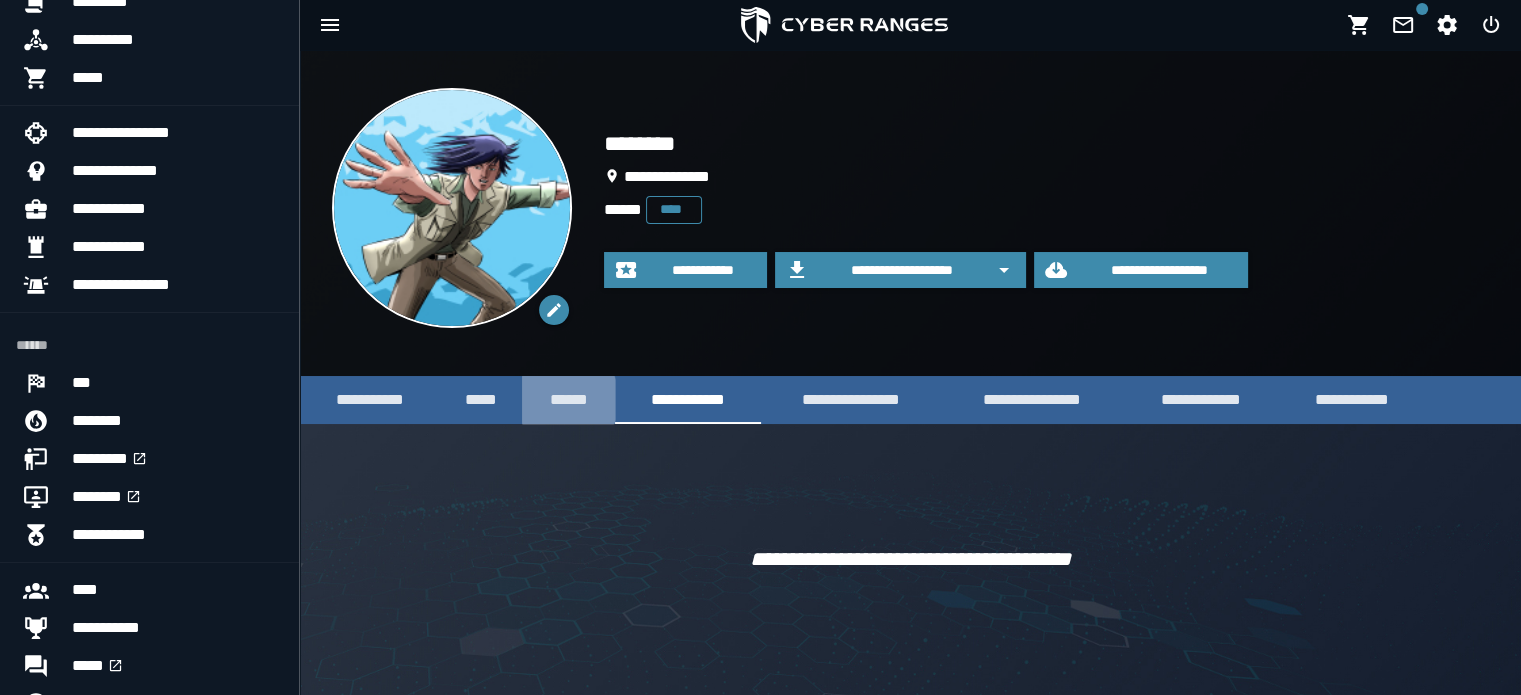 click on "******" at bounding box center [568, 399] 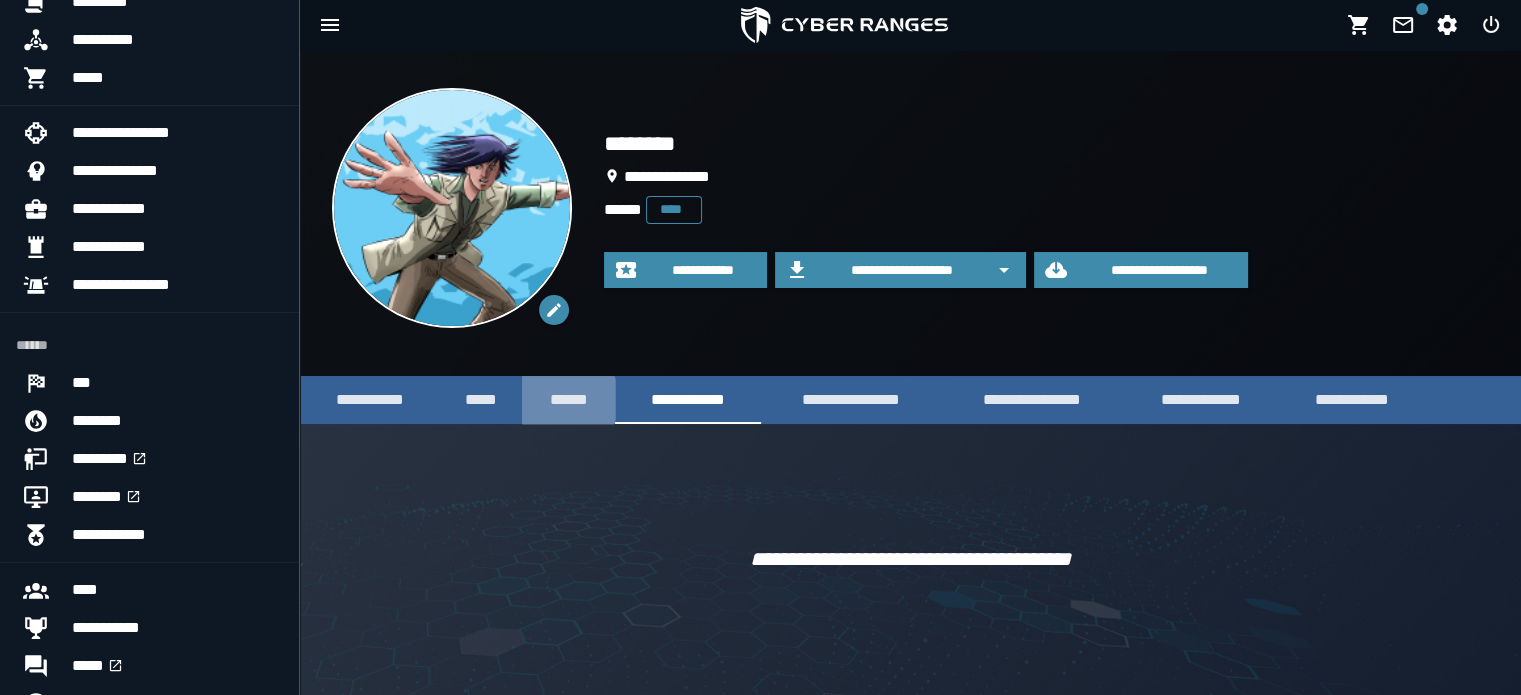 scroll, scrollTop: 0, scrollLeft: 0, axis: both 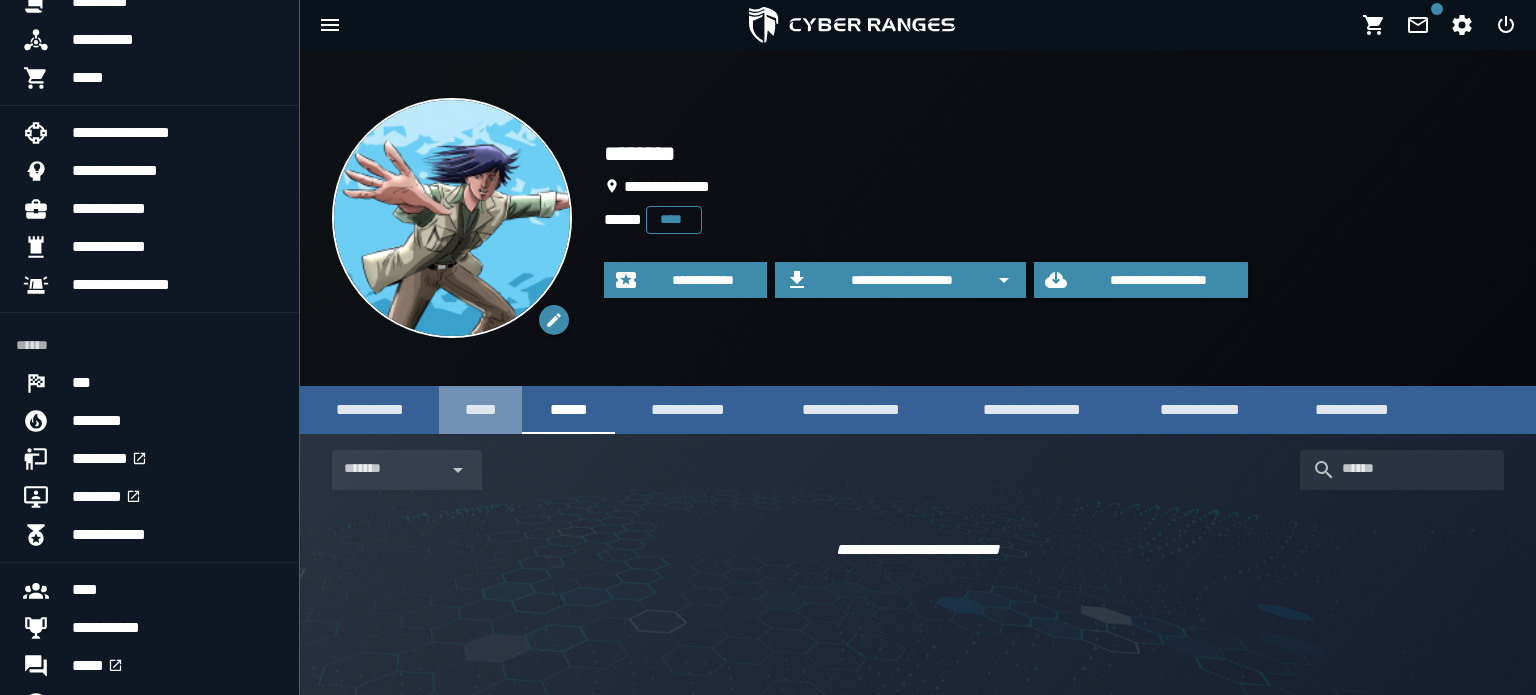click on "*****" at bounding box center (480, 409) 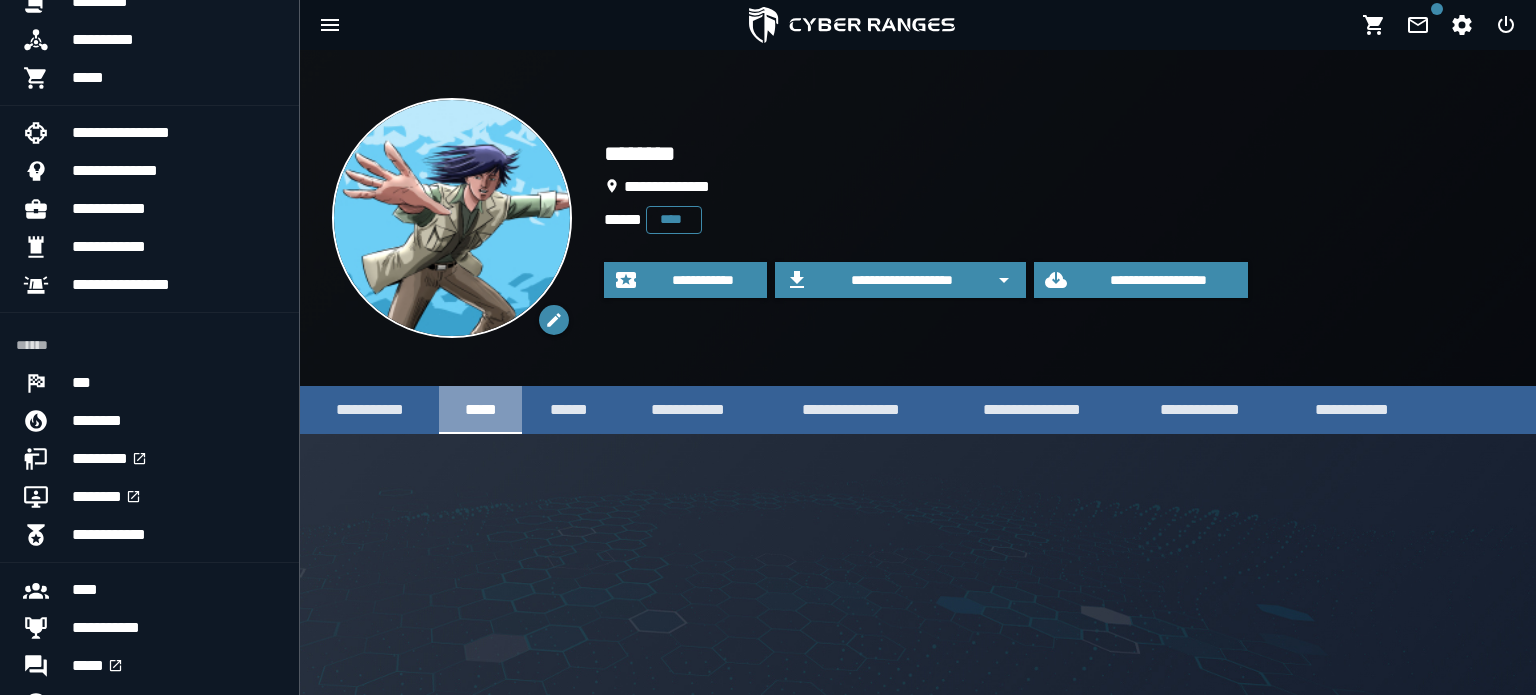 click on "*****" at bounding box center [480, 409] 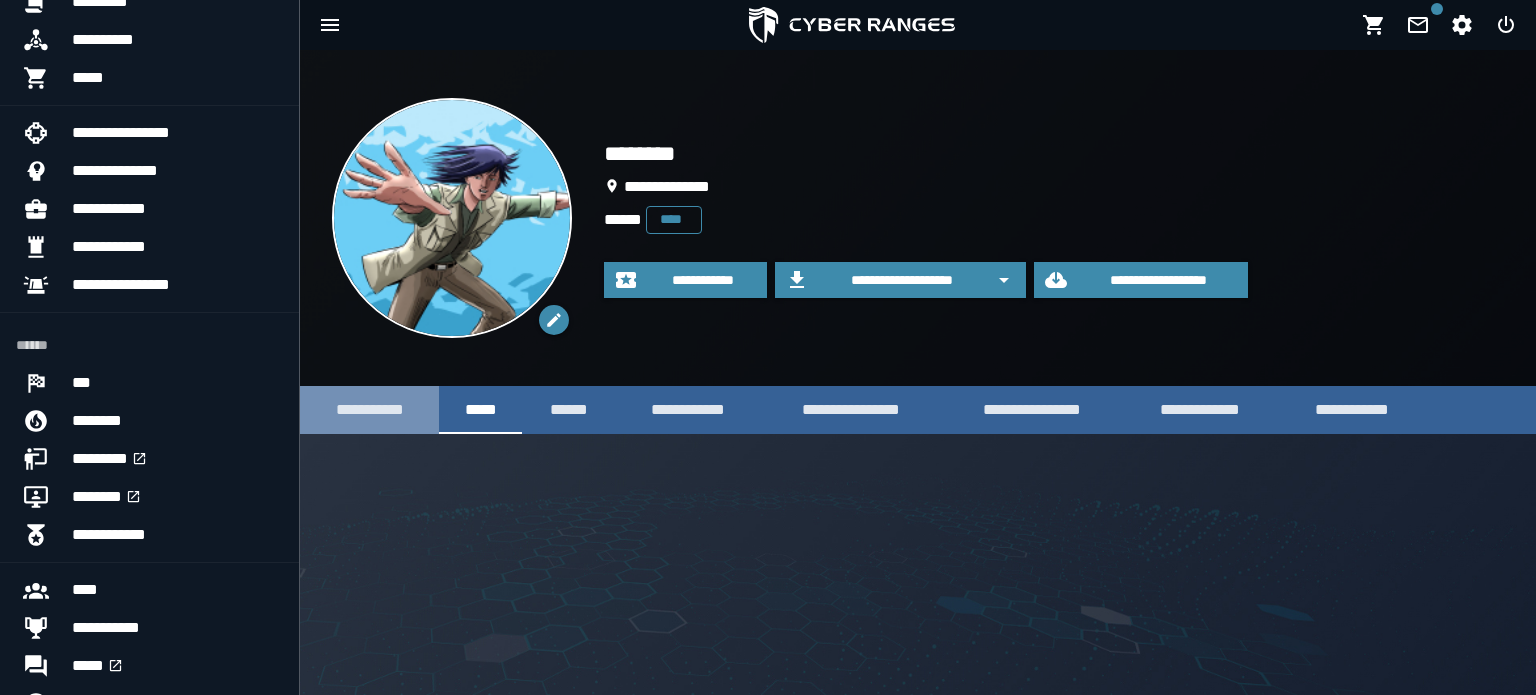 click on "**********" at bounding box center (369, 409) 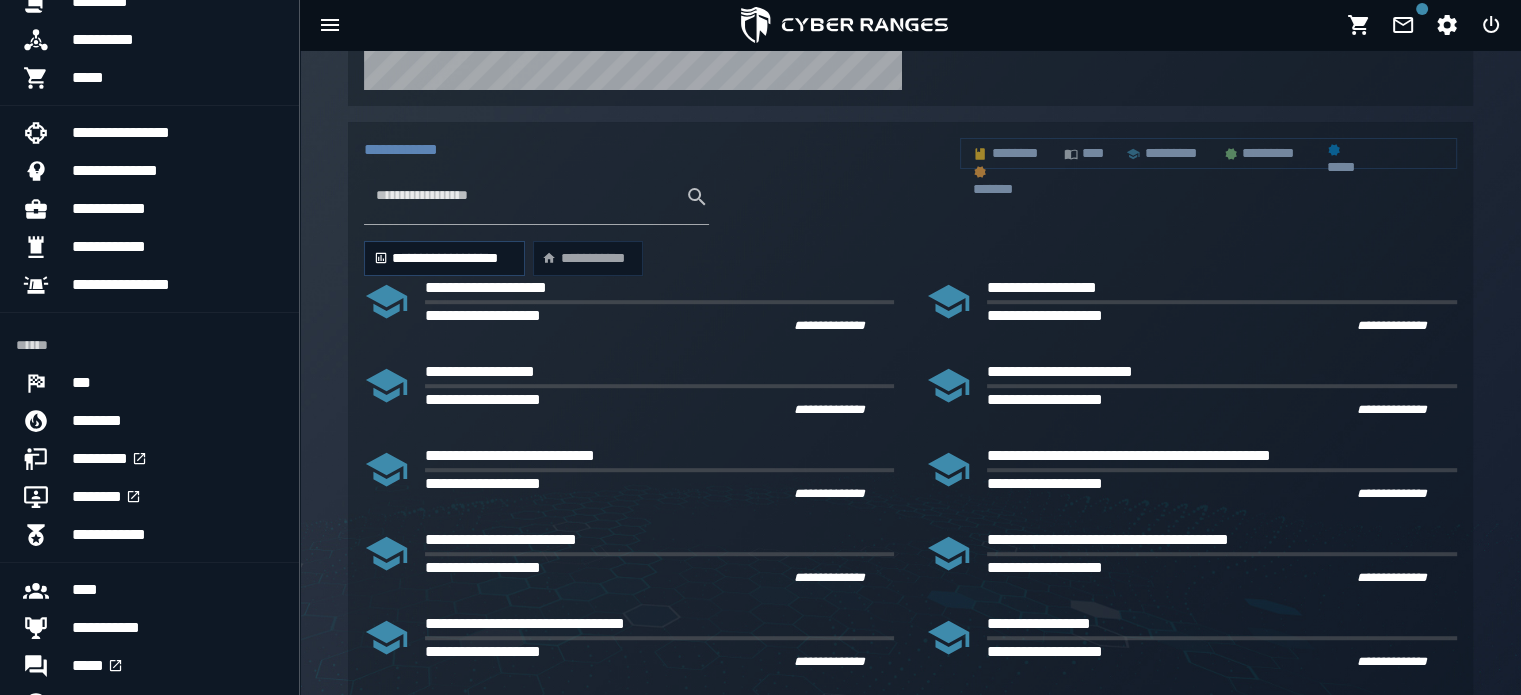 scroll, scrollTop: 1056, scrollLeft: 0, axis: vertical 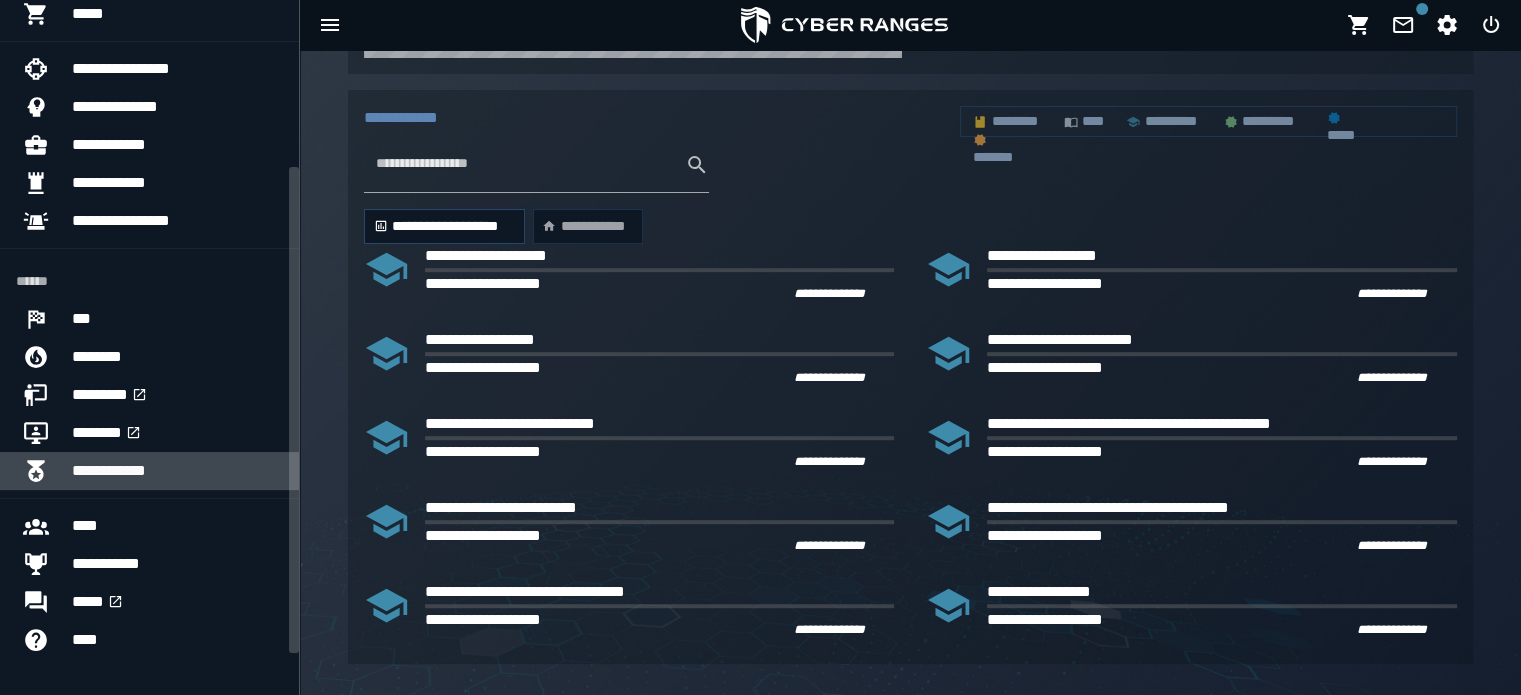 click on "**********" at bounding box center (177, 471) 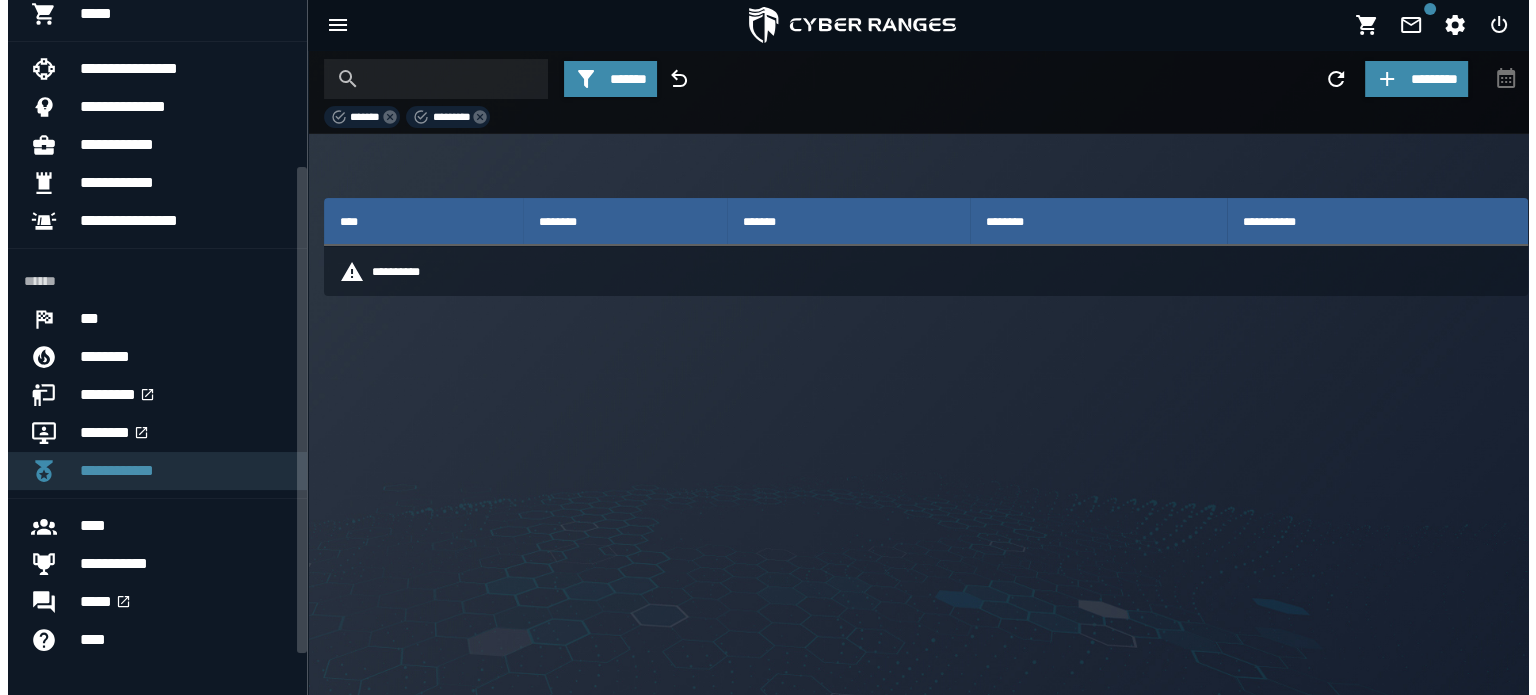 scroll, scrollTop: 0, scrollLeft: 0, axis: both 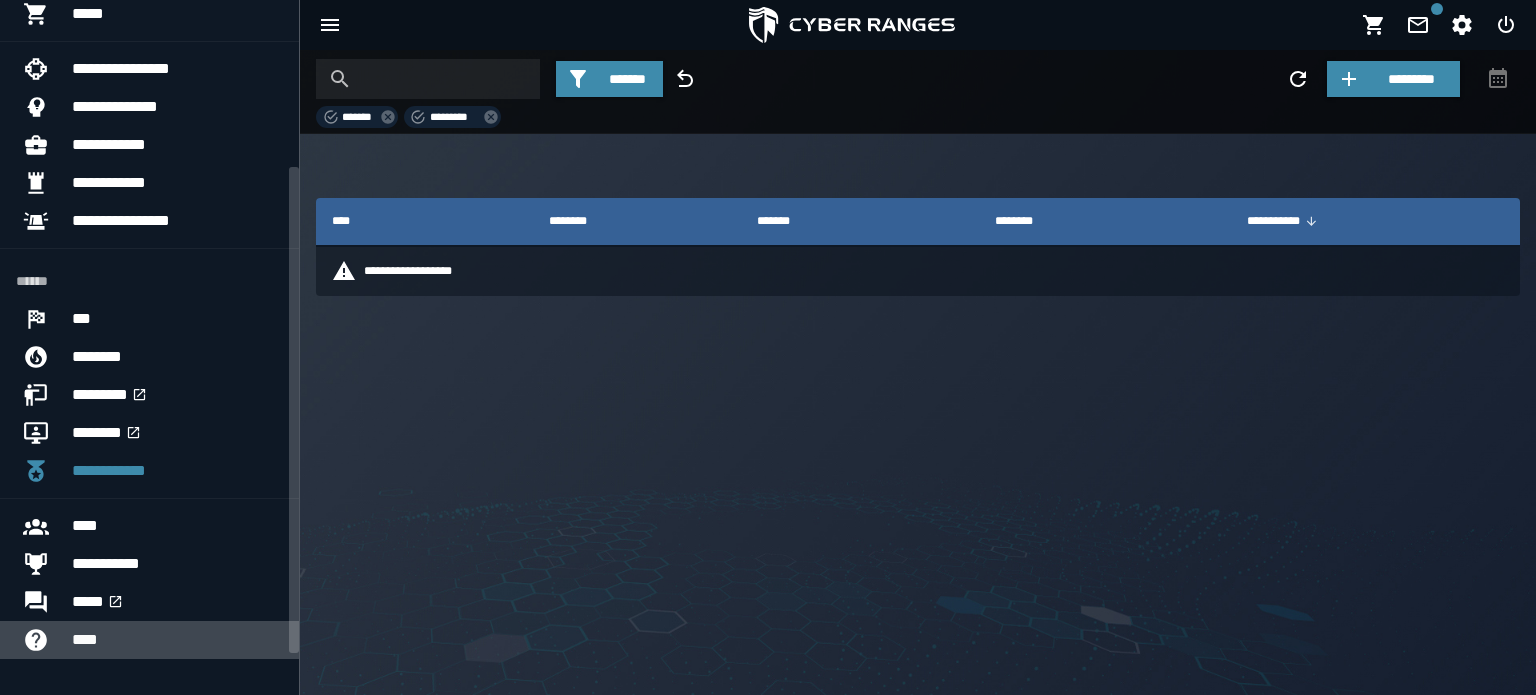 click on "****" at bounding box center (177, 640) 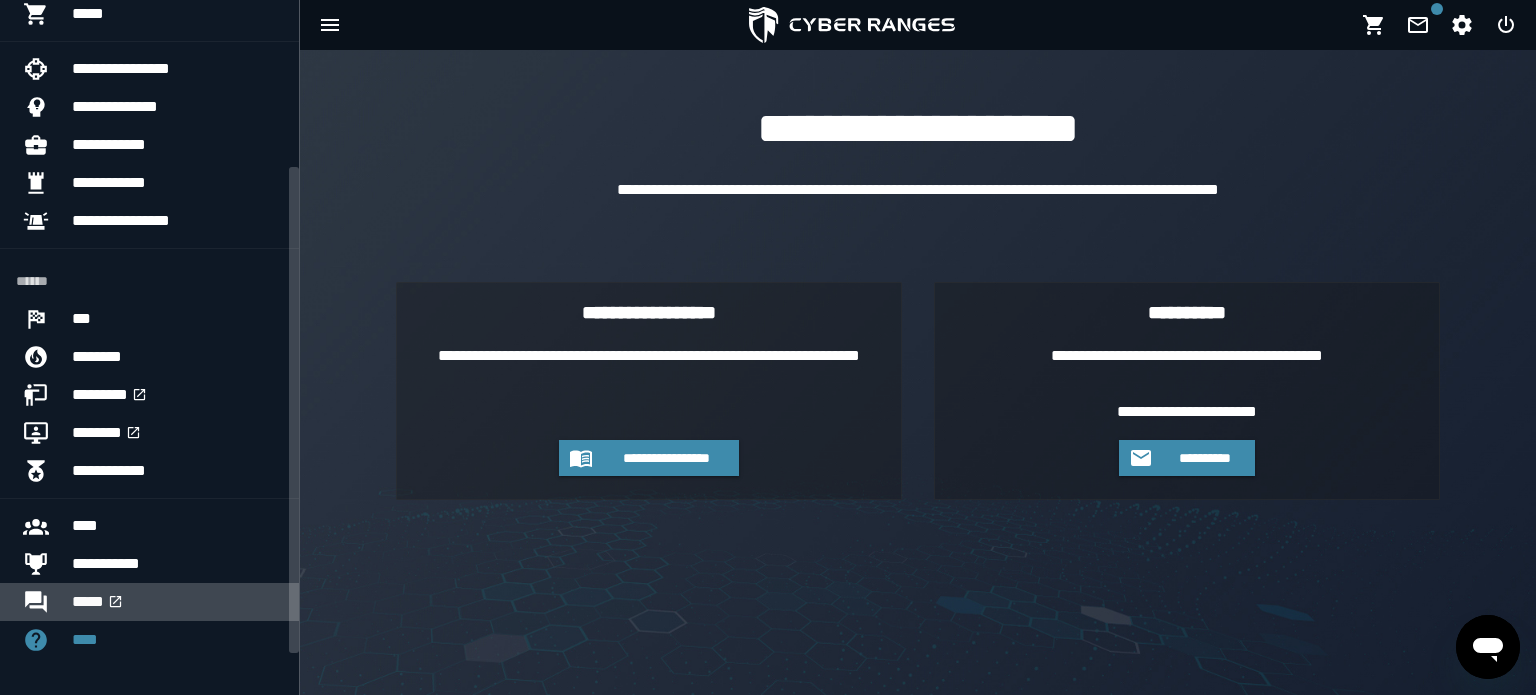 click on "*****" at bounding box center (177, 602) 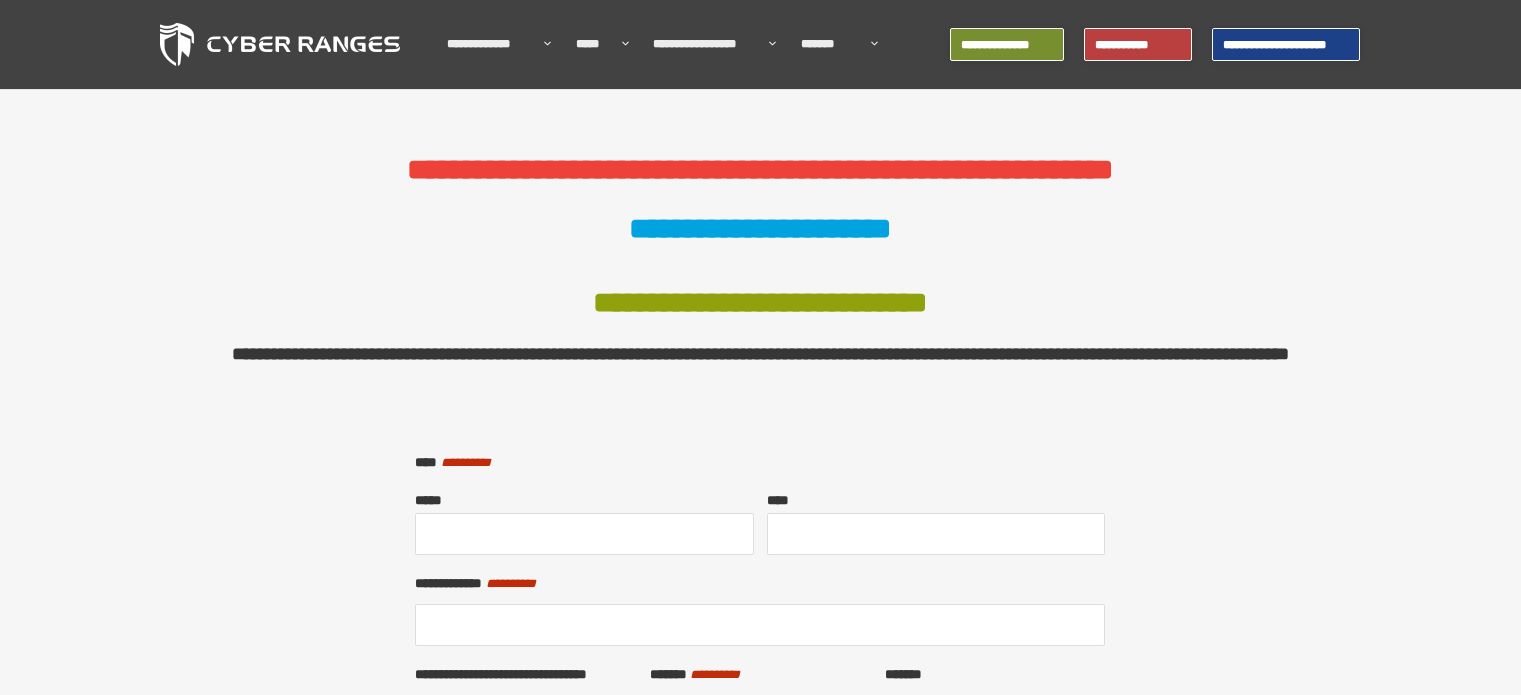 scroll, scrollTop: 0, scrollLeft: 0, axis: both 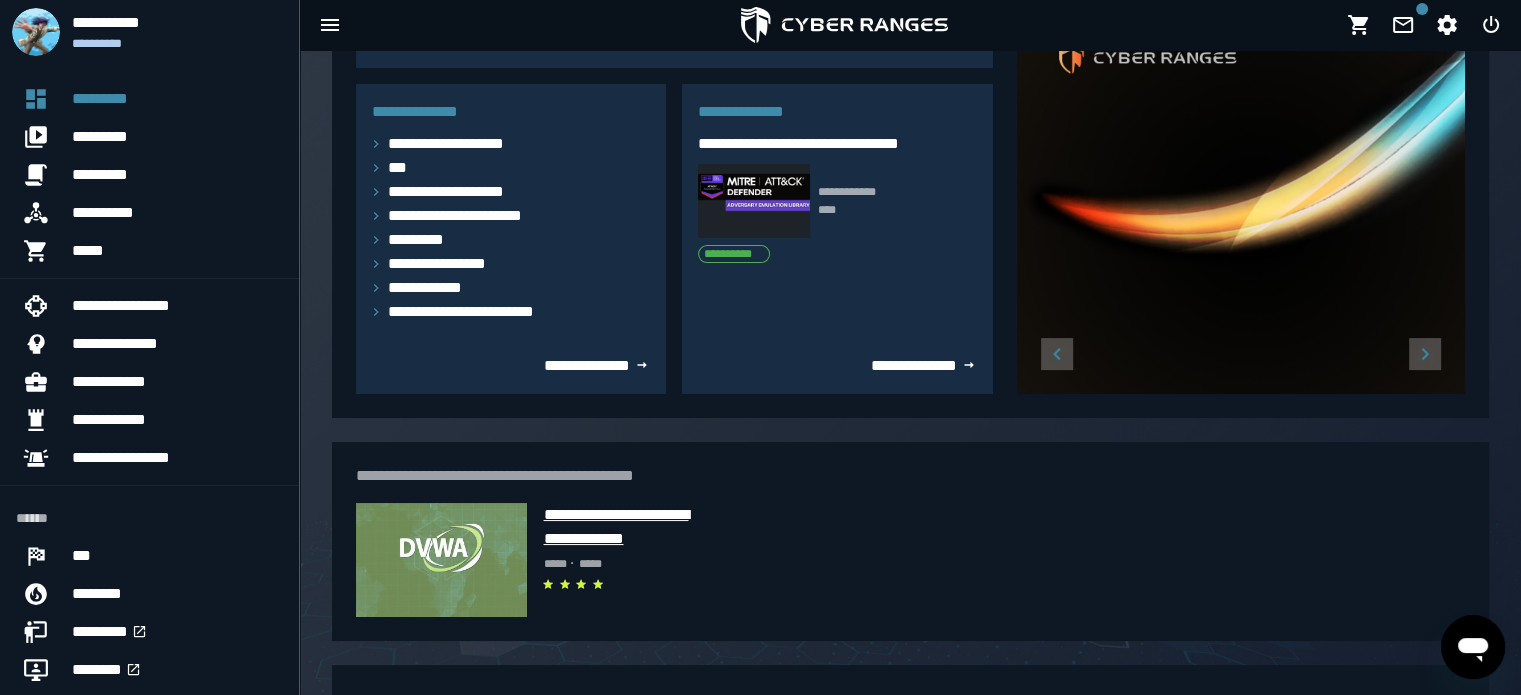 click on "**********" at bounding box center [628, 527] 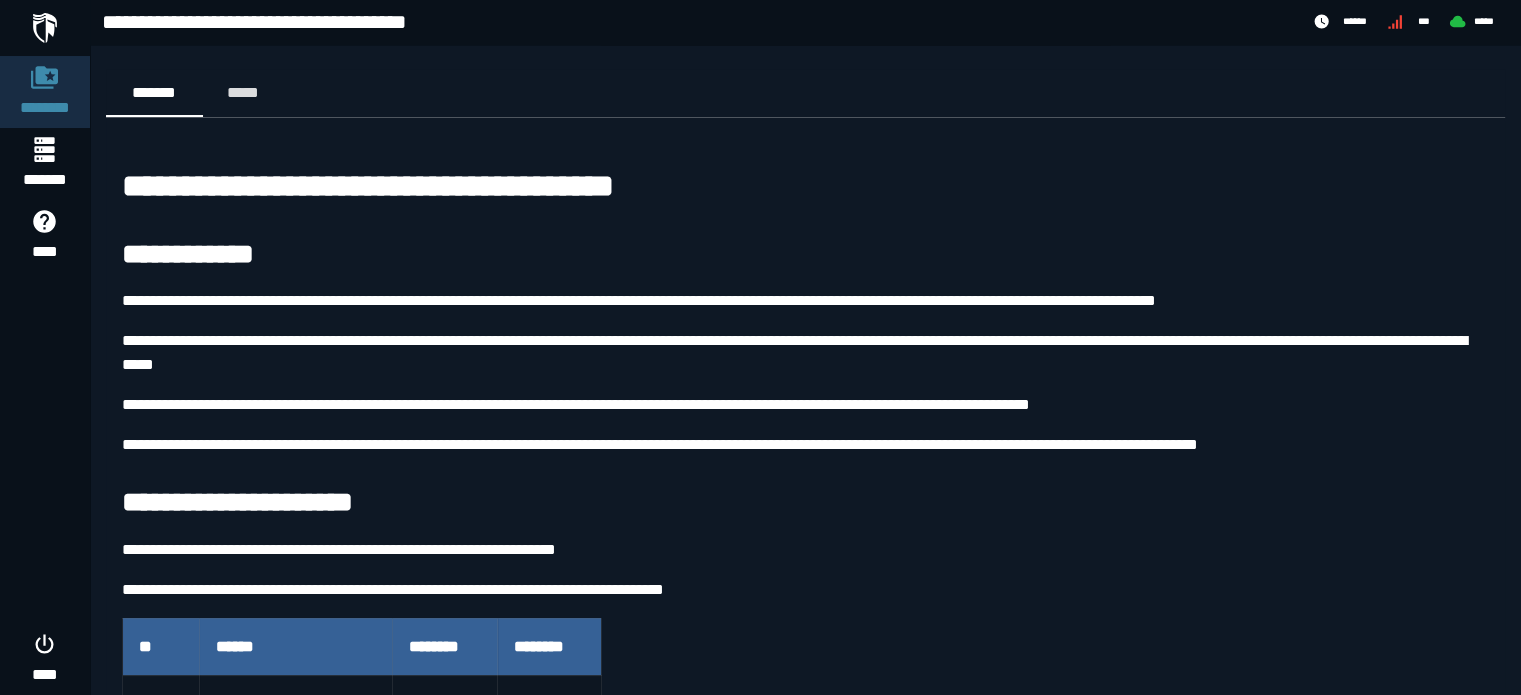 scroll, scrollTop: 149, scrollLeft: 0, axis: vertical 